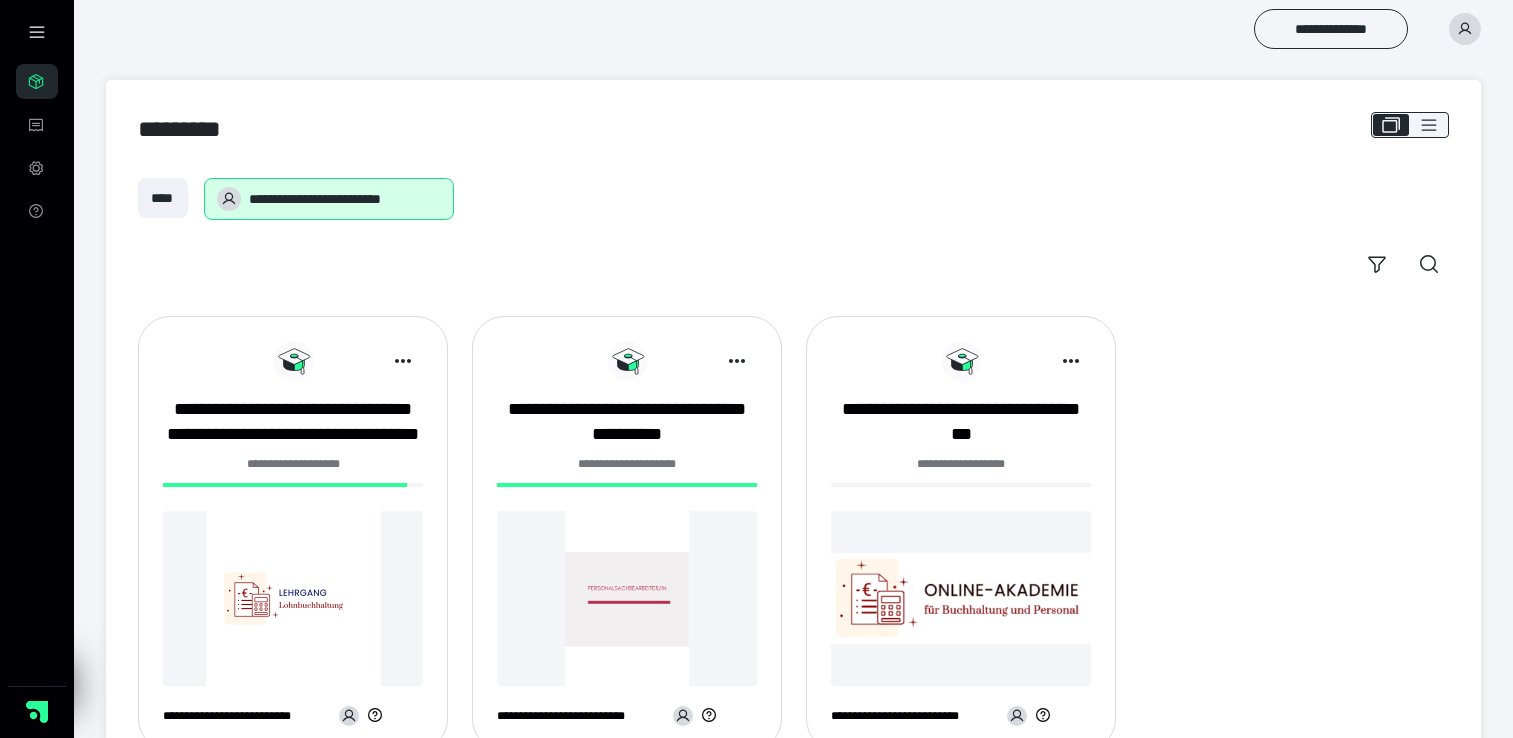scroll, scrollTop: 0, scrollLeft: 0, axis: both 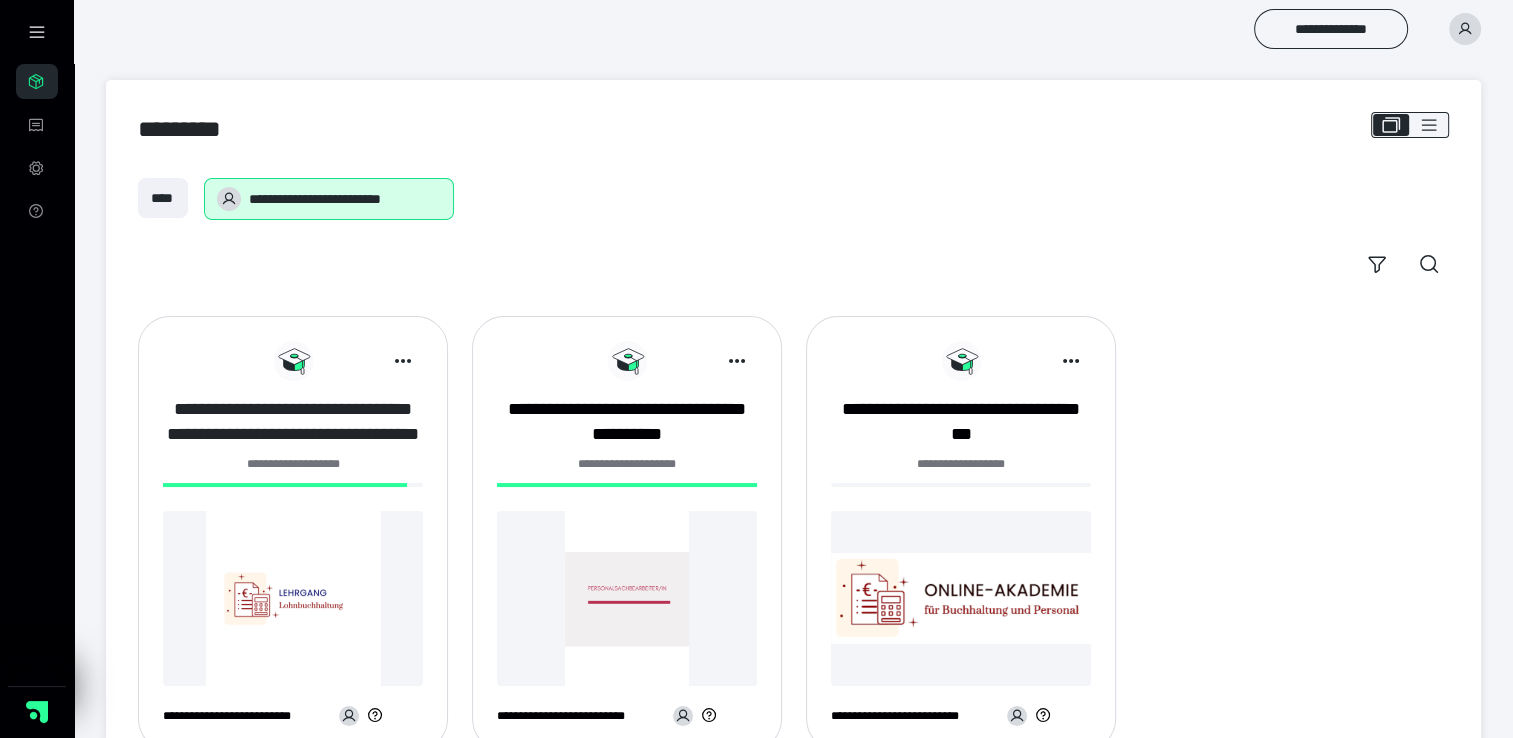 click on "**********" at bounding box center (293, 422) 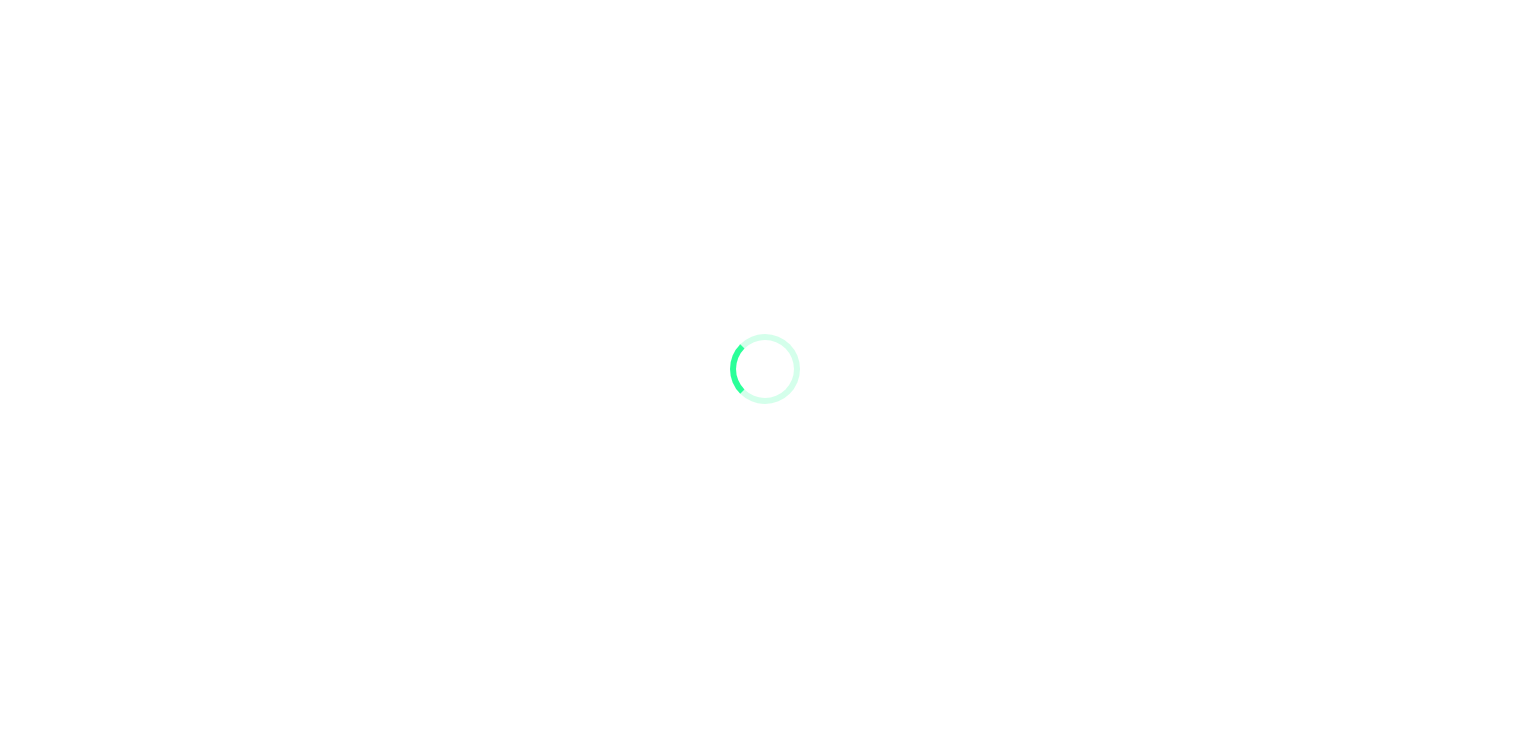 scroll, scrollTop: 0, scrollLeft: 0, axis: both 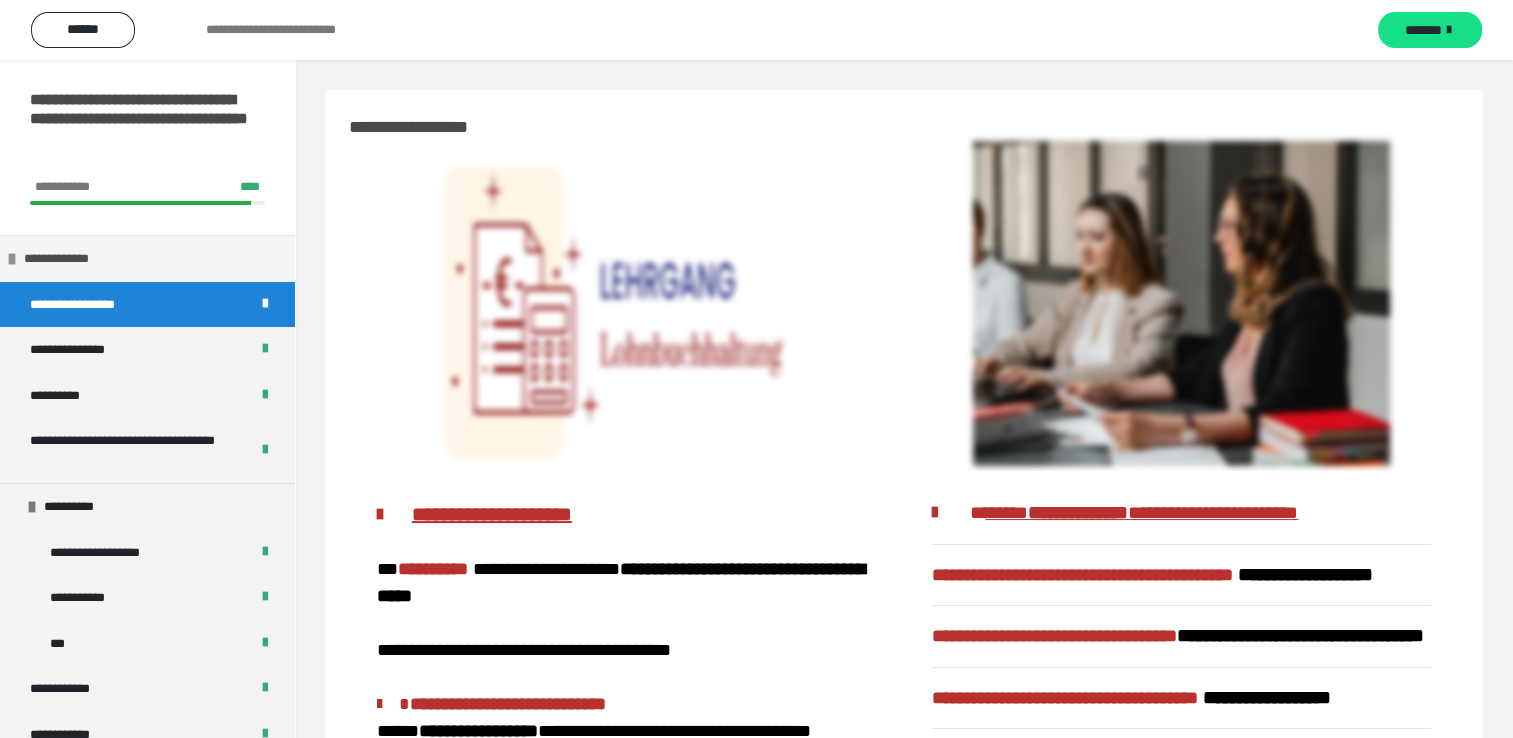 click on "**********" at bounding box center [67, 259] 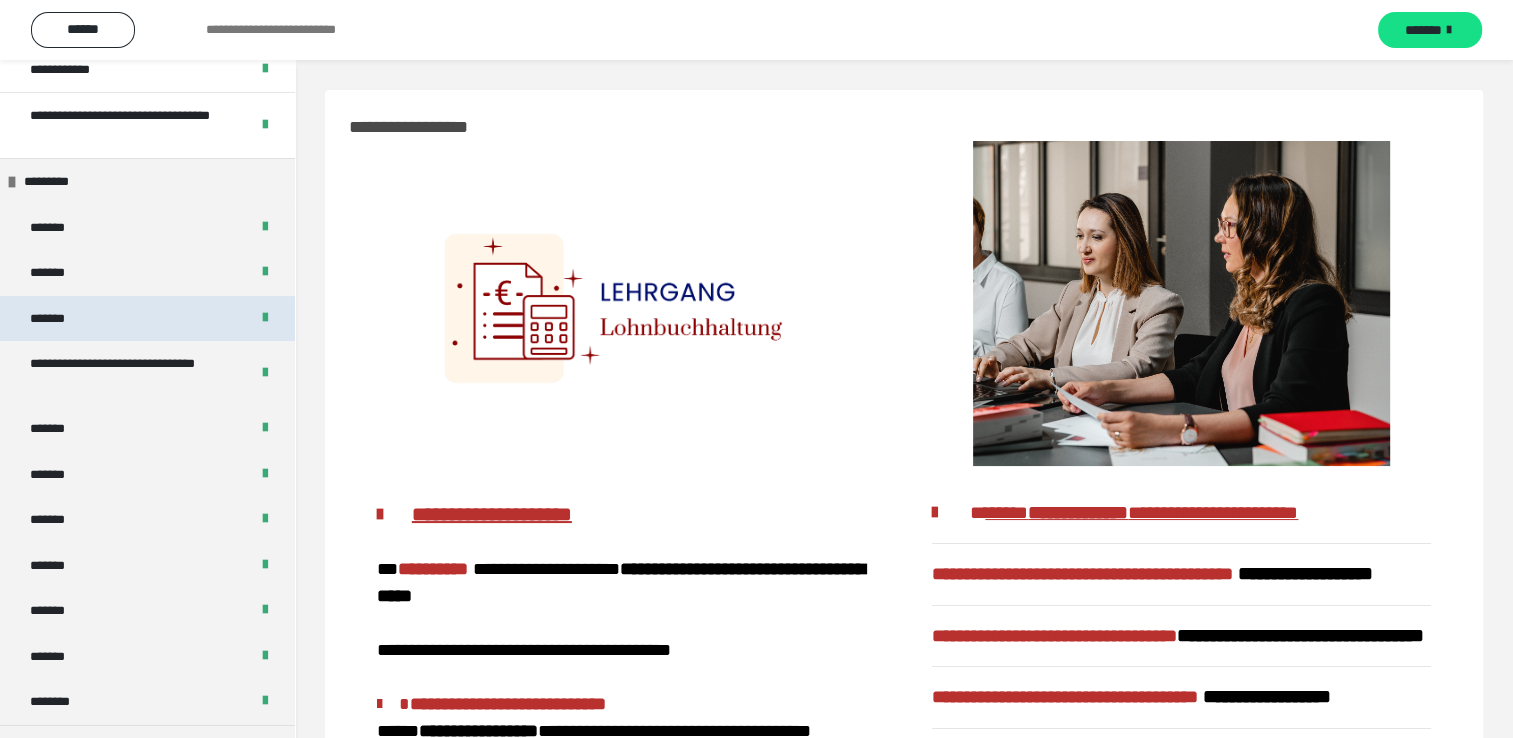 scroll, scrollTop: 100, scrollLeft: 0, axis: vertical 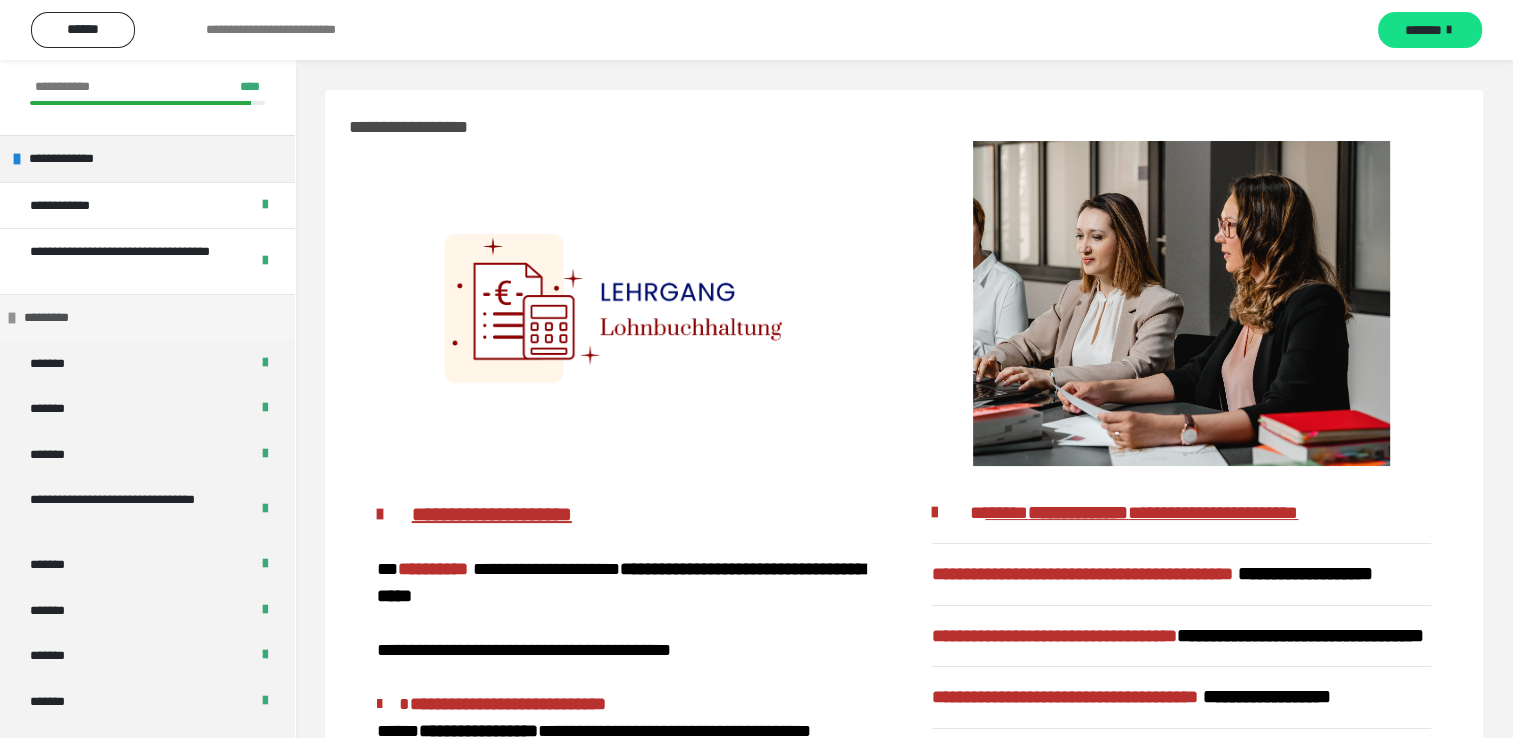 click on "*********" at bounding box center (147, 317) 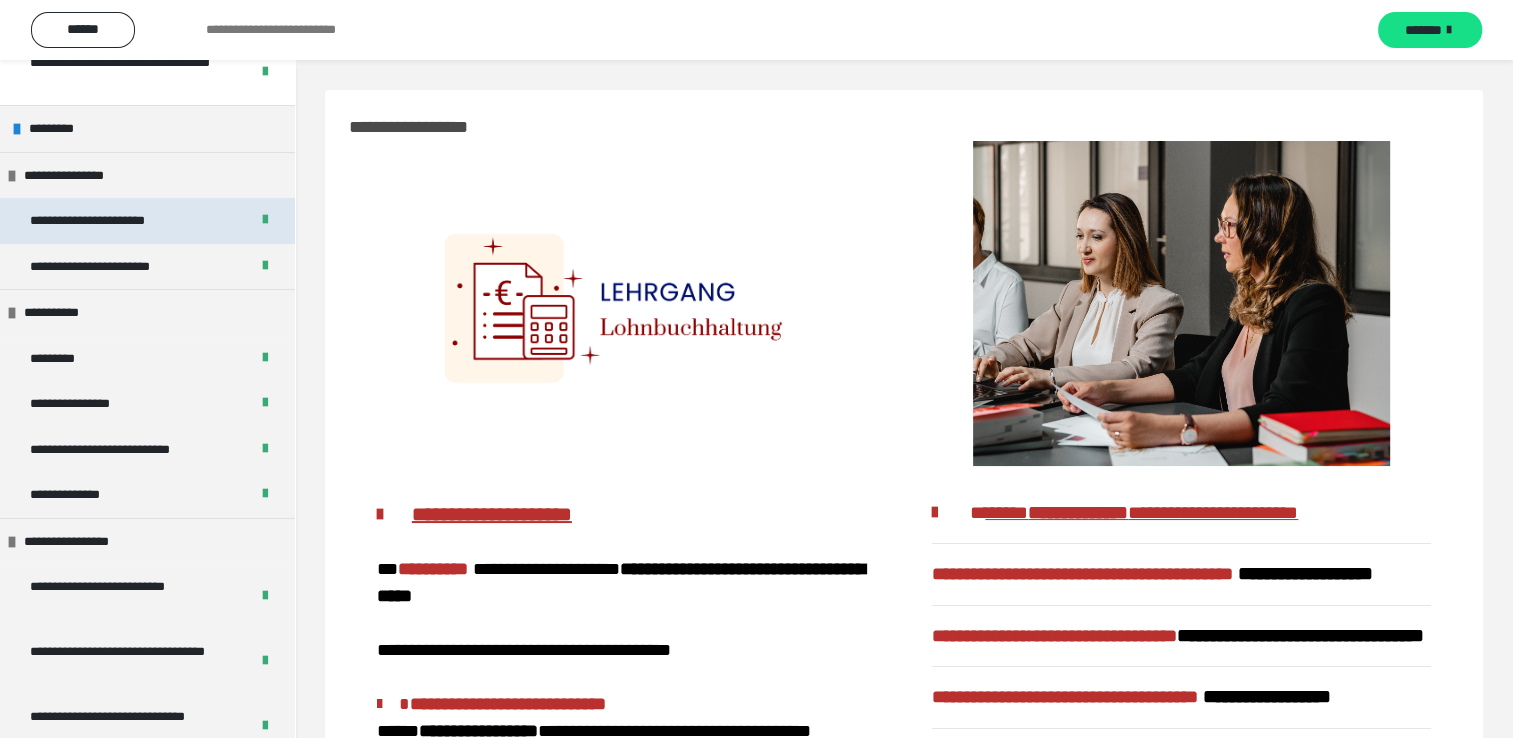 scroll, scrollTop: 300, scrollLeft: 0, axis: vertical 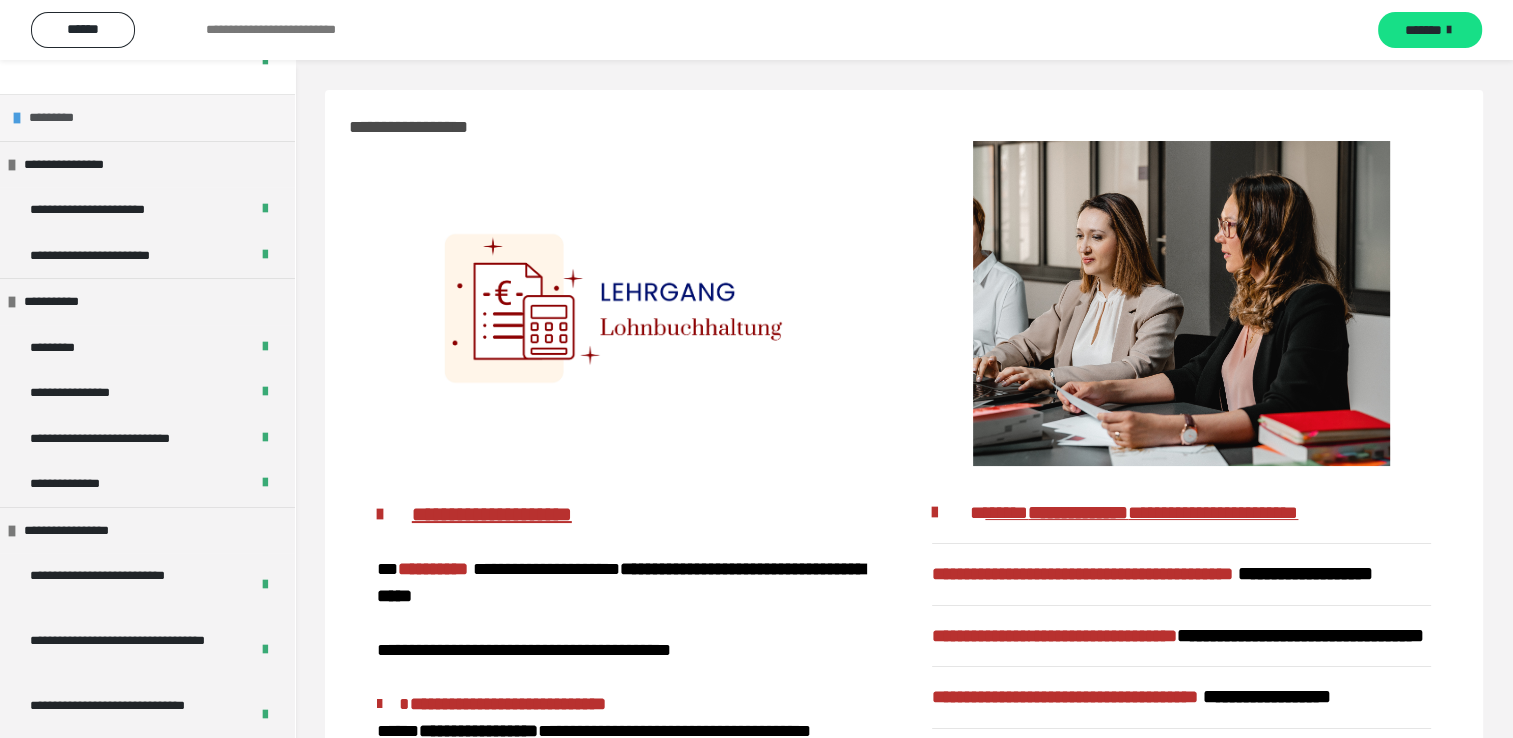 click at bounding box center (17, 118) 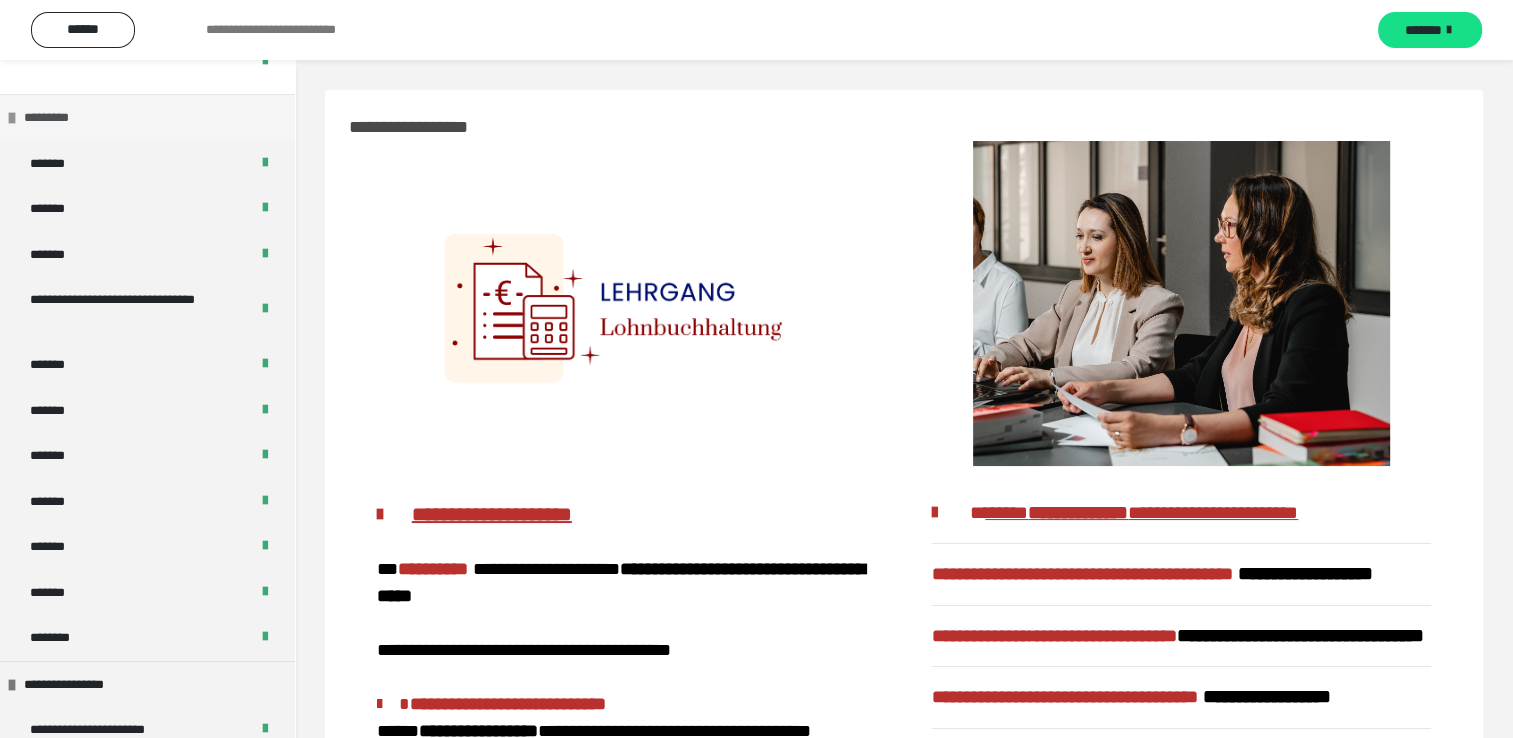 click at bounding box center (12, 118) 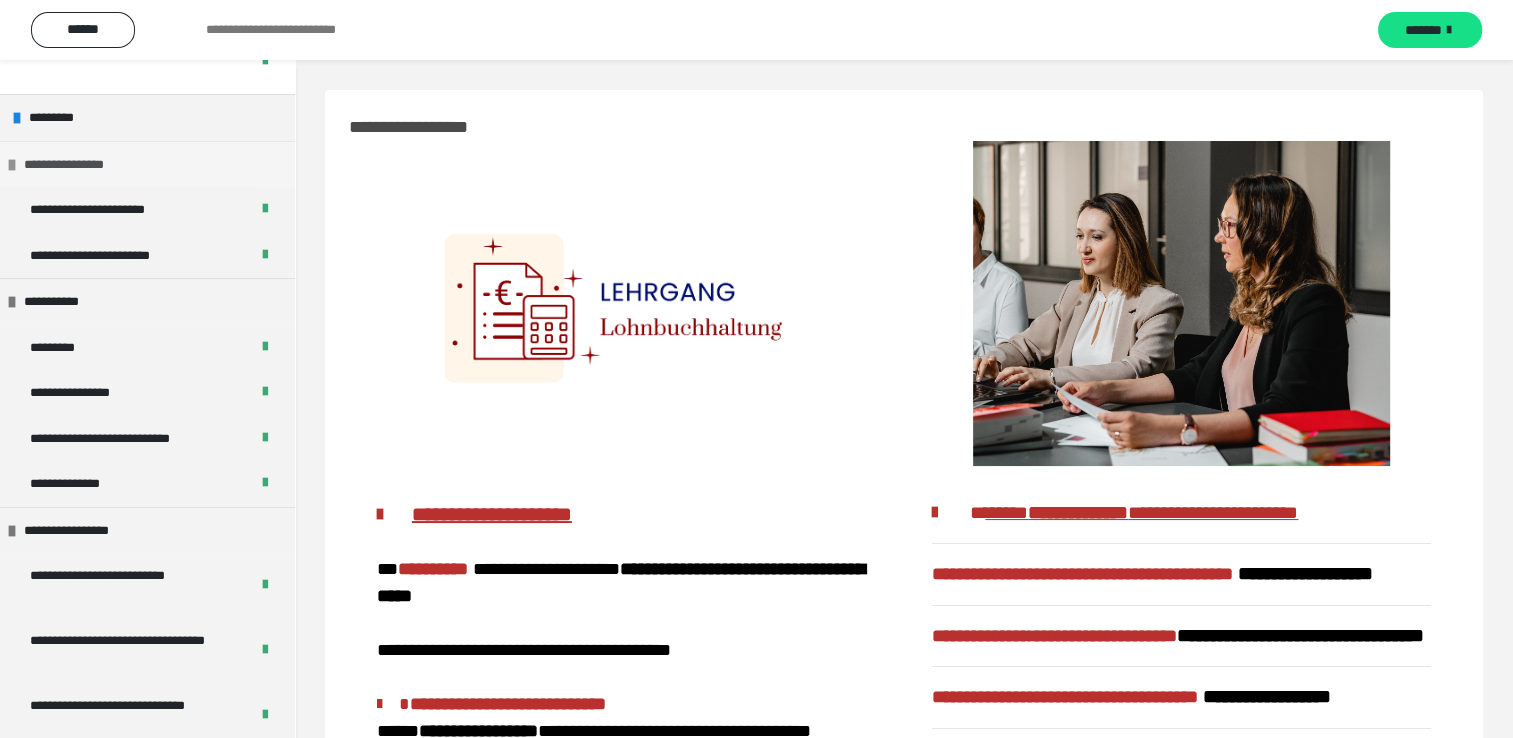 click at bounding box center (12, 165) 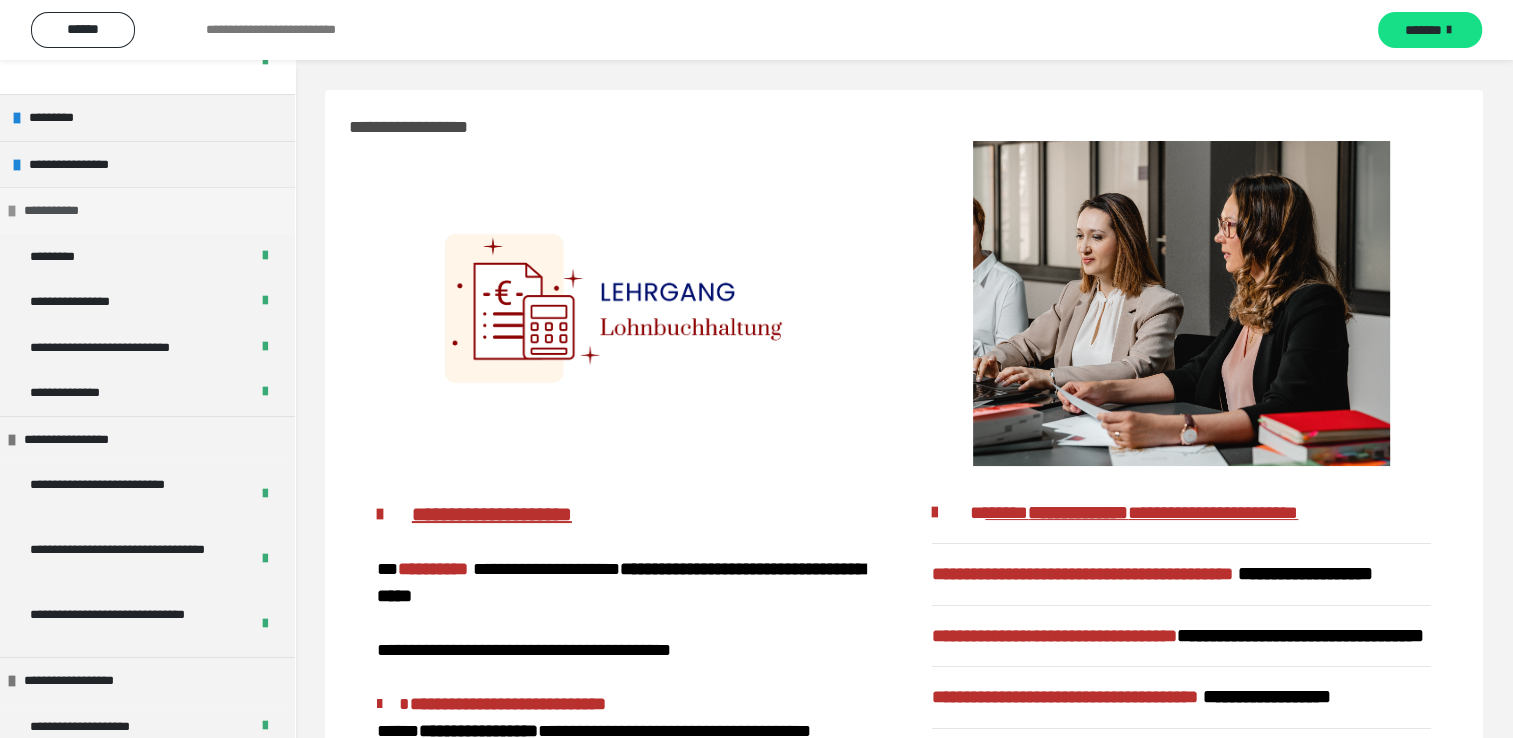 click at bounding box center (12, 211) 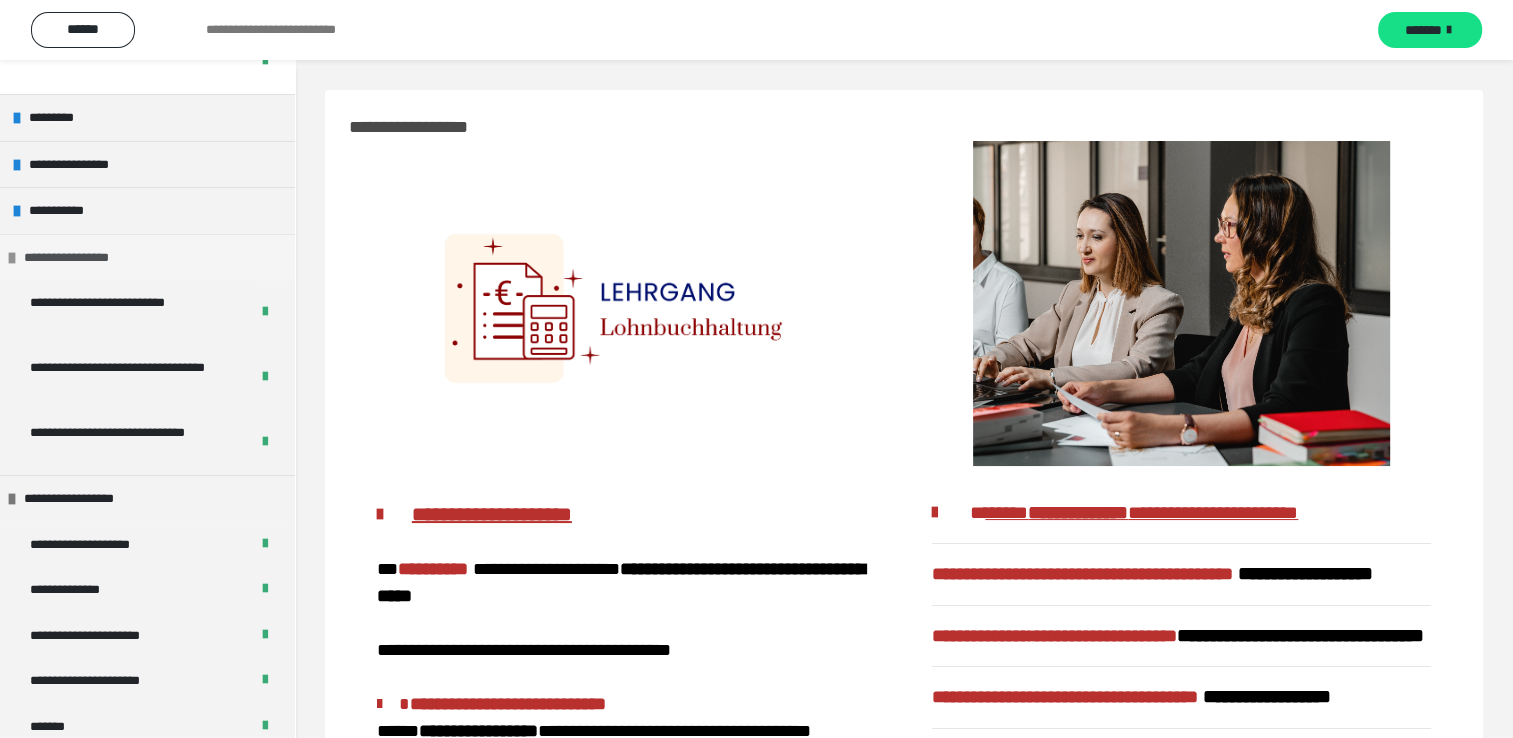 click at bounding box center (12, 258) 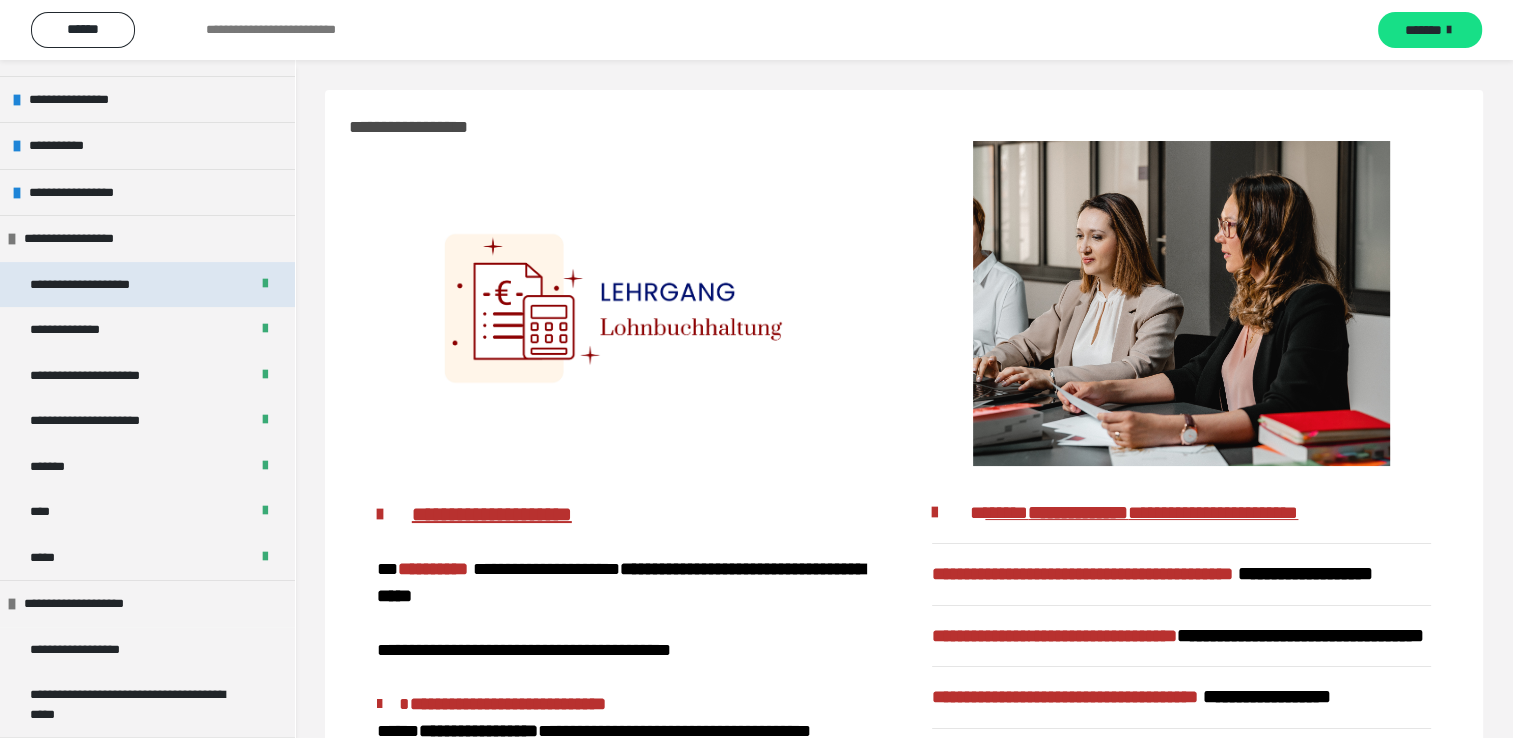 scroll, scrollTop: 400, scrollLeft: 0, axis: vertical 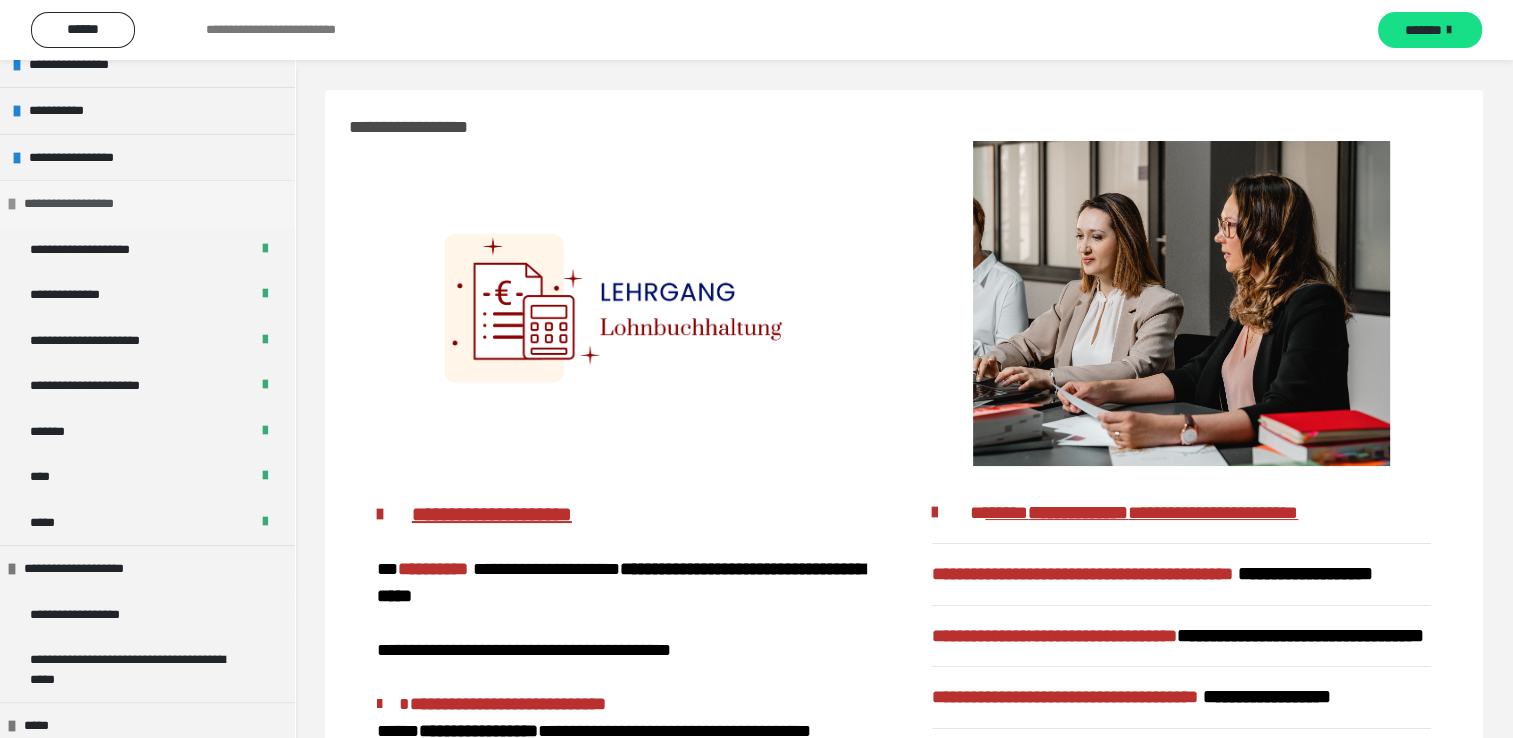 click on "**********" at bounding box center [85, 204] 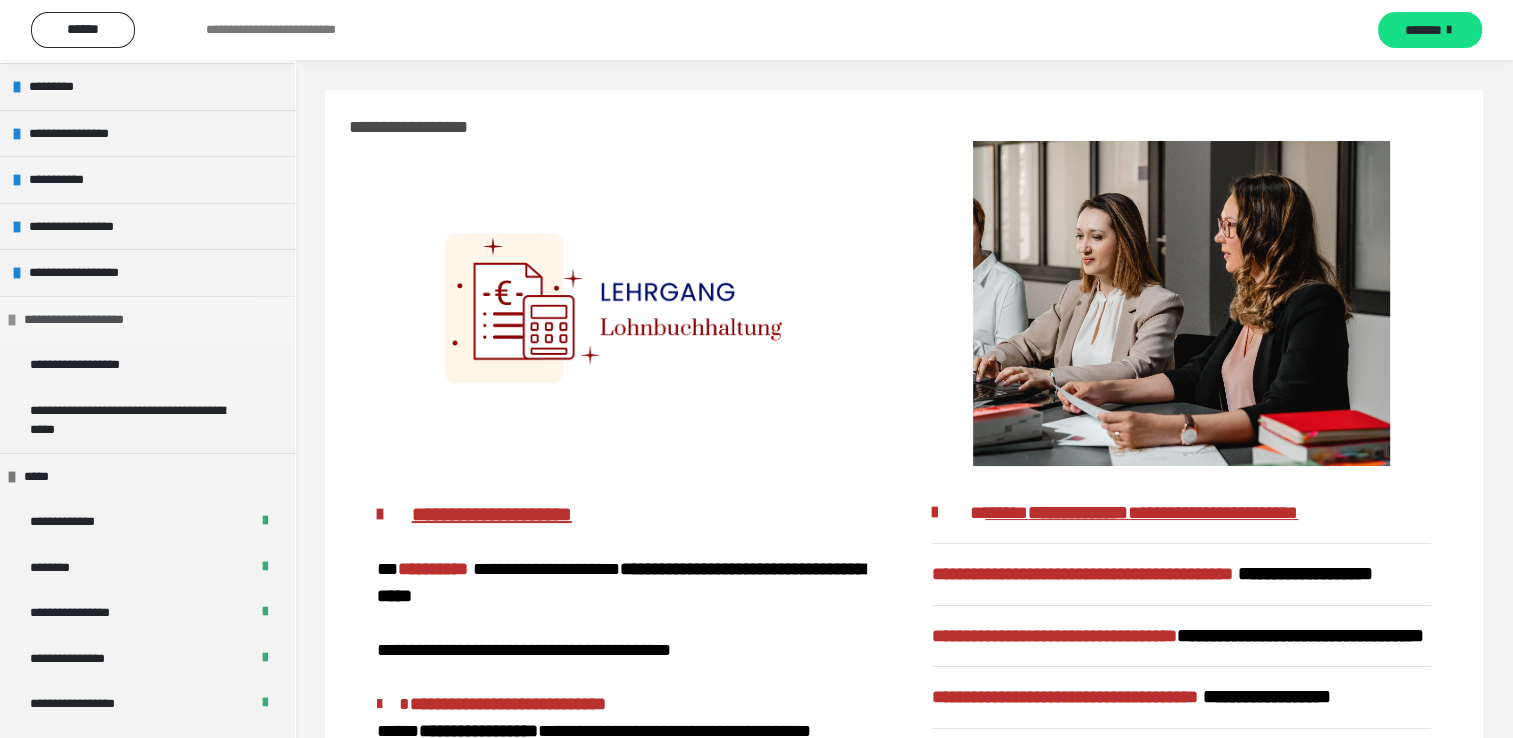 scroll, scrollTop: 332, scrollLeft: 0, axis: vertical 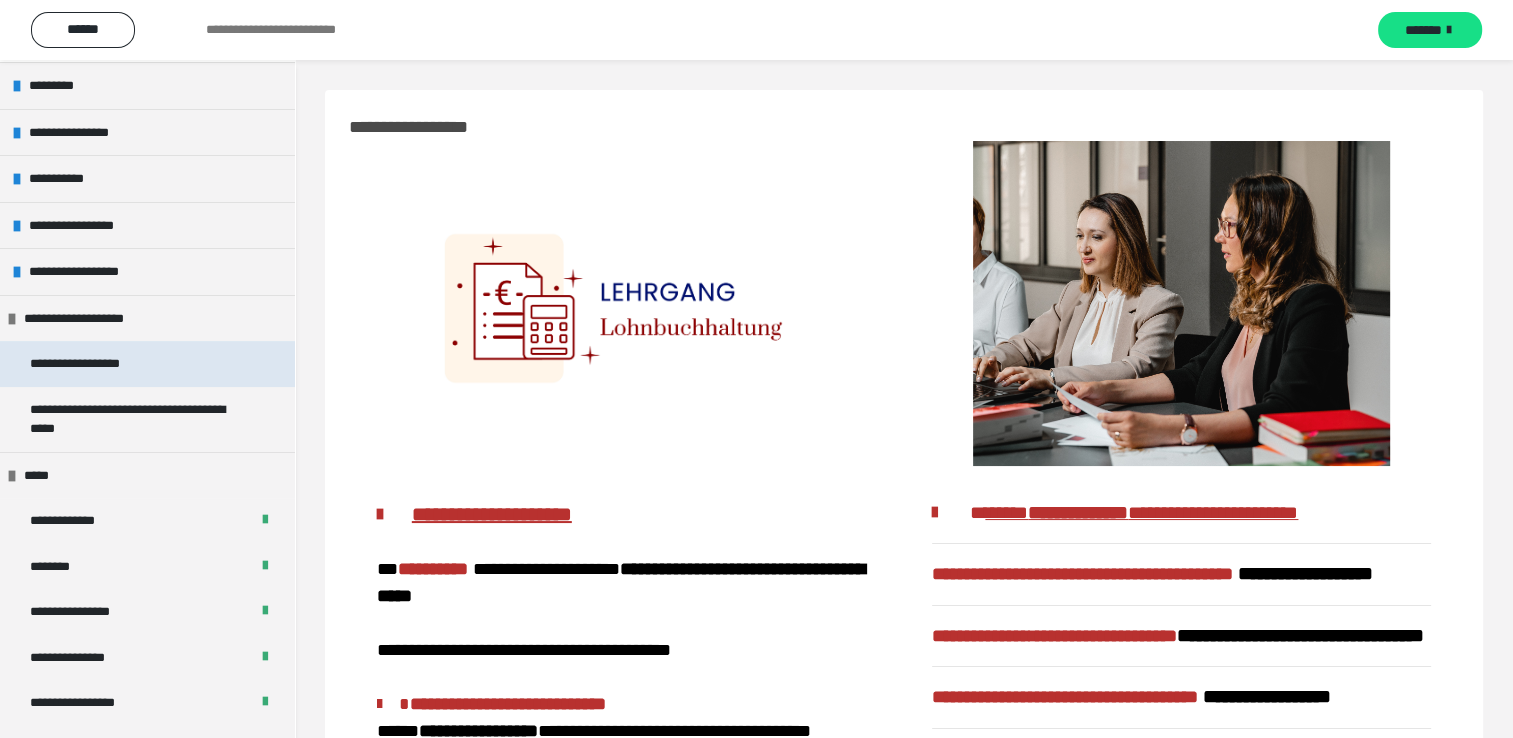 click on "**********" at bounding box center [98, 364] 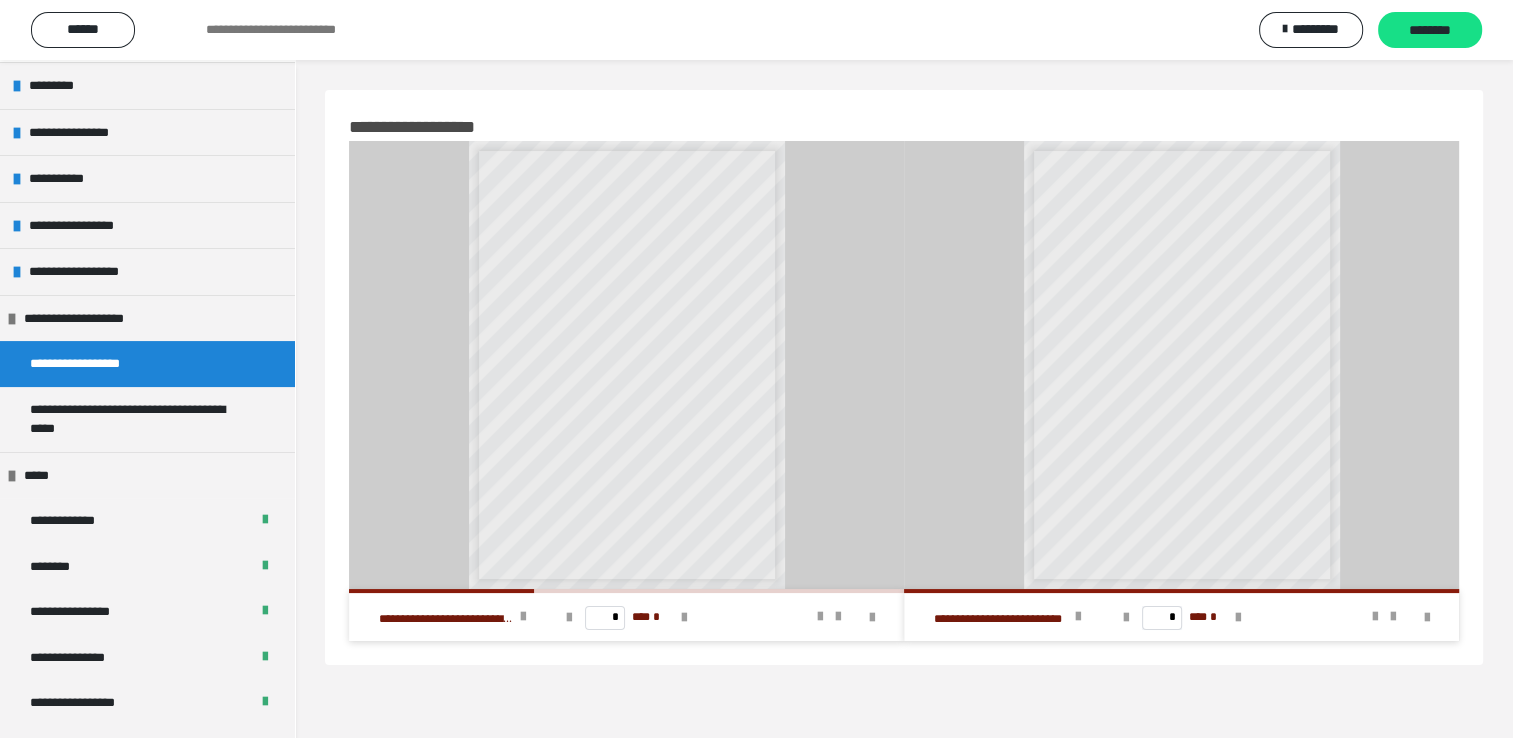 scroll, scrollTop: 60, scrollLeft: 0, axis: vertical 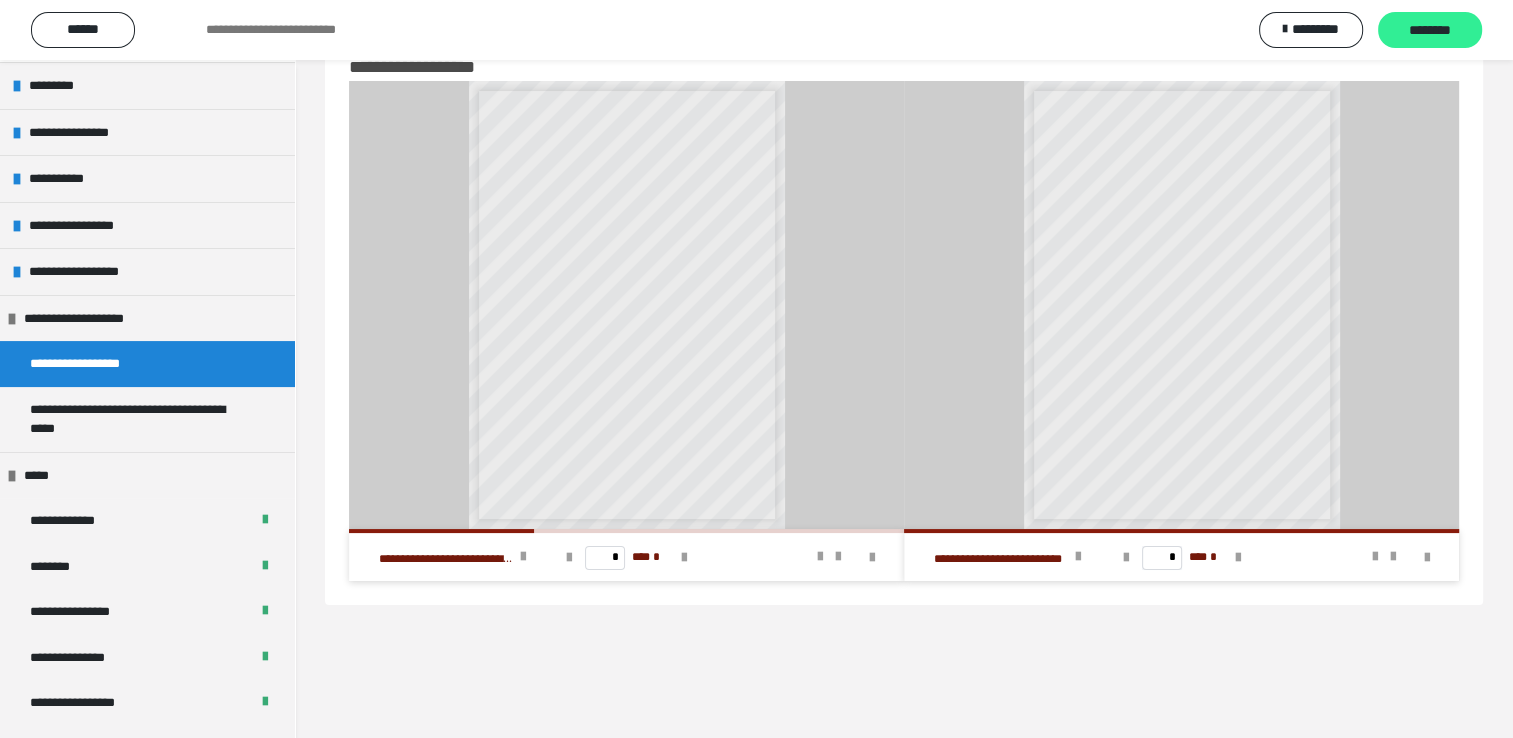 click on "********" at bounding box center (1430, 31) 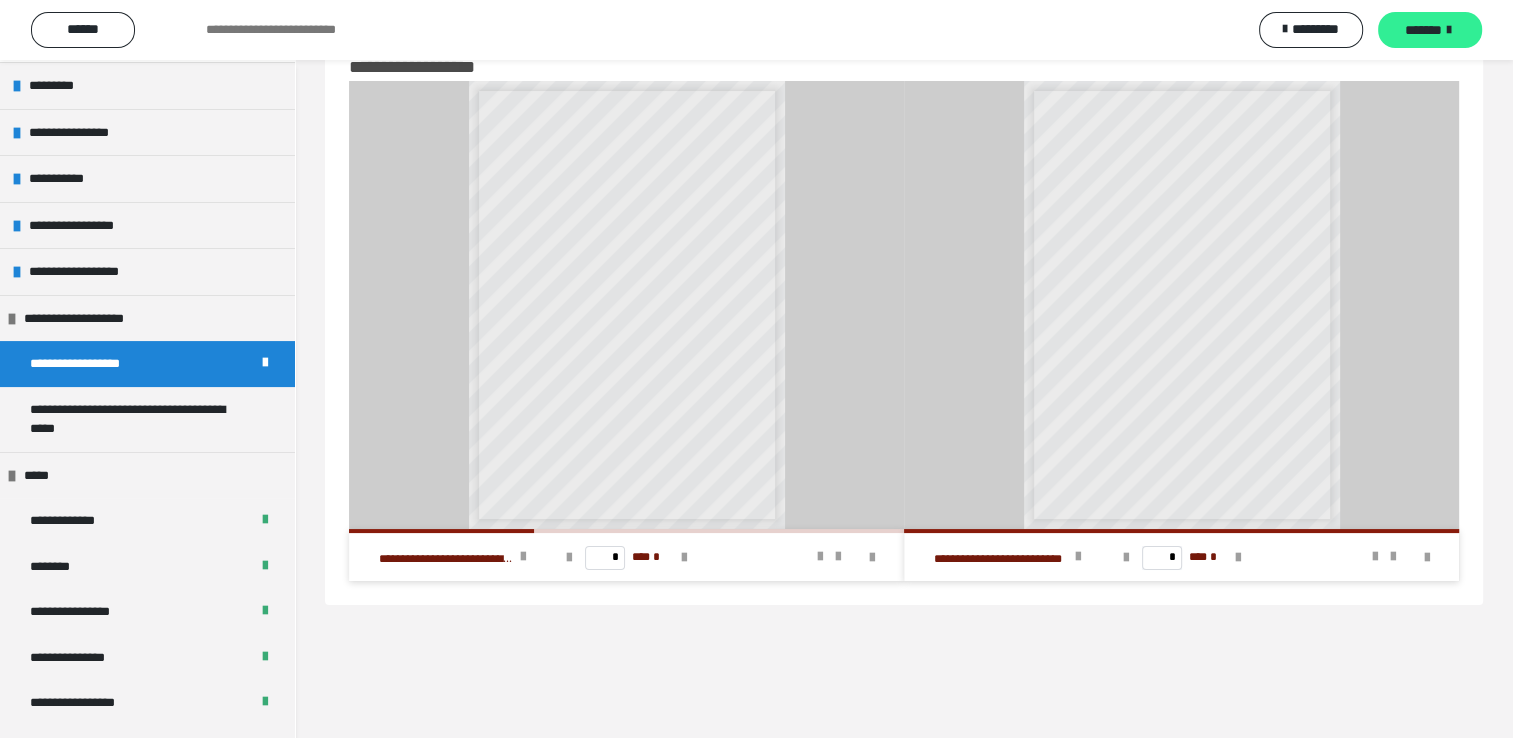 click on "*******" at bounding box center (1423, 30) 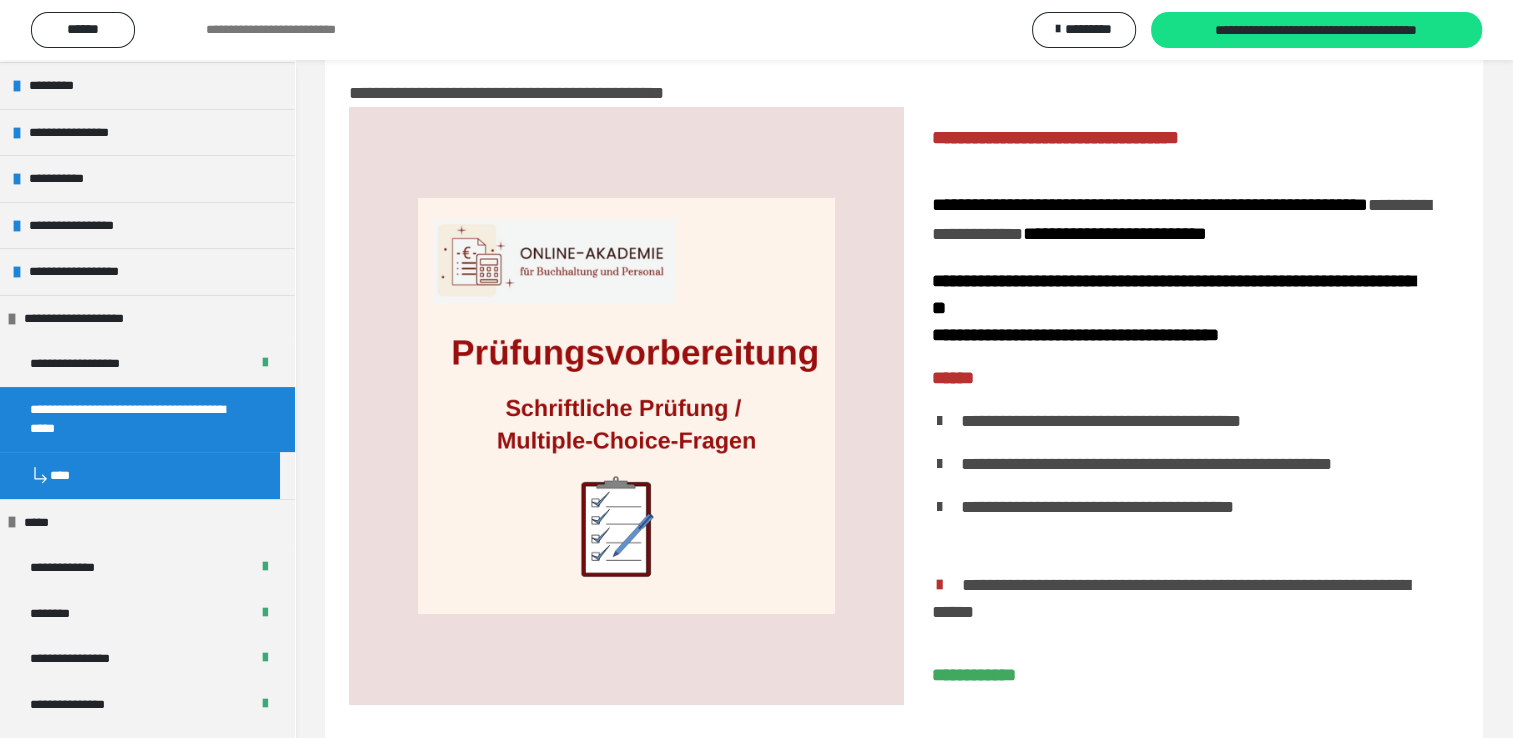 scroll, scrollTop: 0, scrollLeft: 0, axis: both 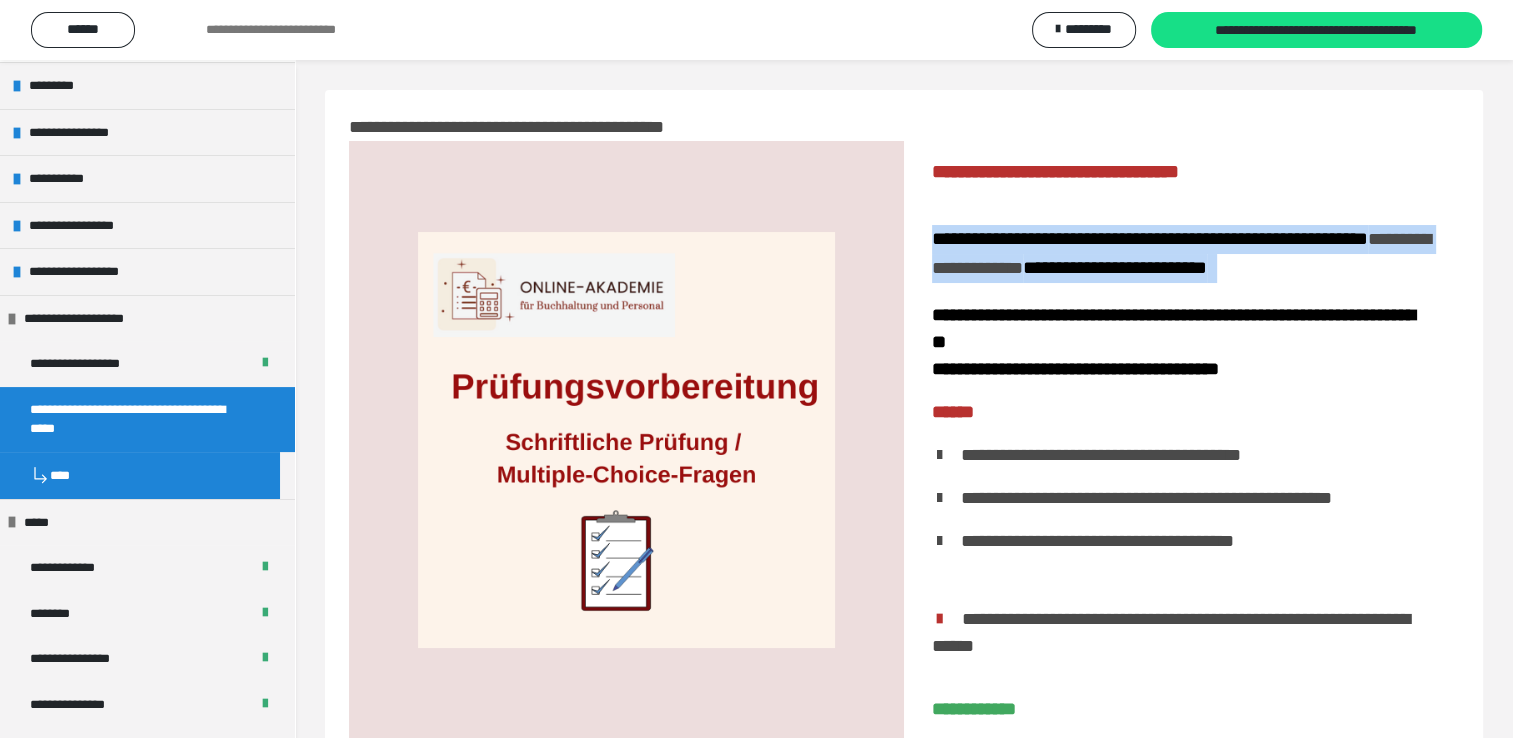 drag, startPoint x: 936, startPoint y: 230, endPoint x: 1480, endPoint y: 265, distance: 545.12476 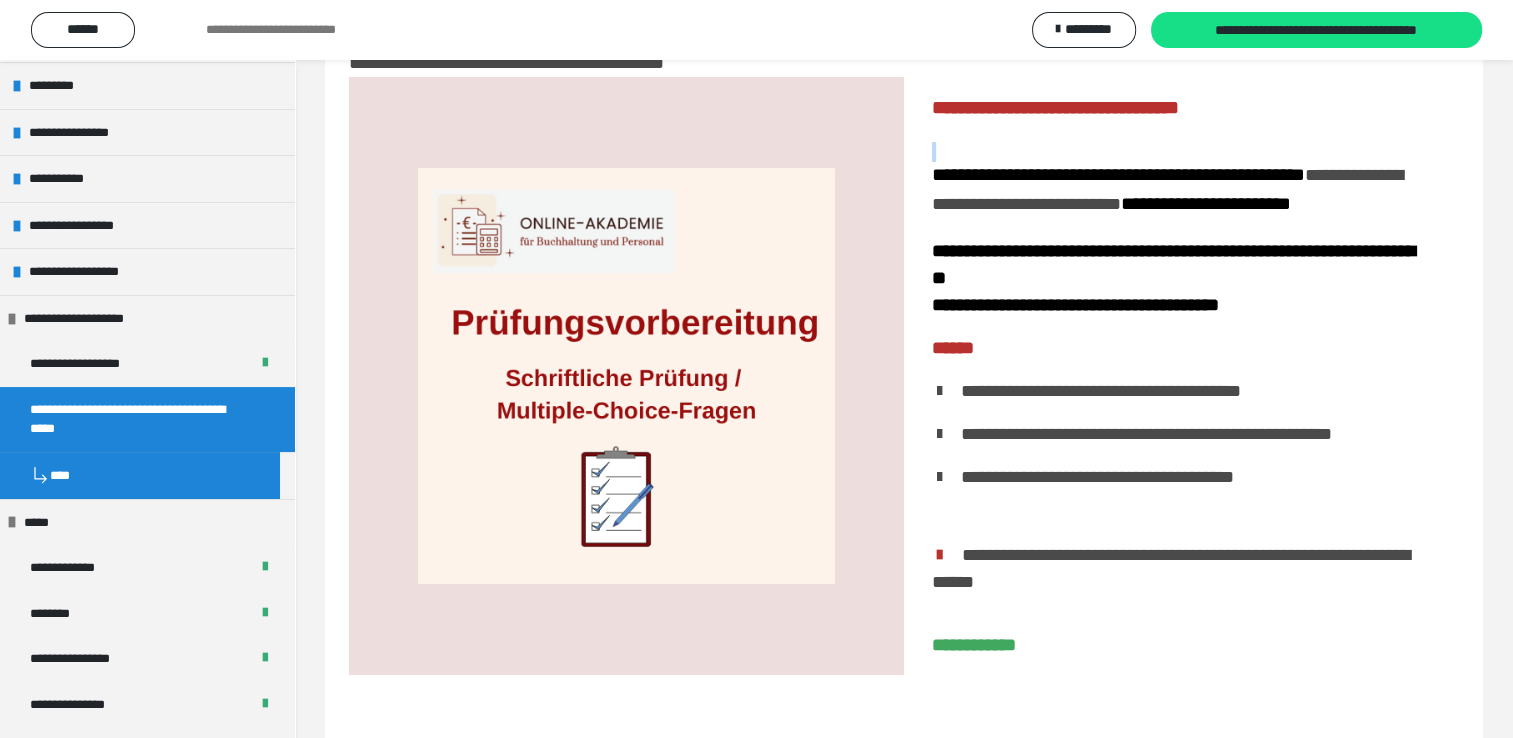 scroll, scrollTop: 0, scrollLeft: 0, axis: both 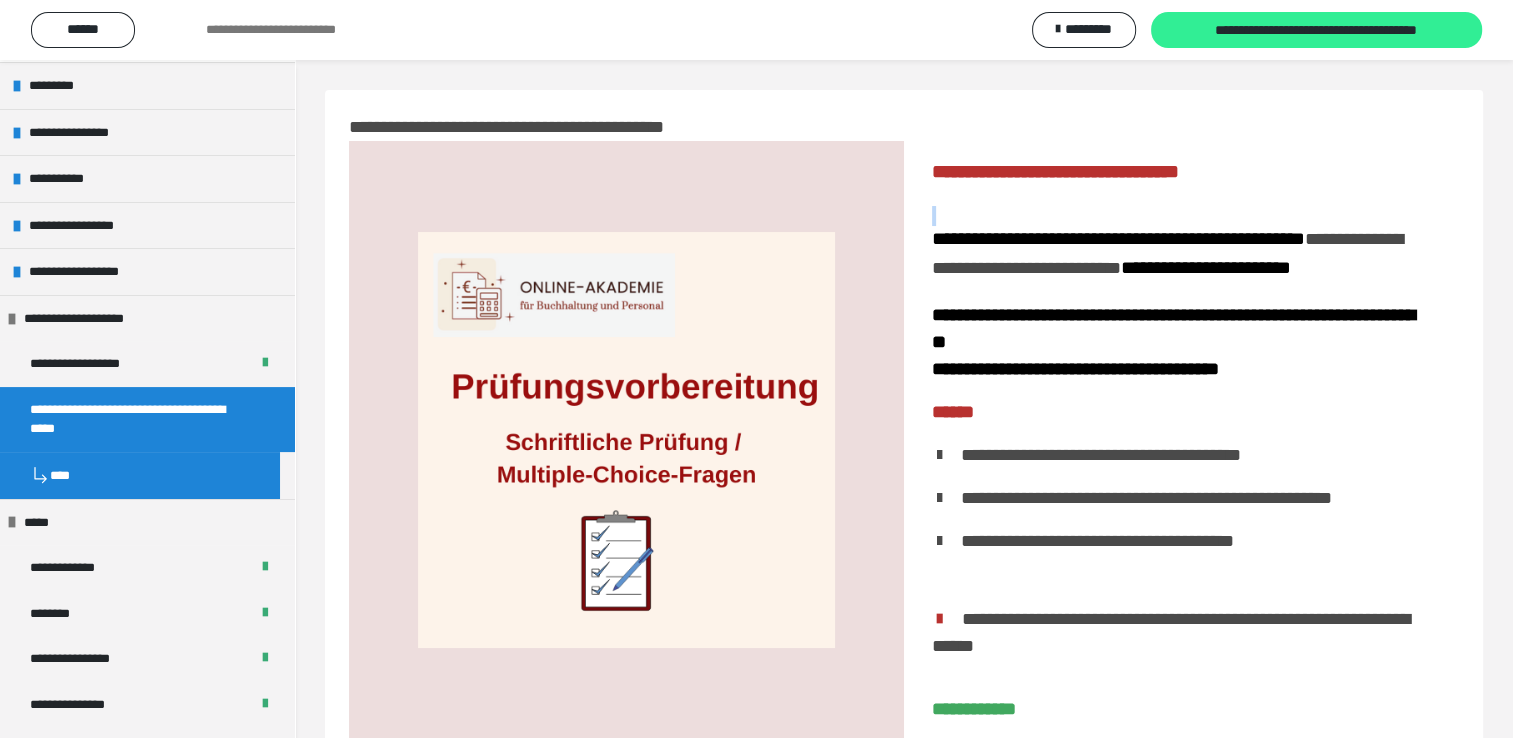click on "**********" at bounding box center (1317, 31) 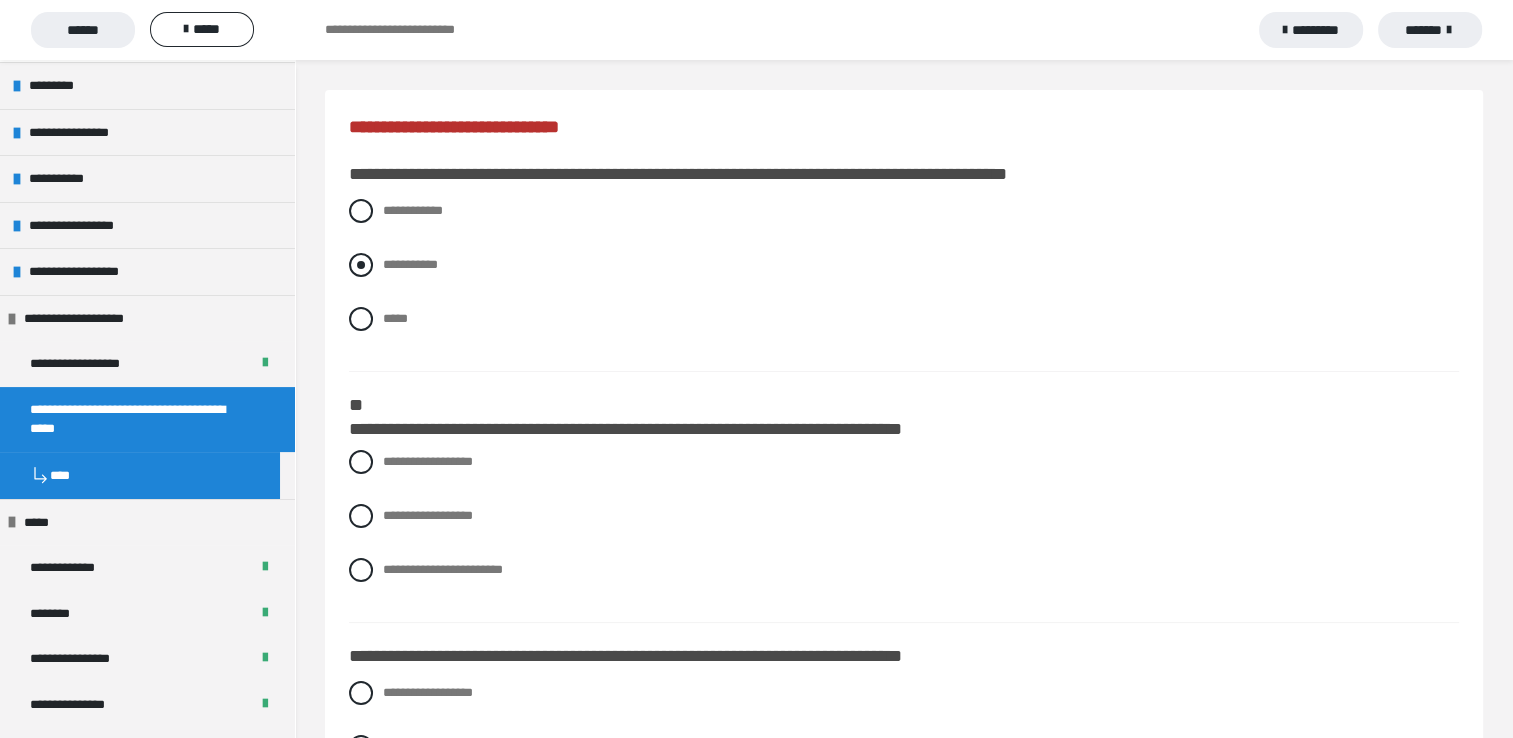click at bounding box center [361, 265] 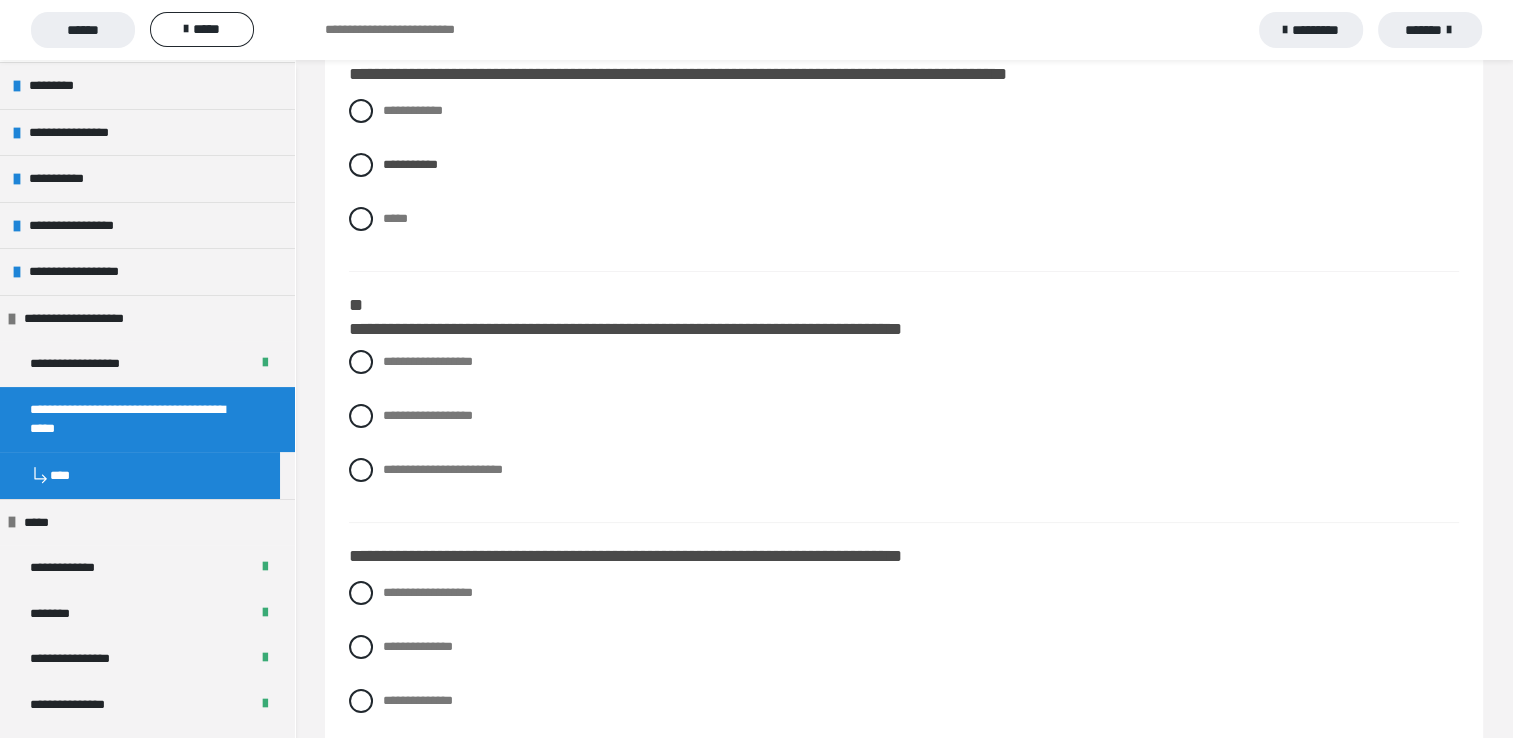 scroll, scrollTop: 200, scrollLeft: 0, axis: vertical 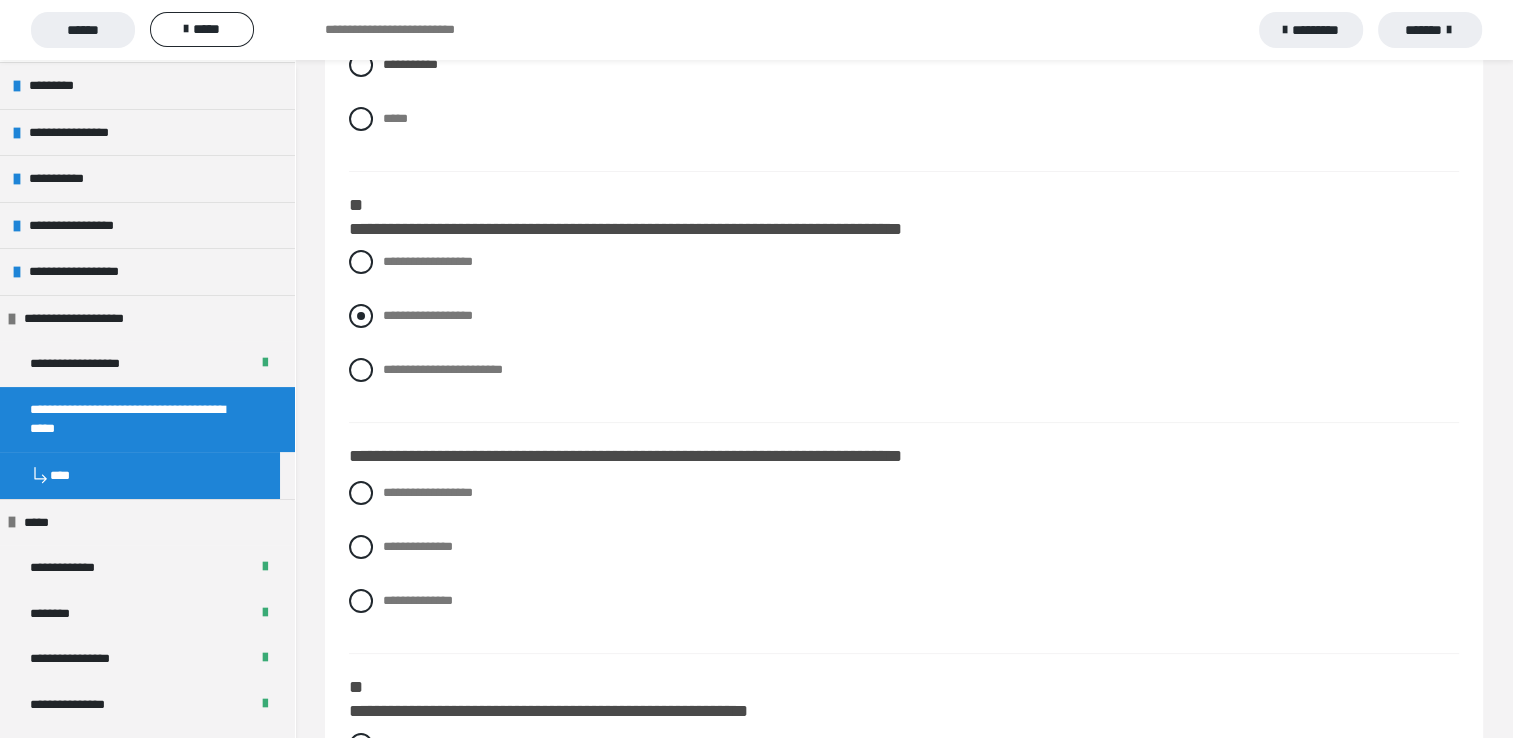 click at bounding box center (361, 316) 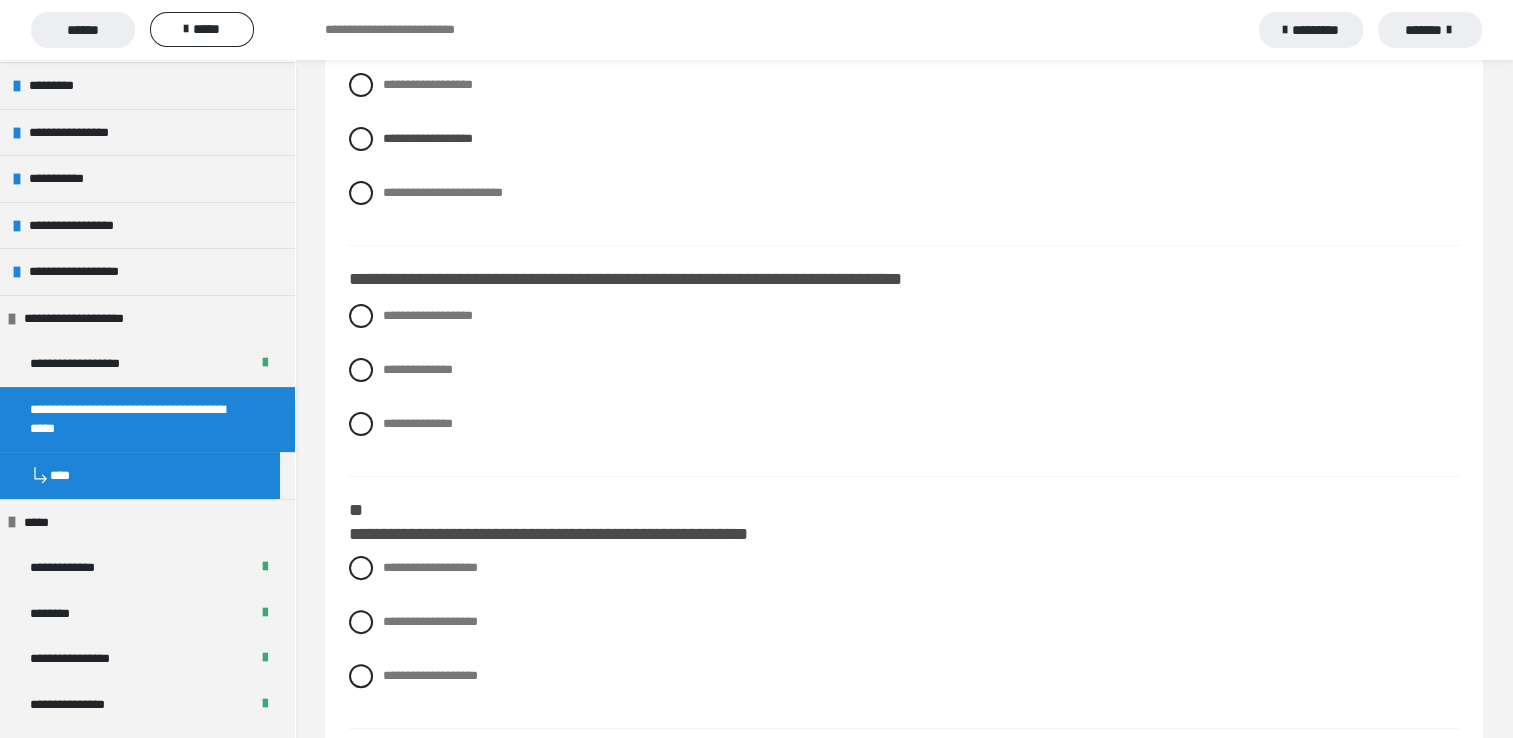scroll, scrollTop: 400, scrollLeft: 0, axis: vertical 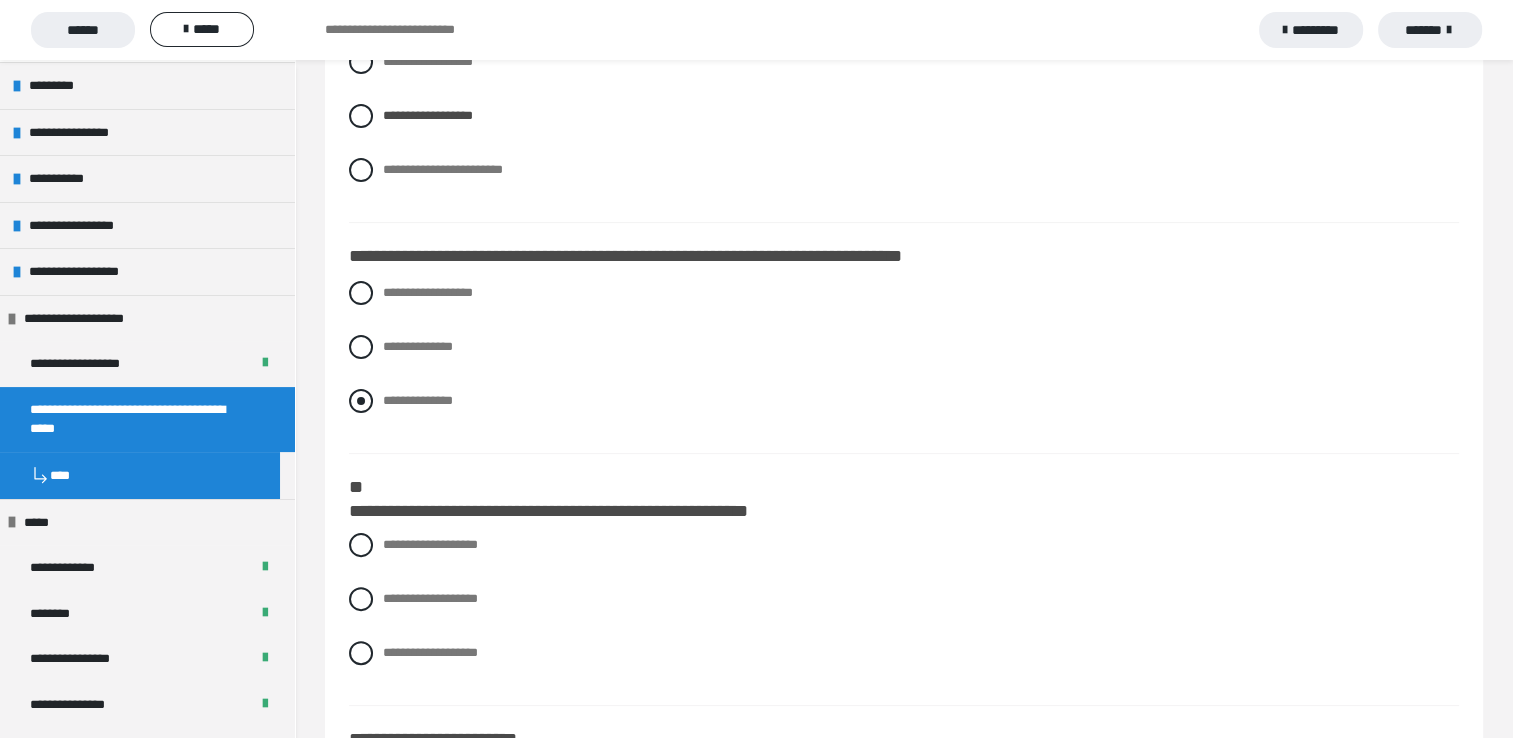 click at bounding box center (361, 401) 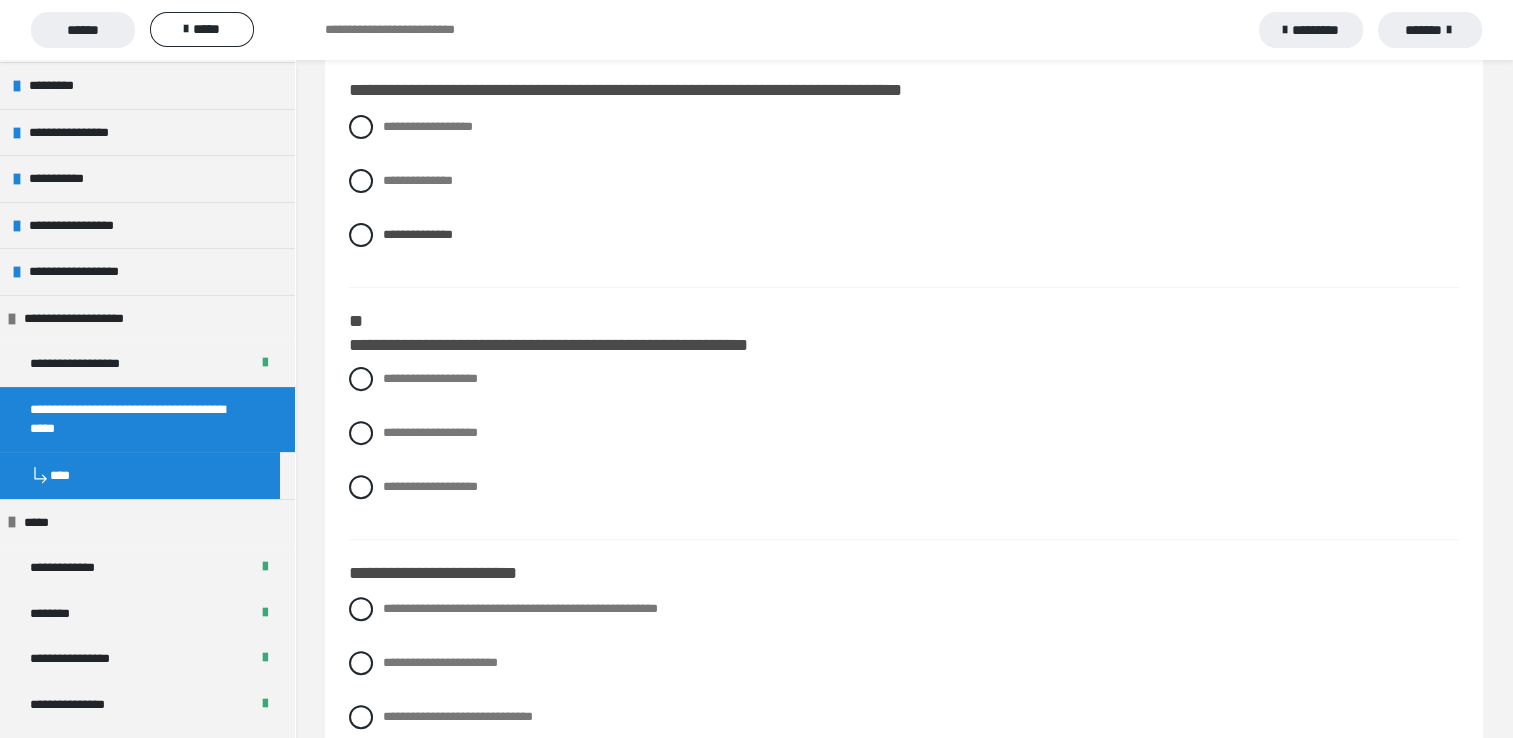 scroll, scrollTop: 600, scrollLeft: 0, axis: vertical 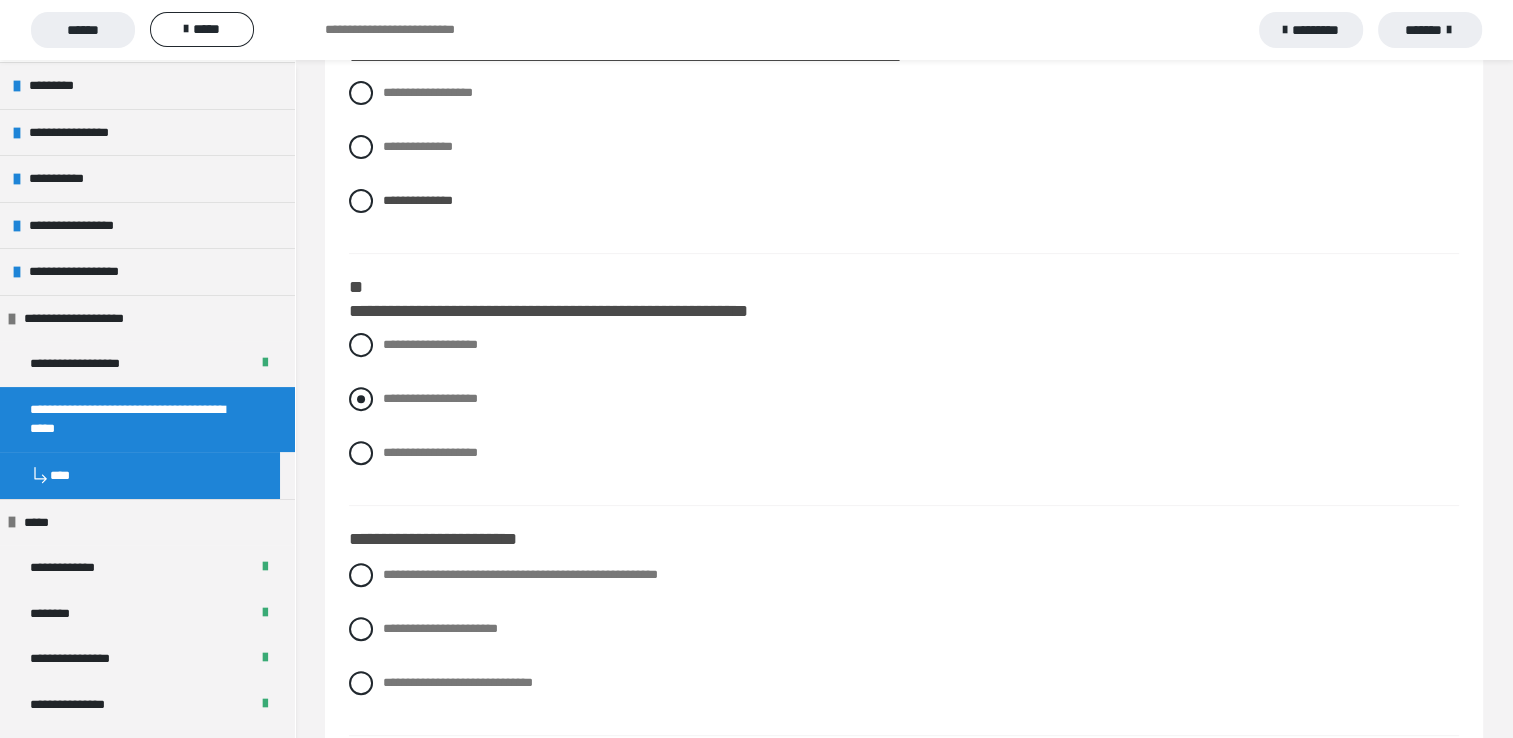 click at bounding box center (361, 399) 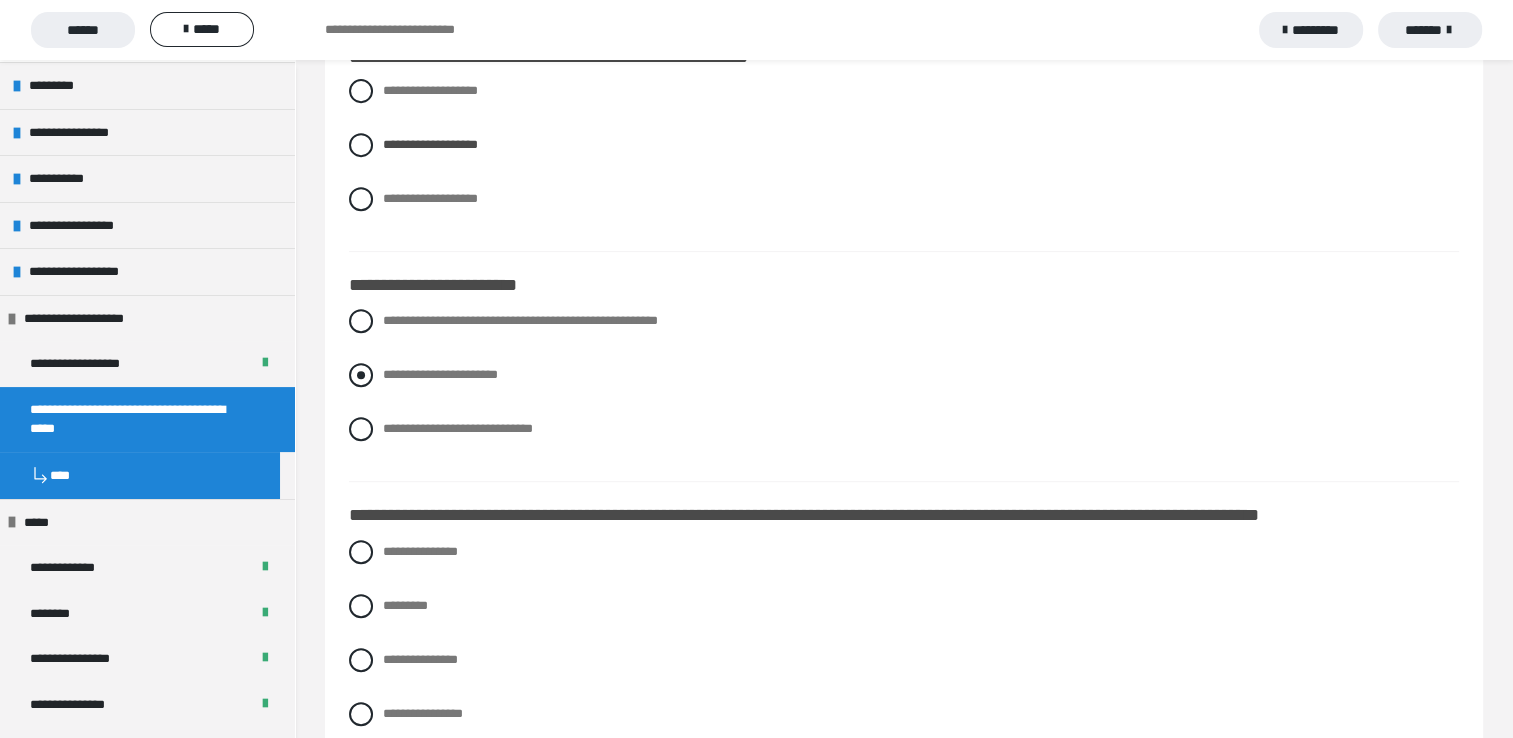scroll, scrollTop: 900, scrollLeft: 0, axis: vertical 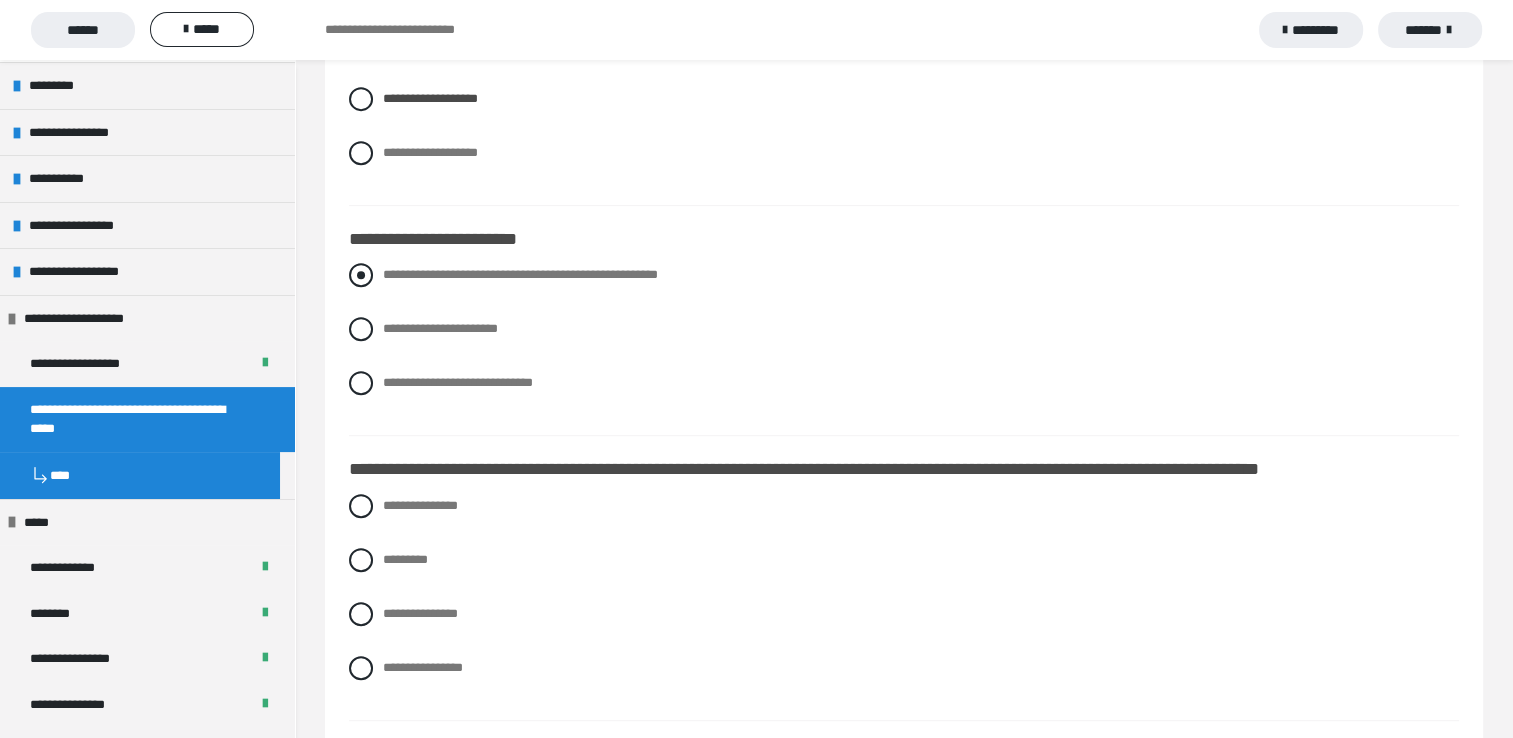 click at bounding box center (361, 275) 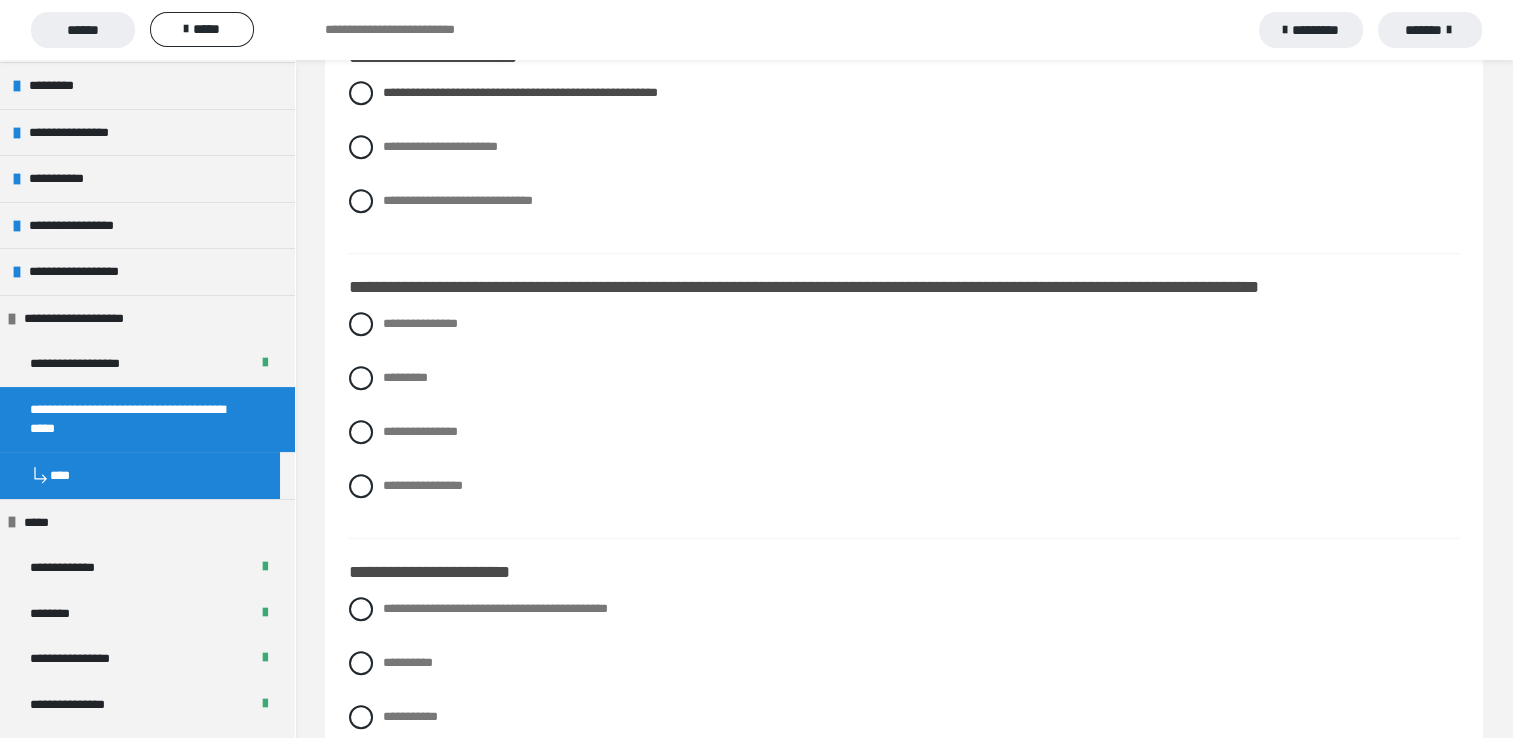scroll, scrollTop: 1100, scrollLeft: 0, axis: vertical 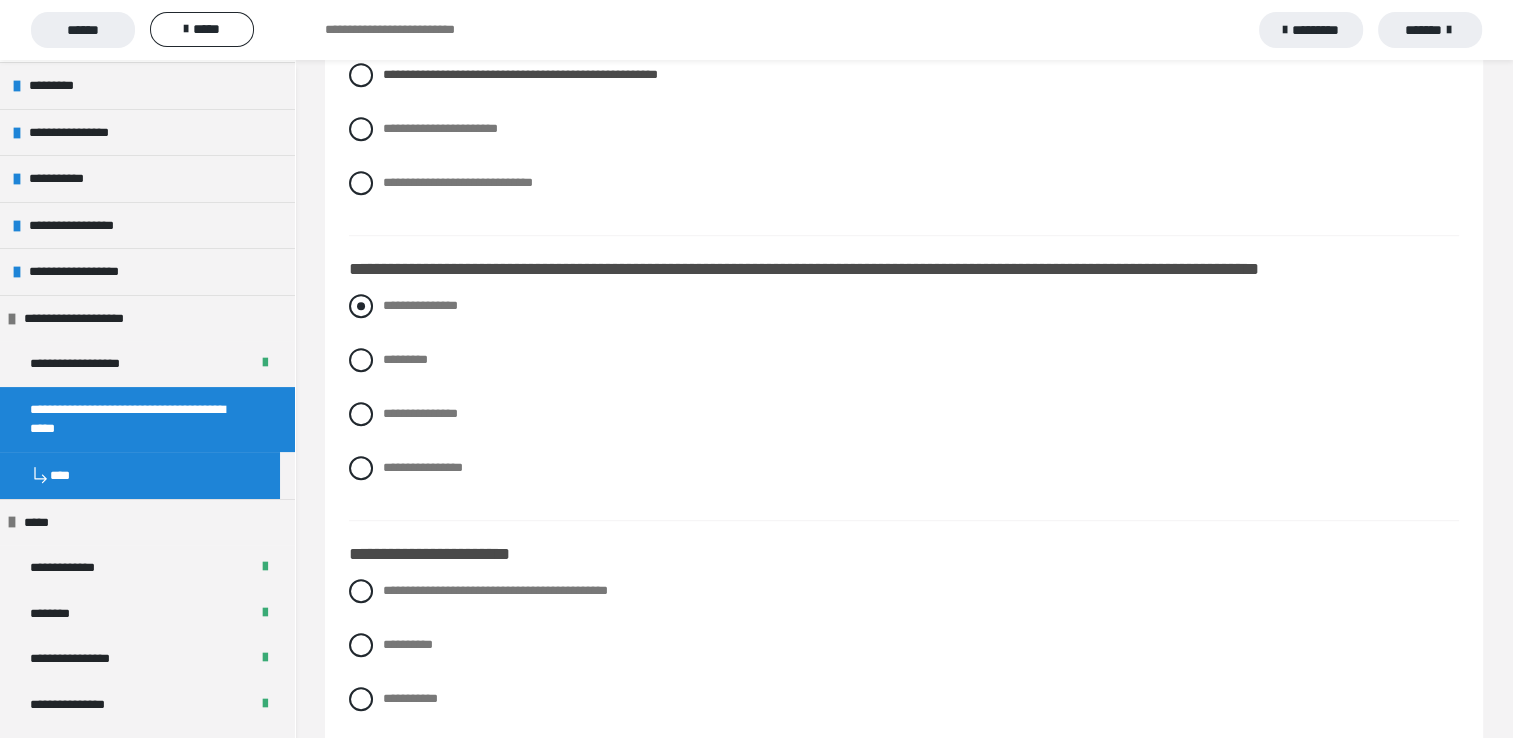 click at bounding box center [361, 306] 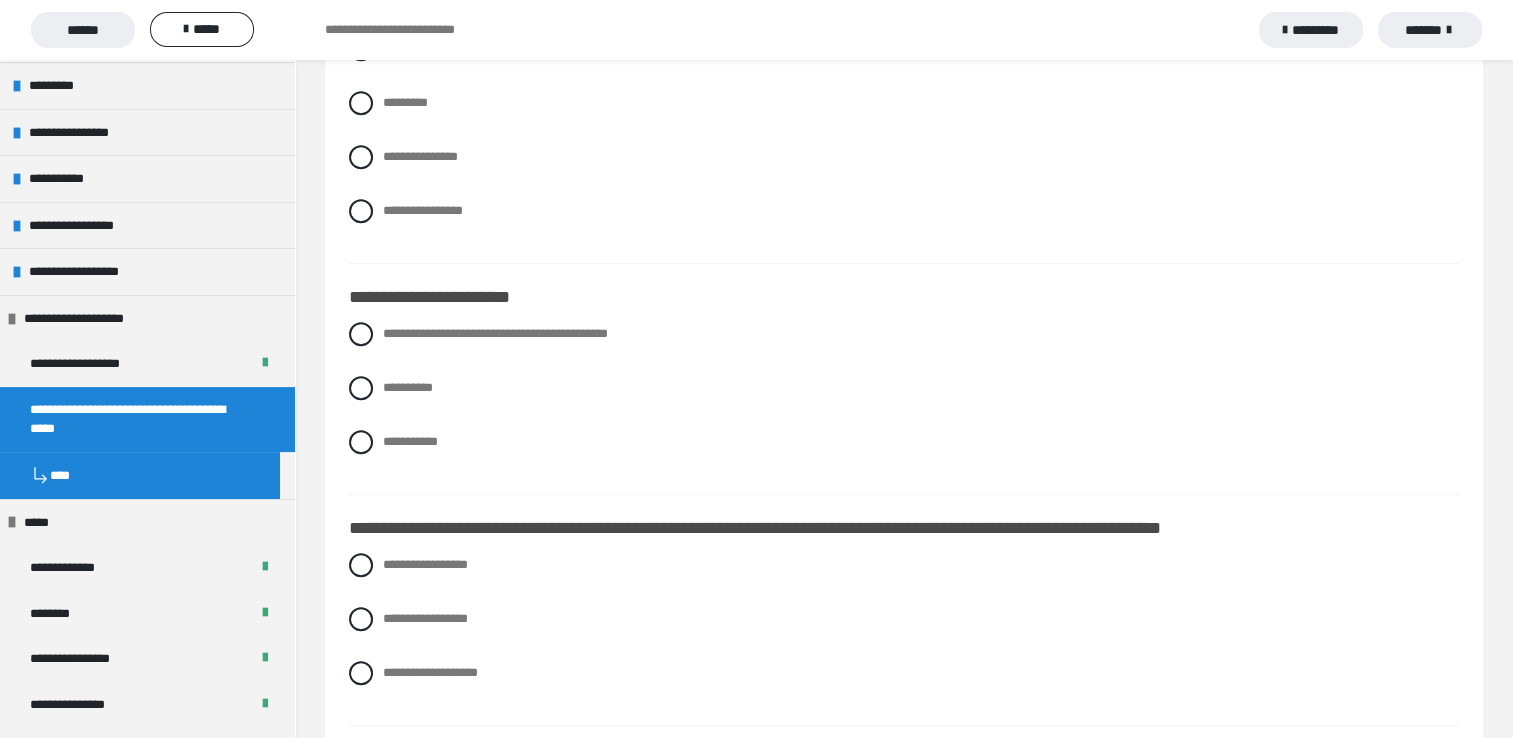 scroll, scrollTop: 1400, scrollLeft: 0, axis: vertical 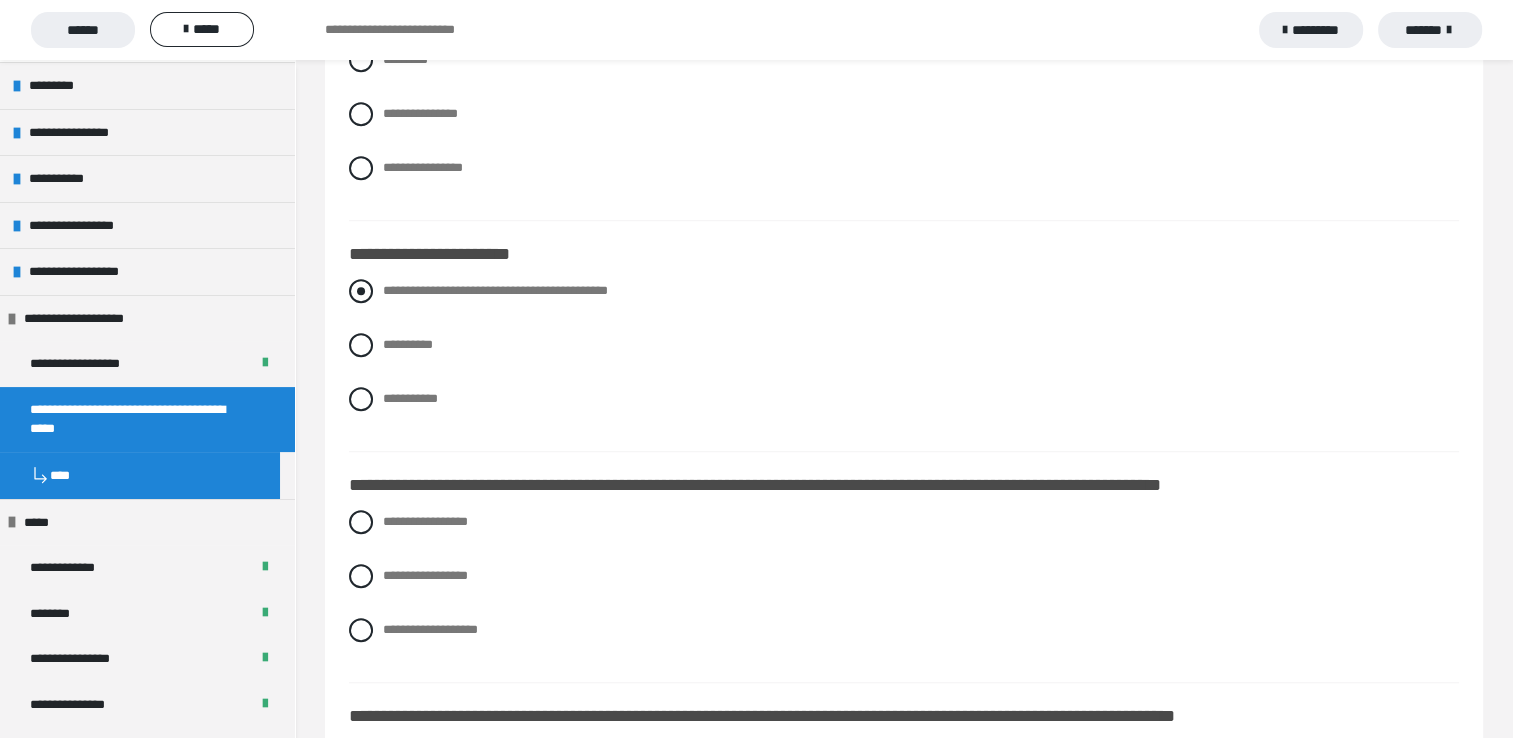 click at bounding box center (361, 291) 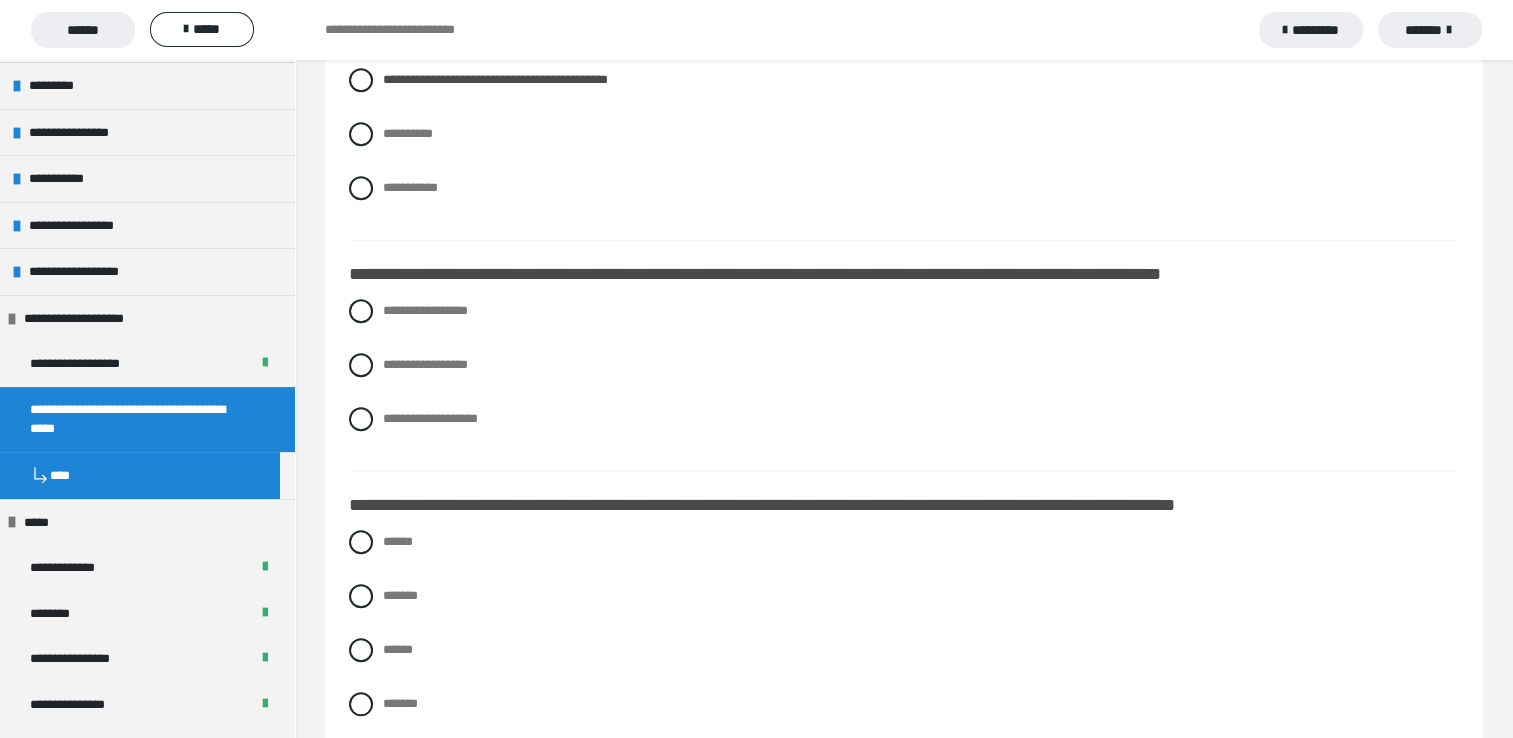 scroll, scrollTop: 1578, scrollLeft: 0, axis: vertical 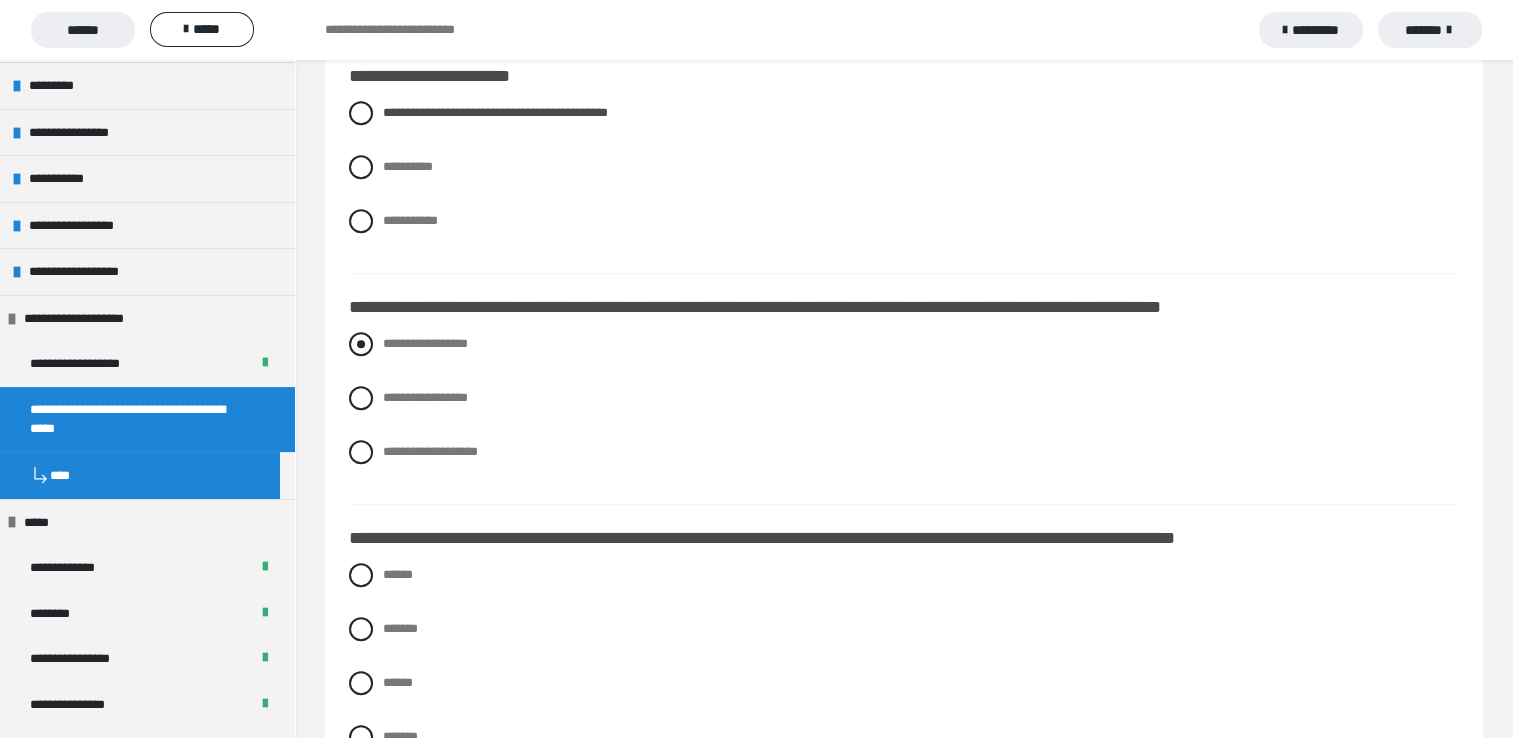 click at bounding box center [361, 344] 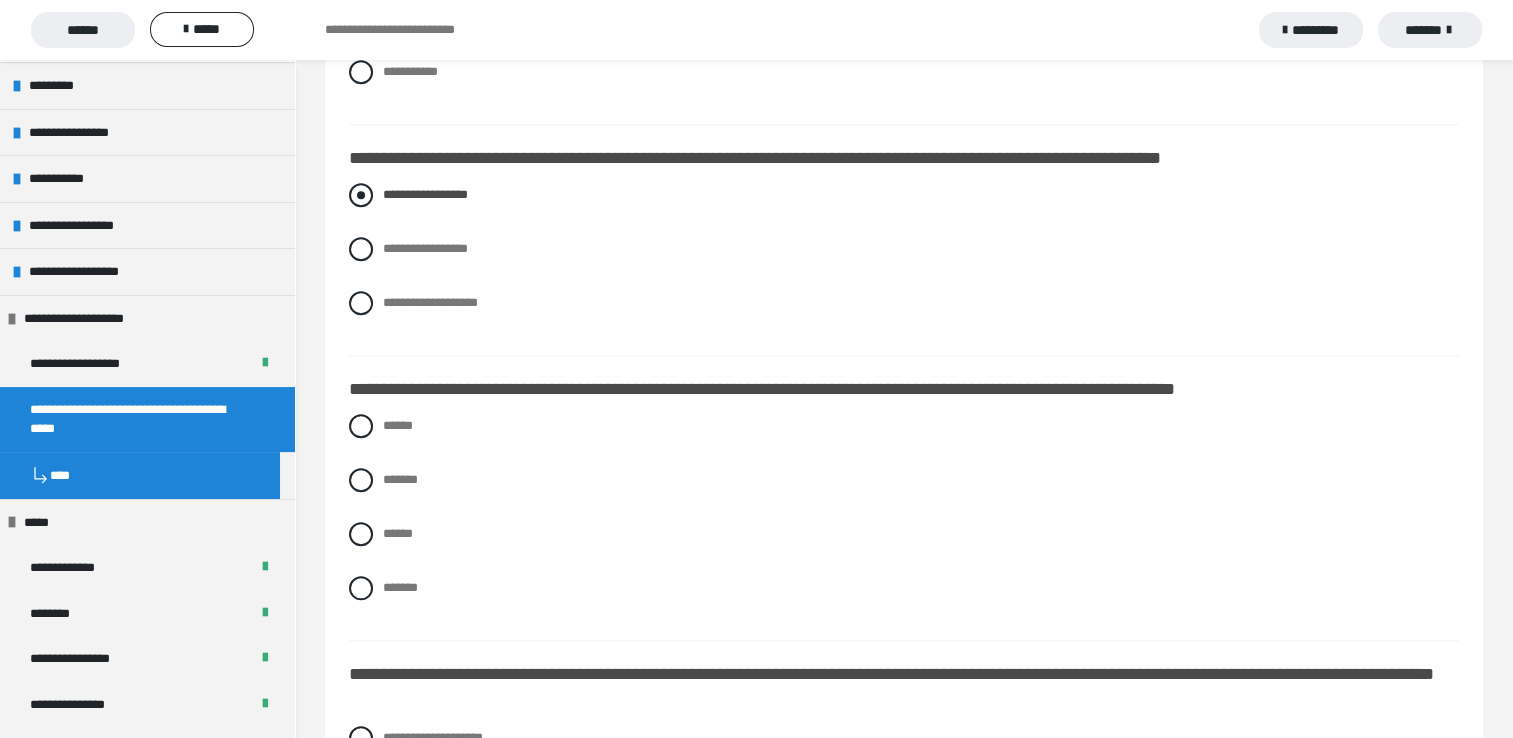 scroll, scrollTop: 1778, scrollLeft: 0, axis: vertical 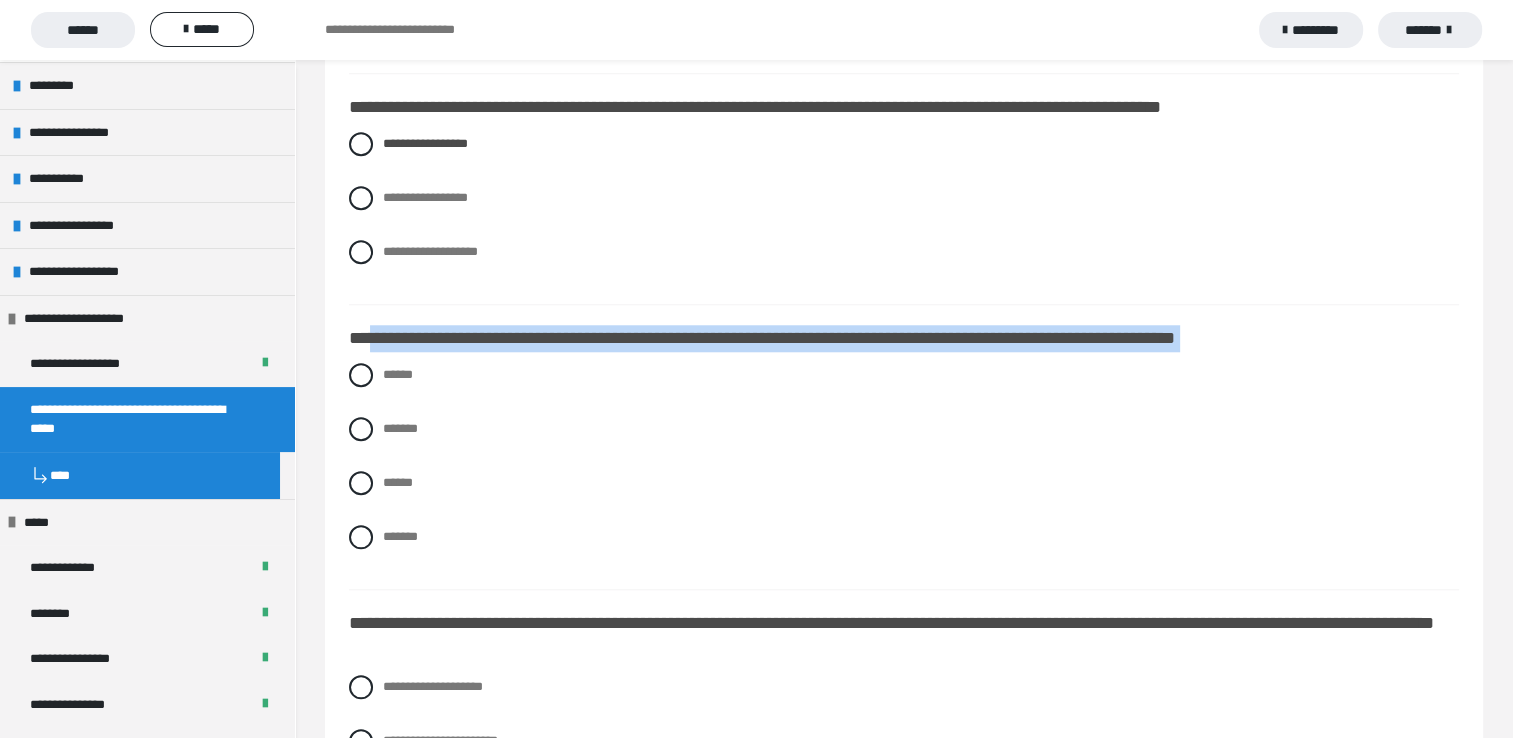 drag, startPoint x: 556, startPoint y: 367, endPoint x: 1431, endPoint y: 383, distance: 875.1463 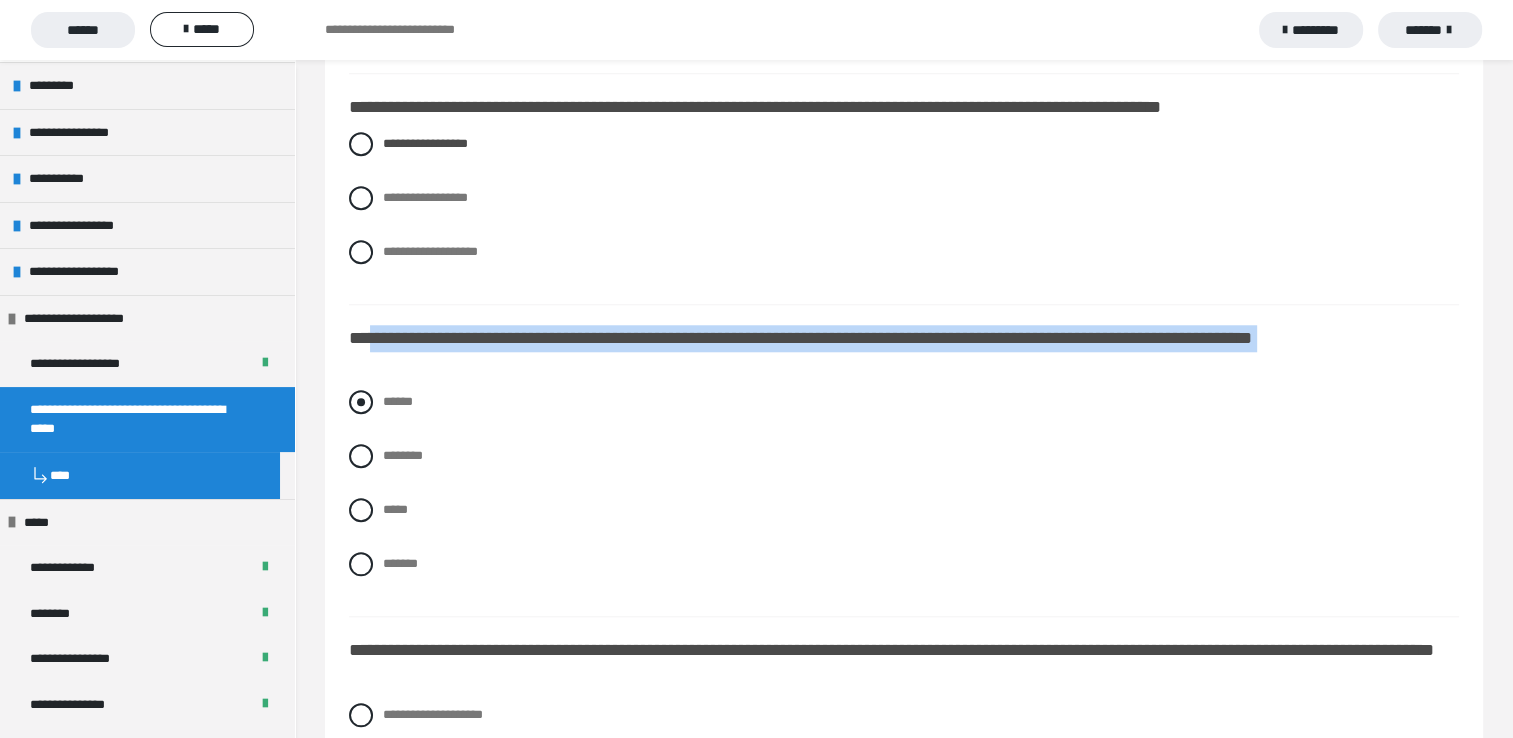 click at bounding box center [361, 402] 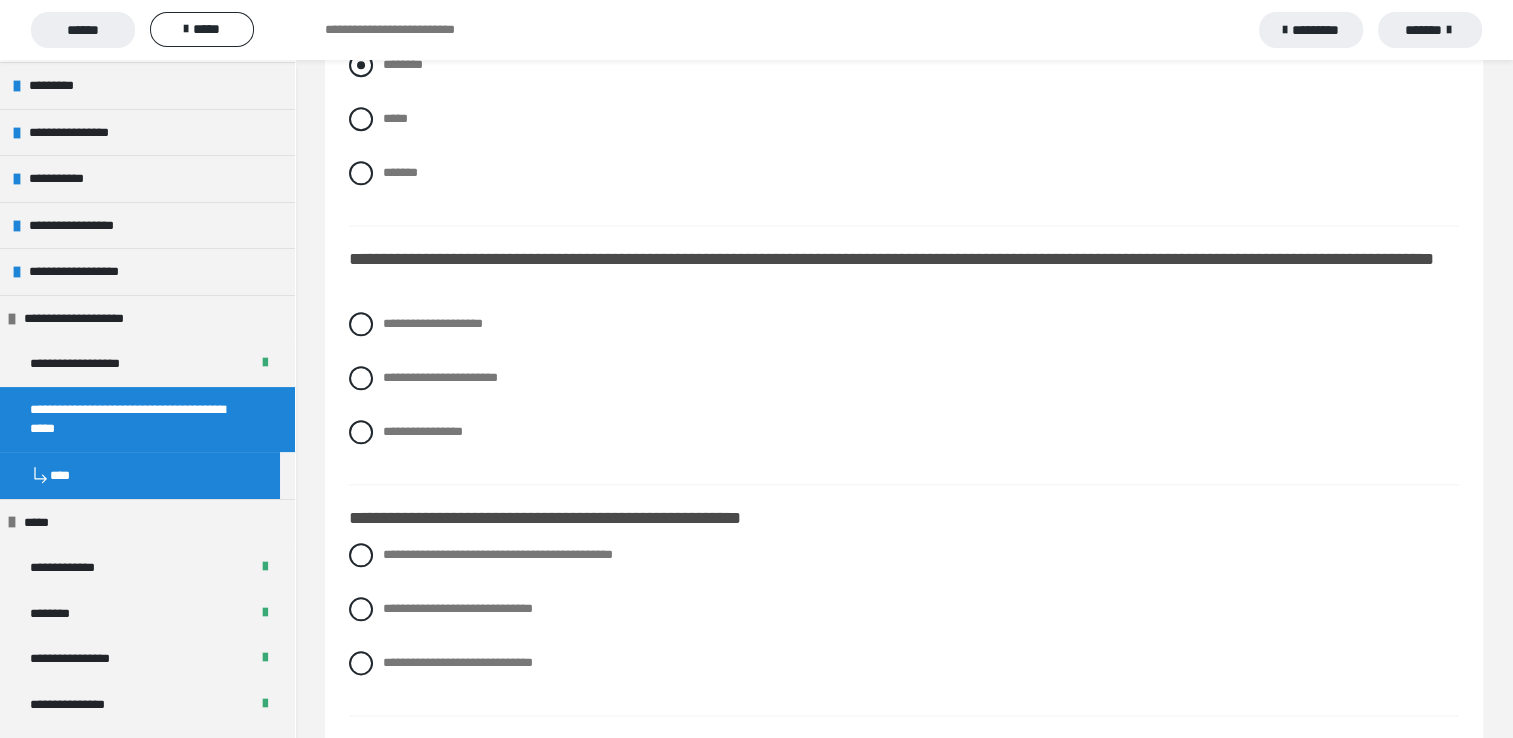 scroll, scrollTop: 2178, scrollLeft: 0, axis: vertical 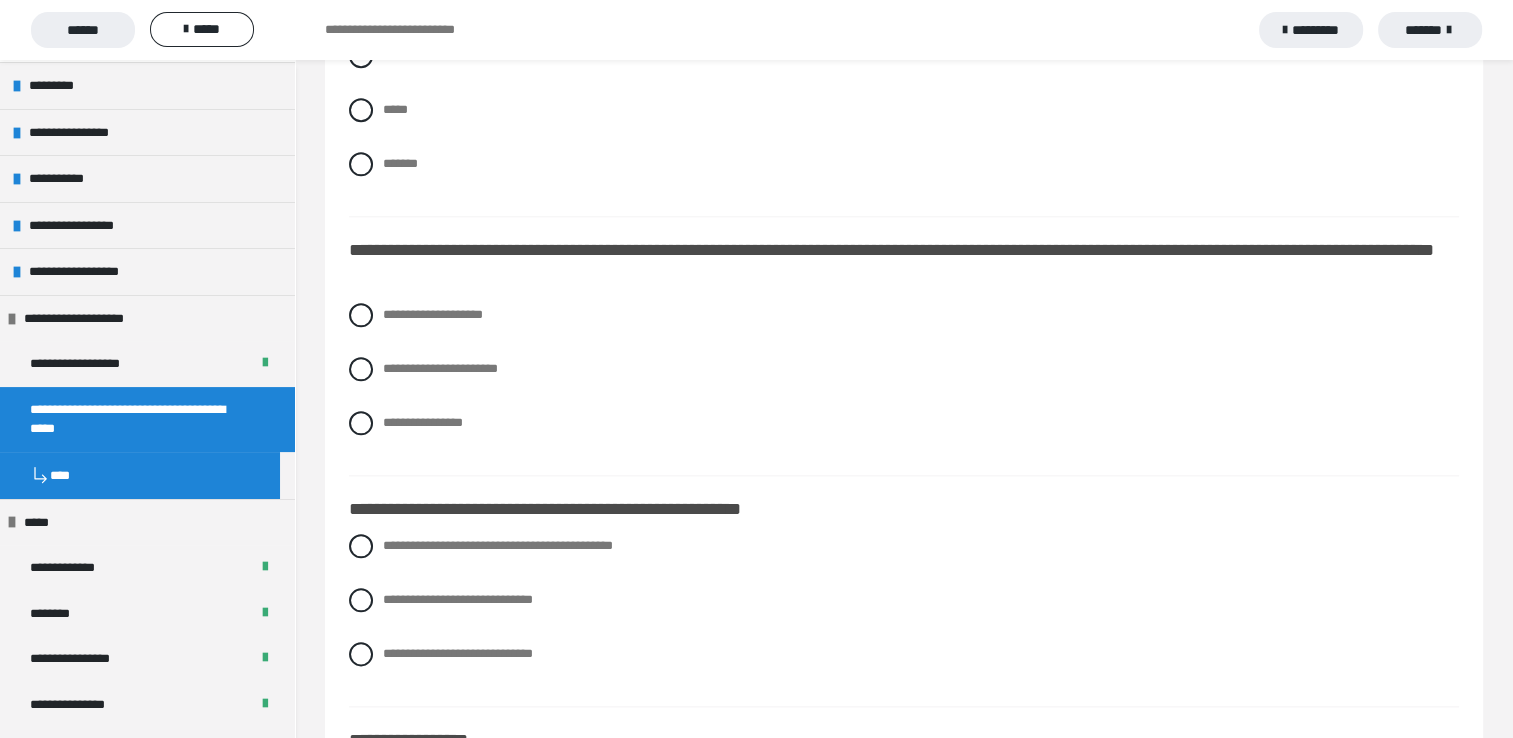click on "**********" at bounding box center [905, 250] 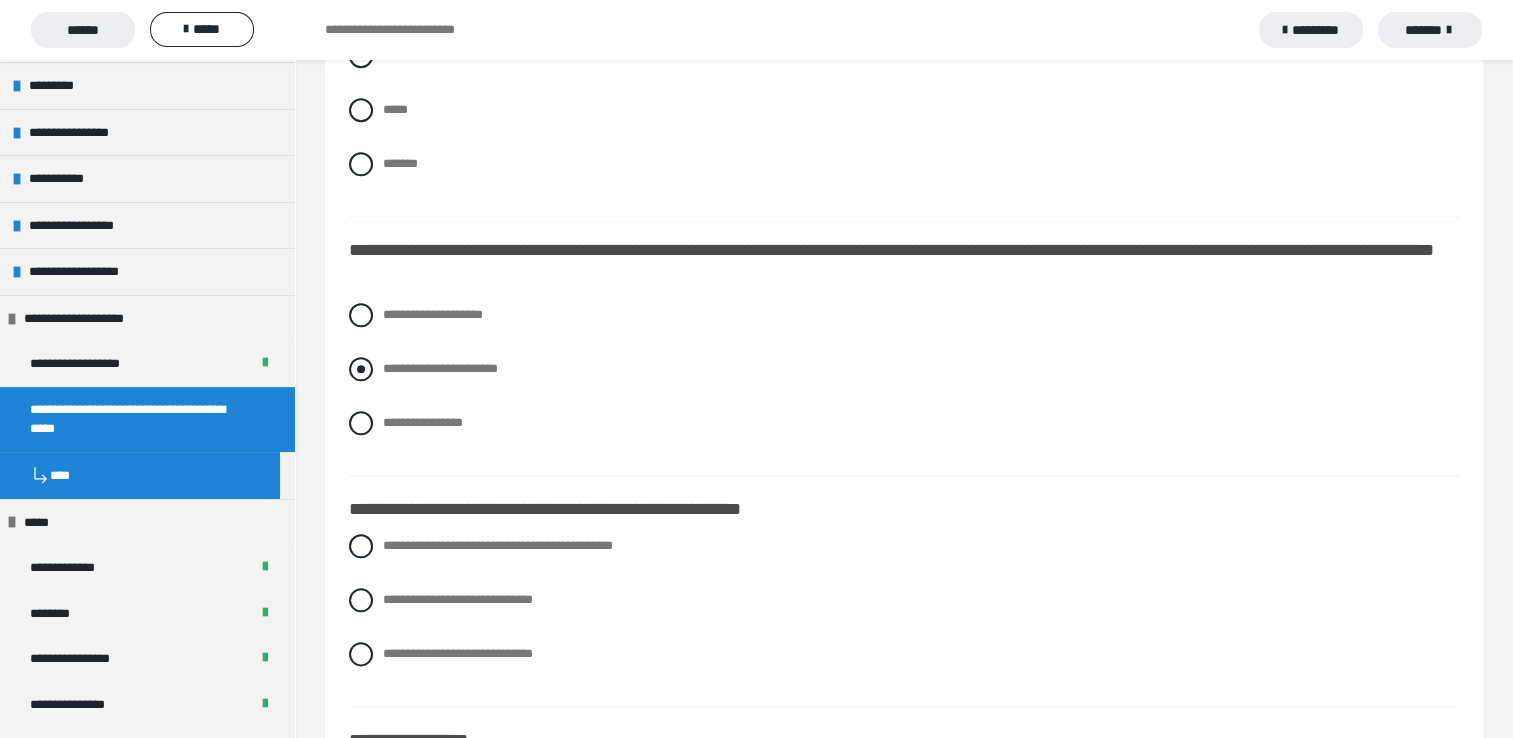 click at bounding box center [361, 369] 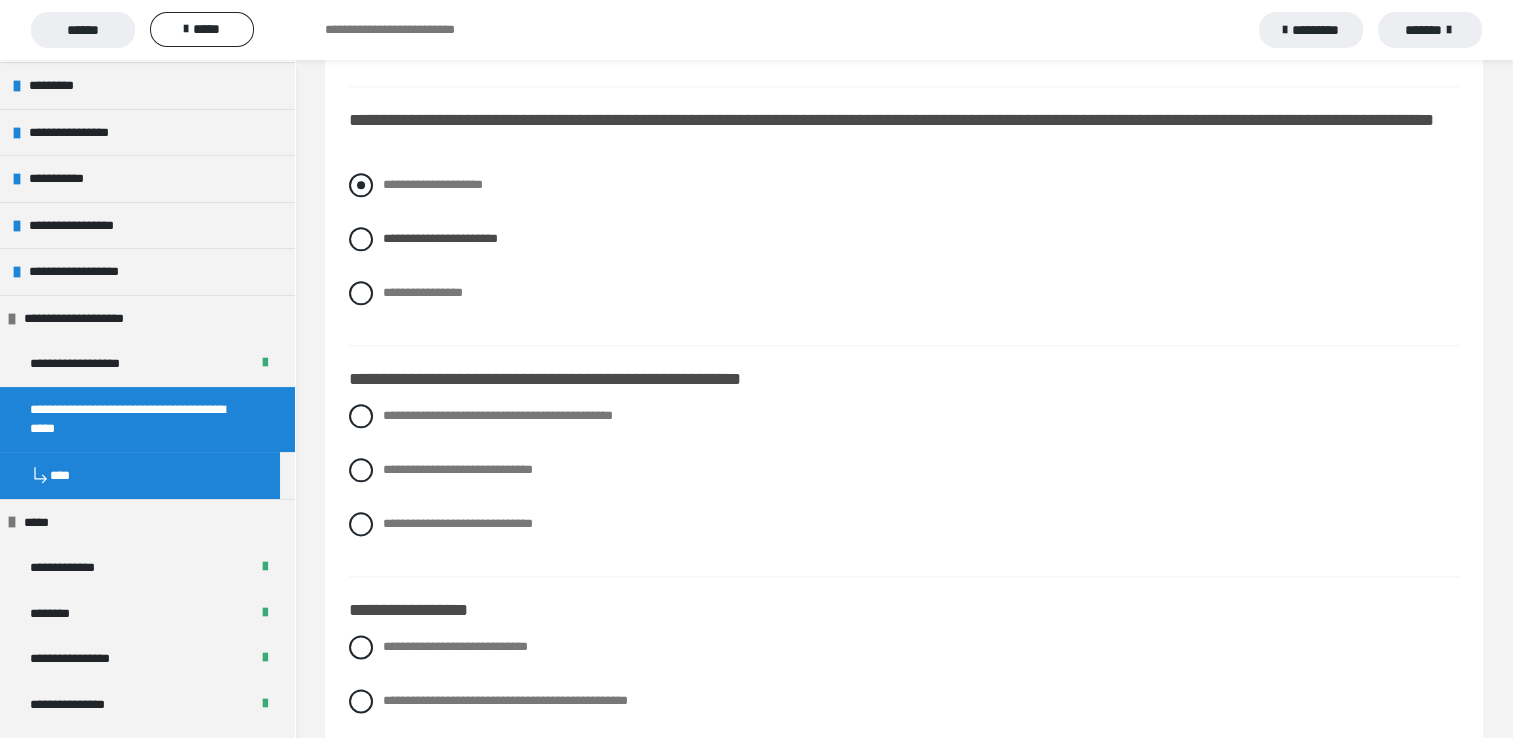 scroll, scrollTop: 2478, scrollLeft: 0, axis: vertical 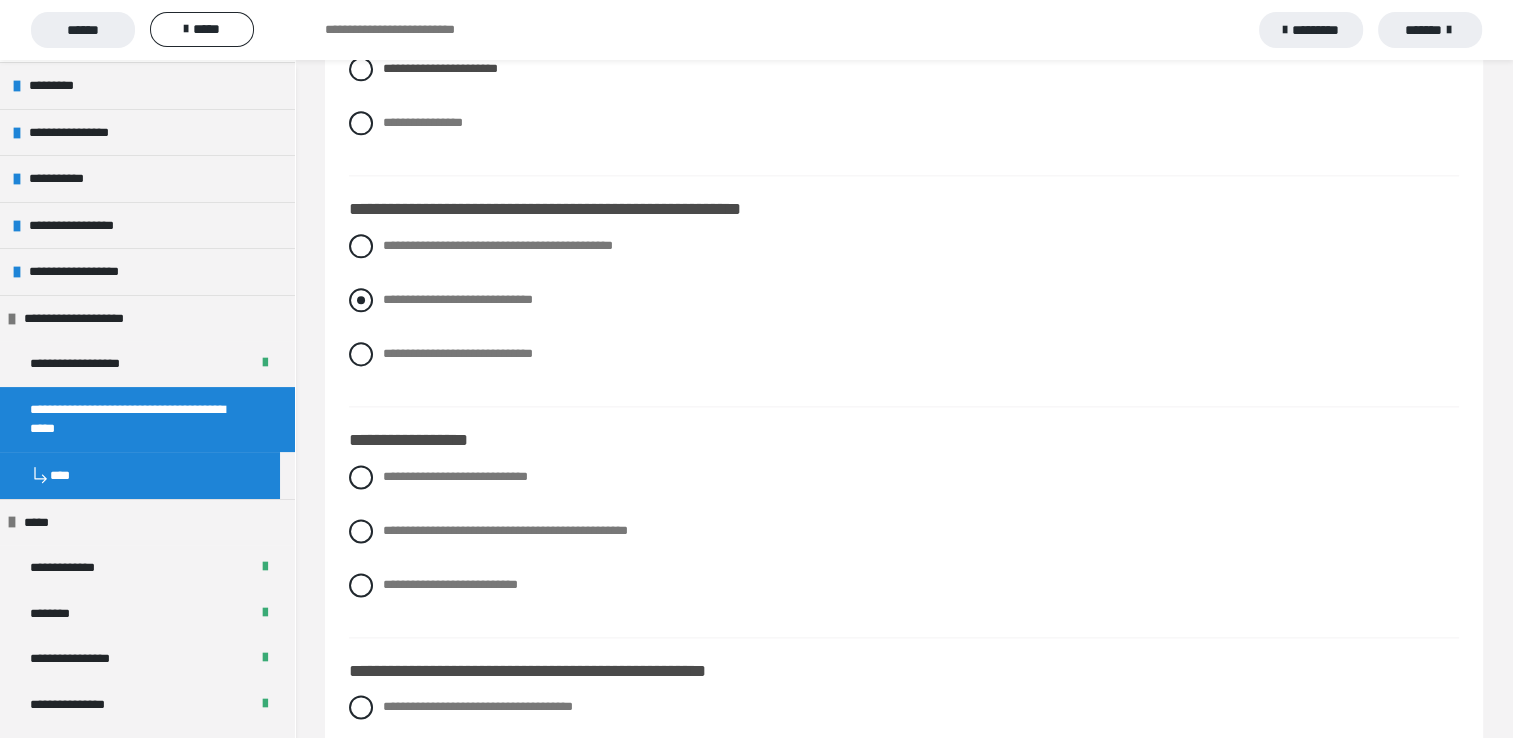 click at bounding box center [361, 300] 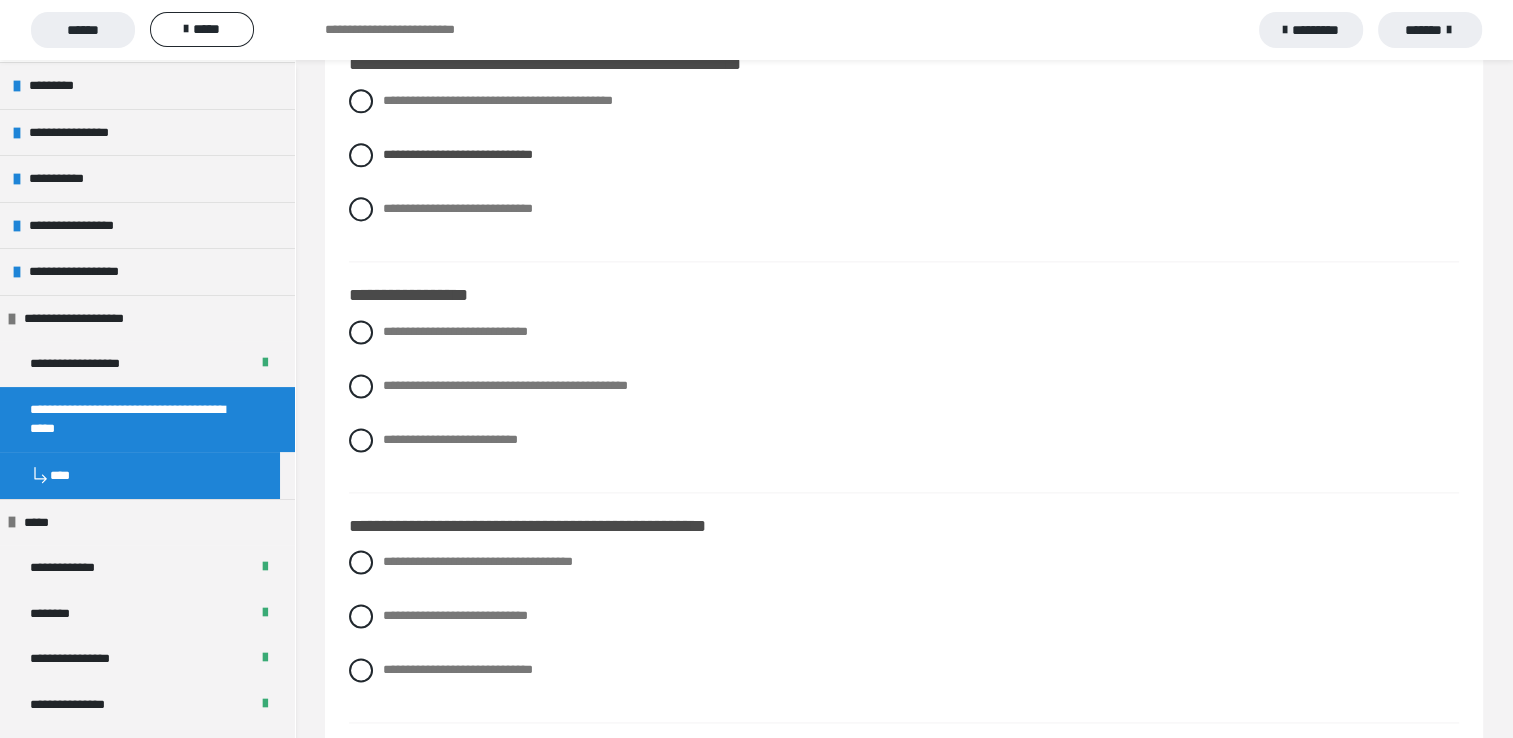 scroll, scrollTop: 2678, scrollLeft: 0, axis: vertical 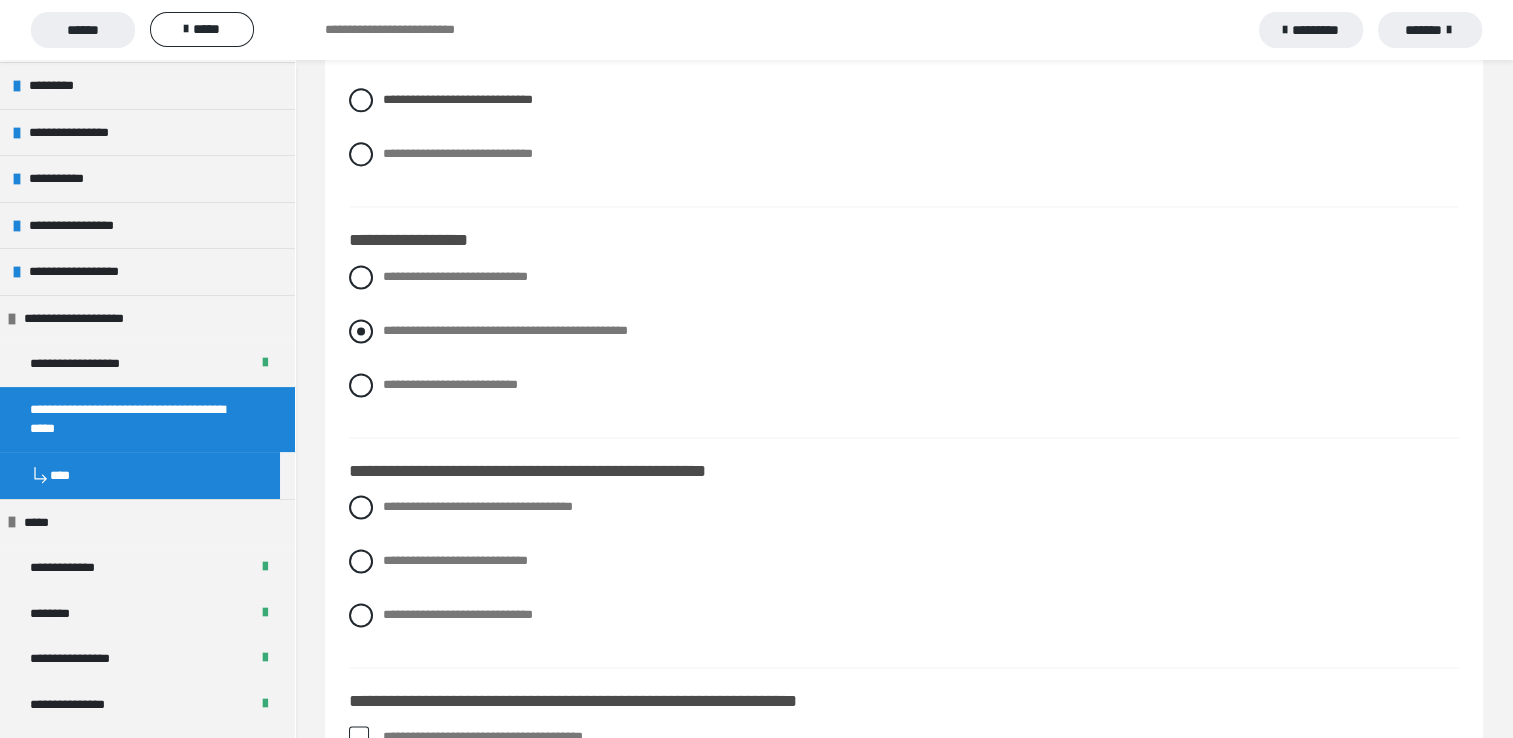 click at bounding box center (361, 331) 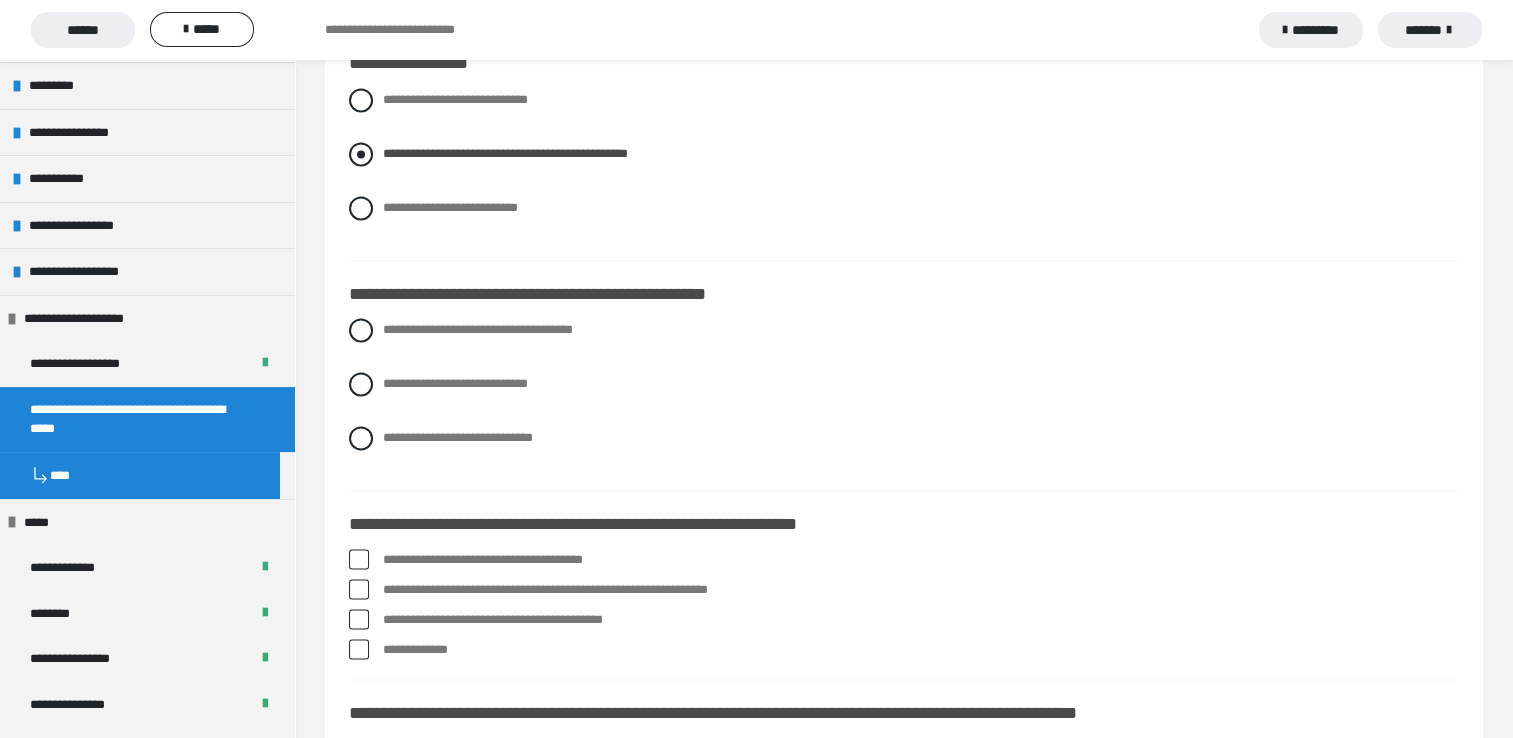 scroll, scrollTop: 2878, scrollLeft: 0, axis: vertical 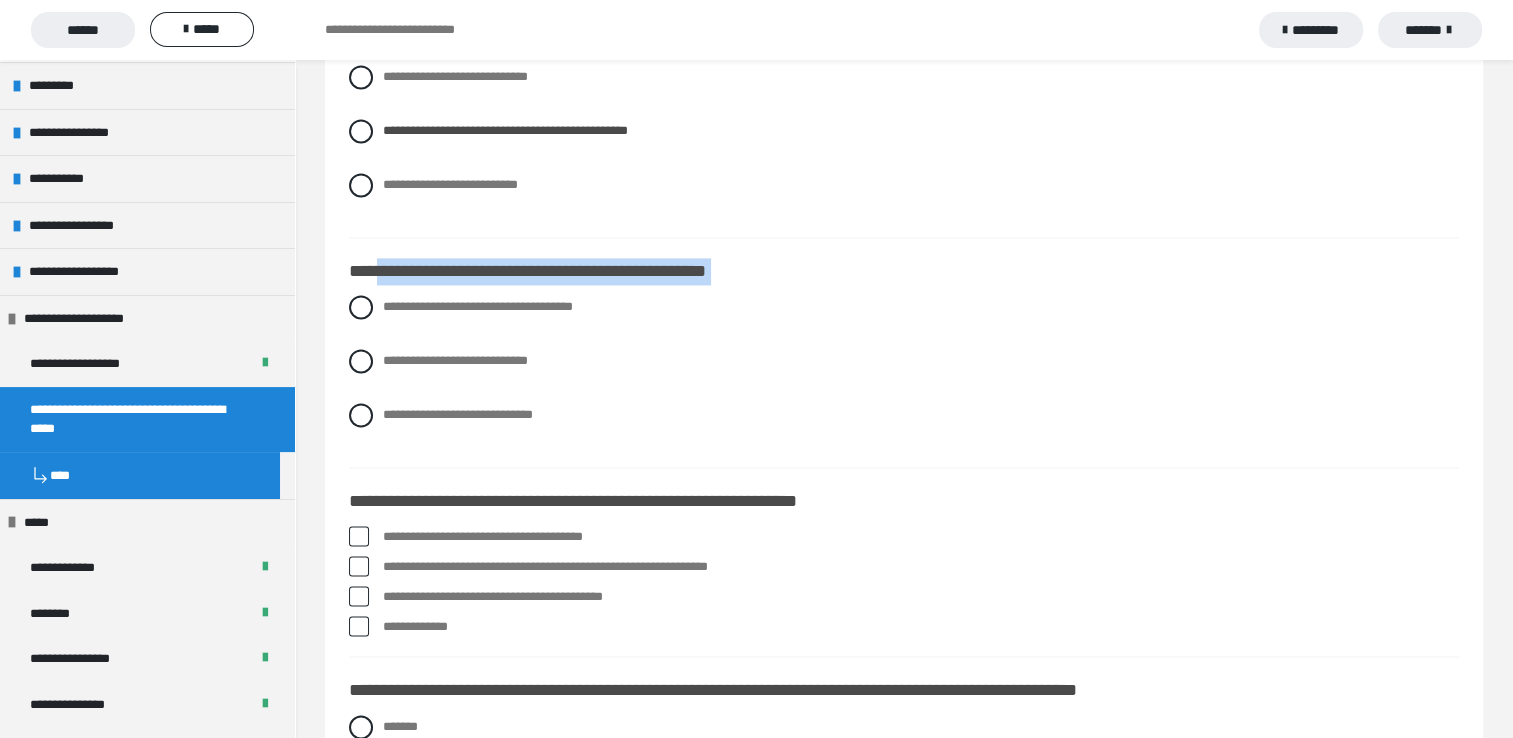 drag, startPoint x: 378, startPoint y: 300, endPoint x: 822, endPoint y: 315, distance: 444.2533 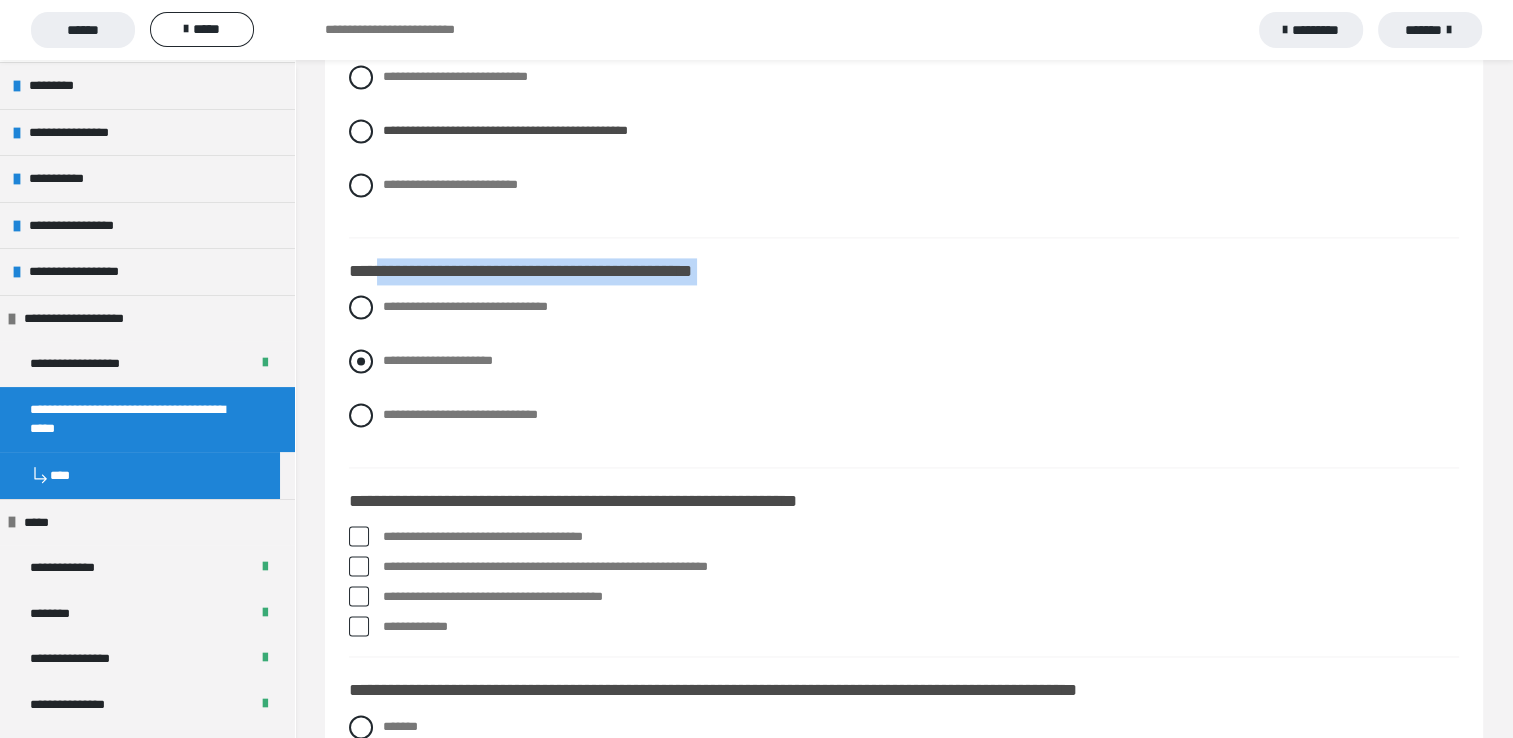 click at bounding box center (361, 361) 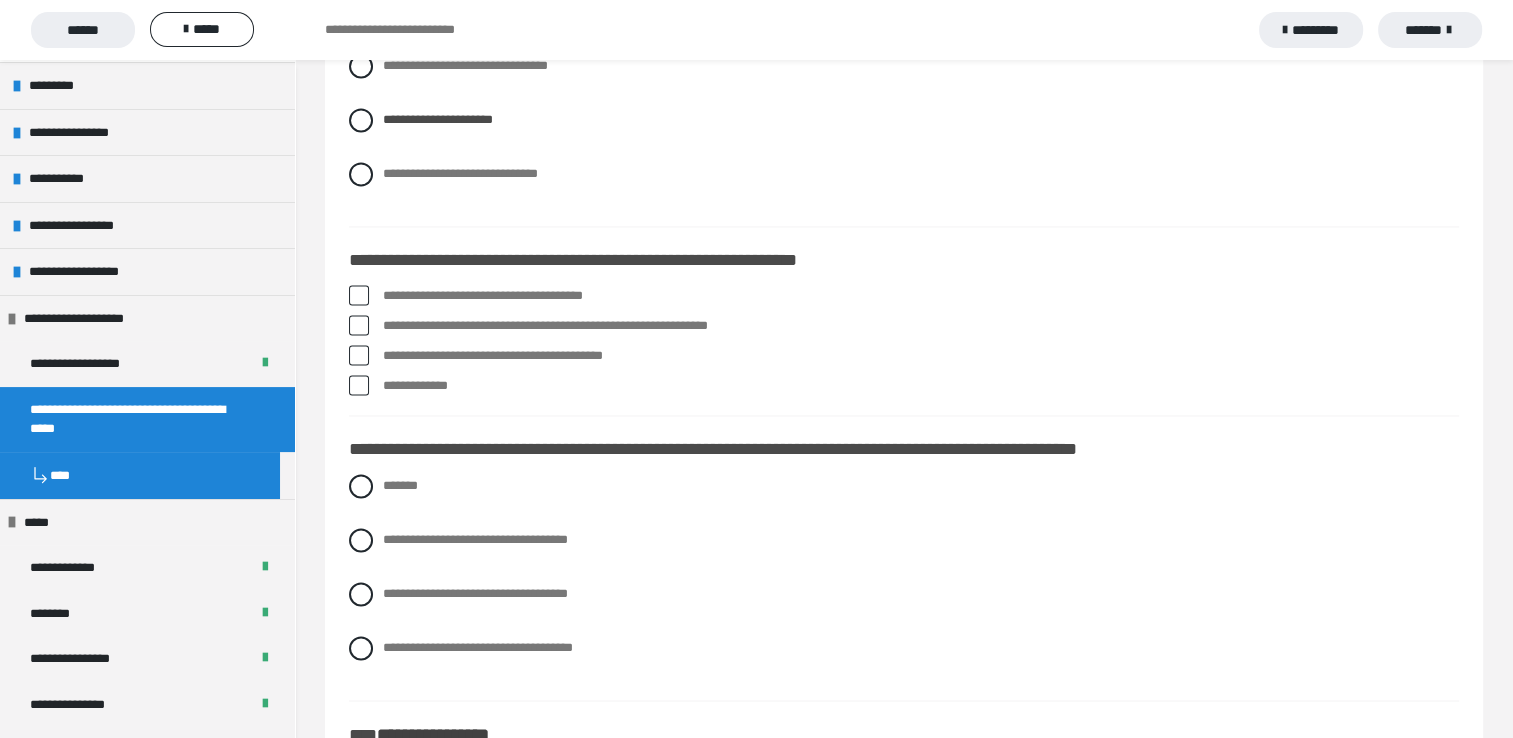 scroll, scrollTop: 3178, scrollLeft: 0, axis: vertical 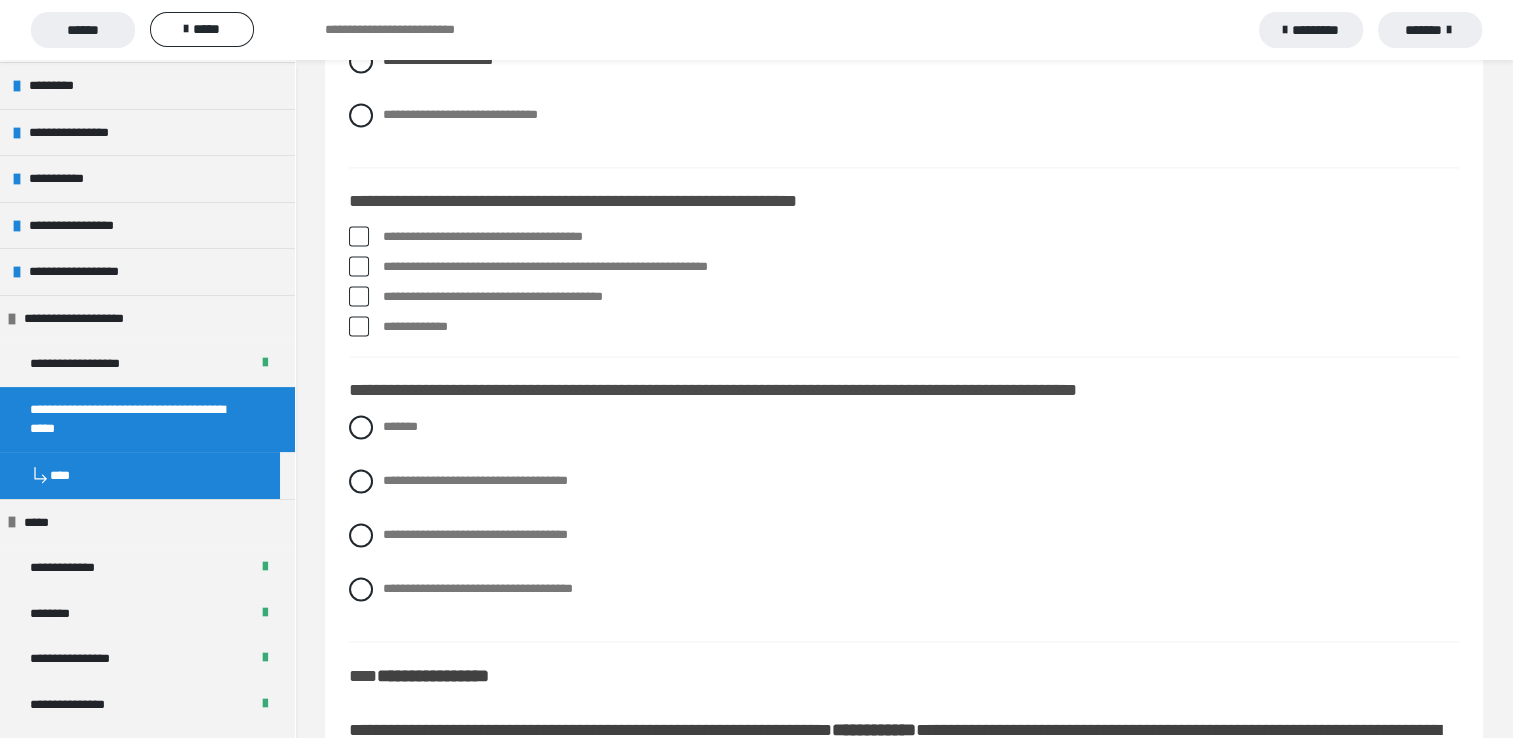 click at bounding box center [359, 326] 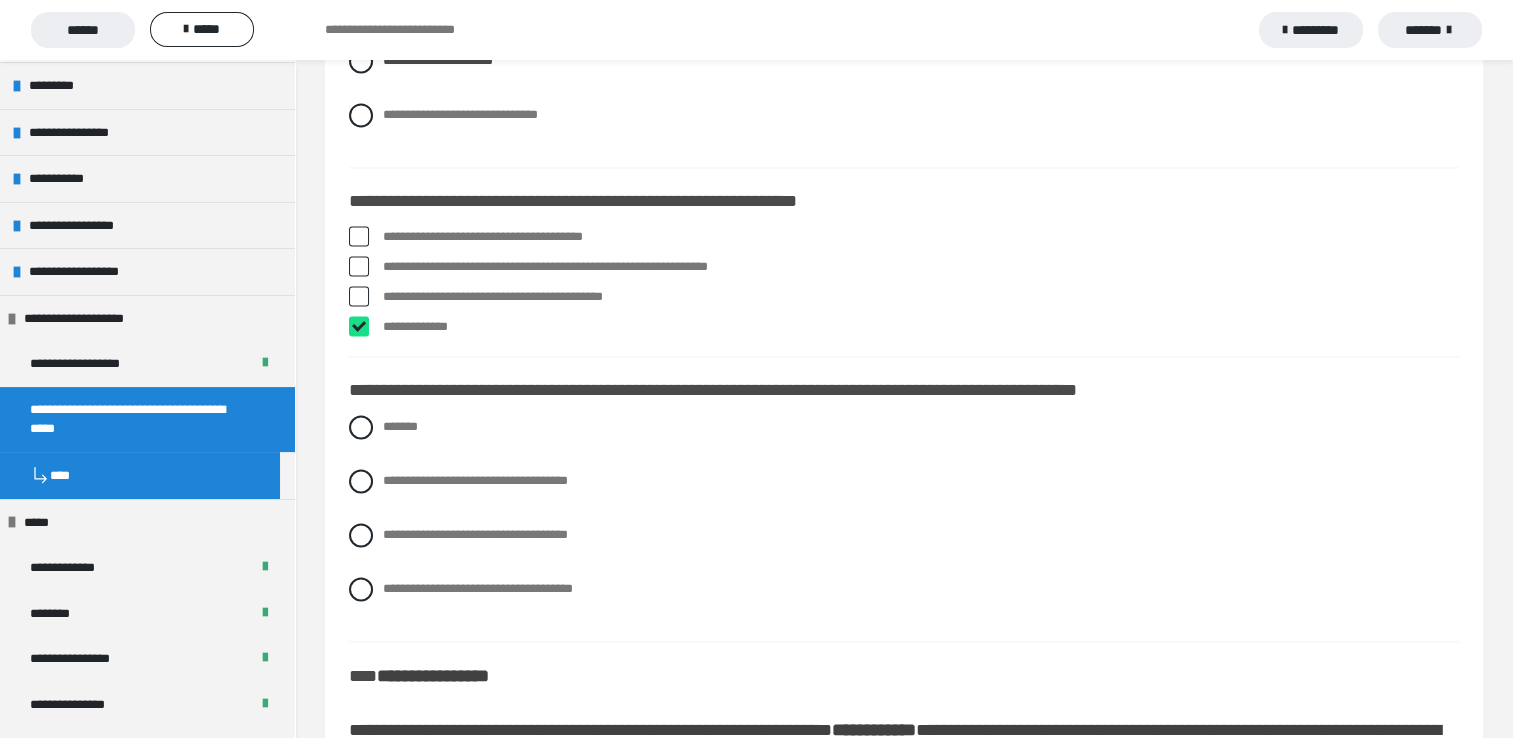 checkbox on "****" 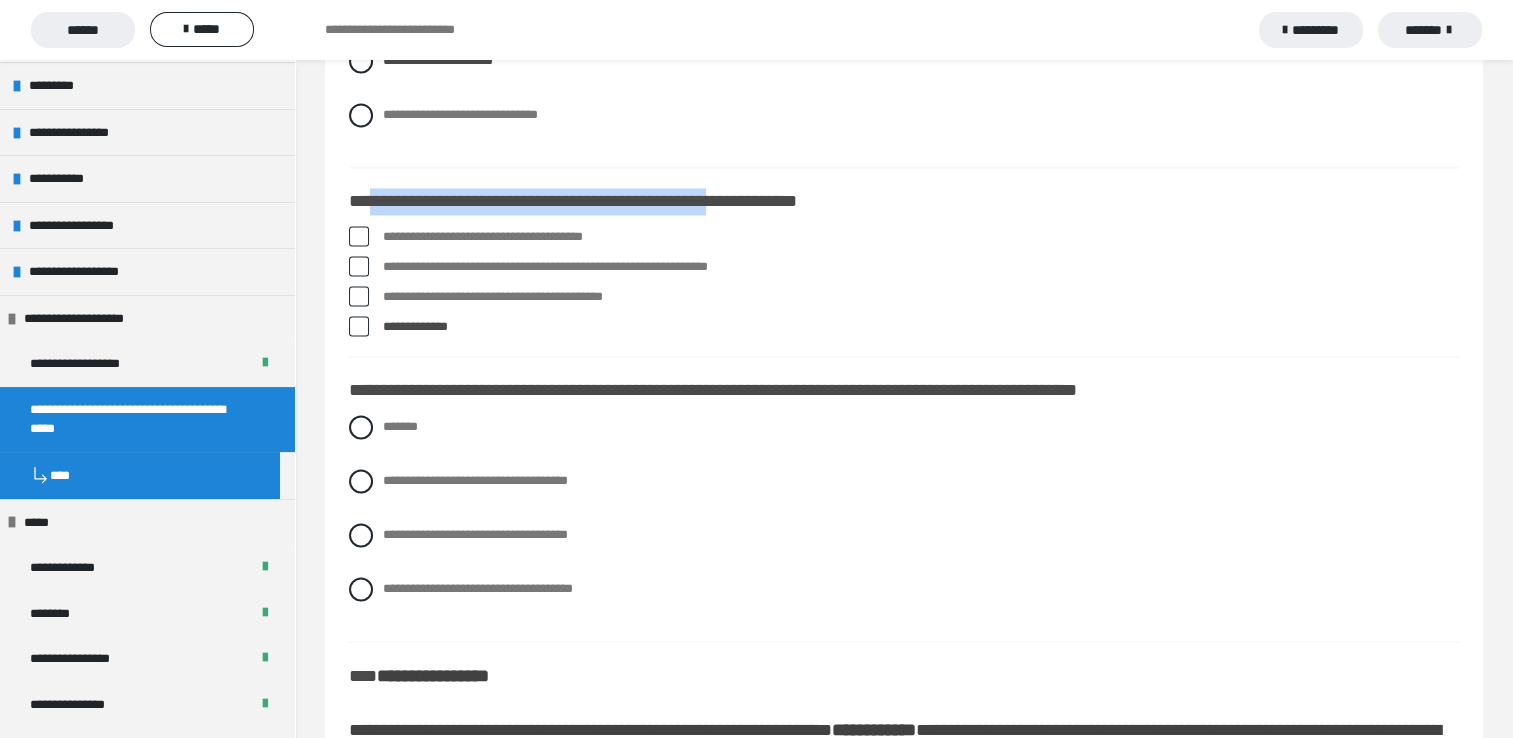 drag, startPoint x: 372, startPoint y: 227, endPoint x: 771, endPoint y: 231, distance: 399.02005 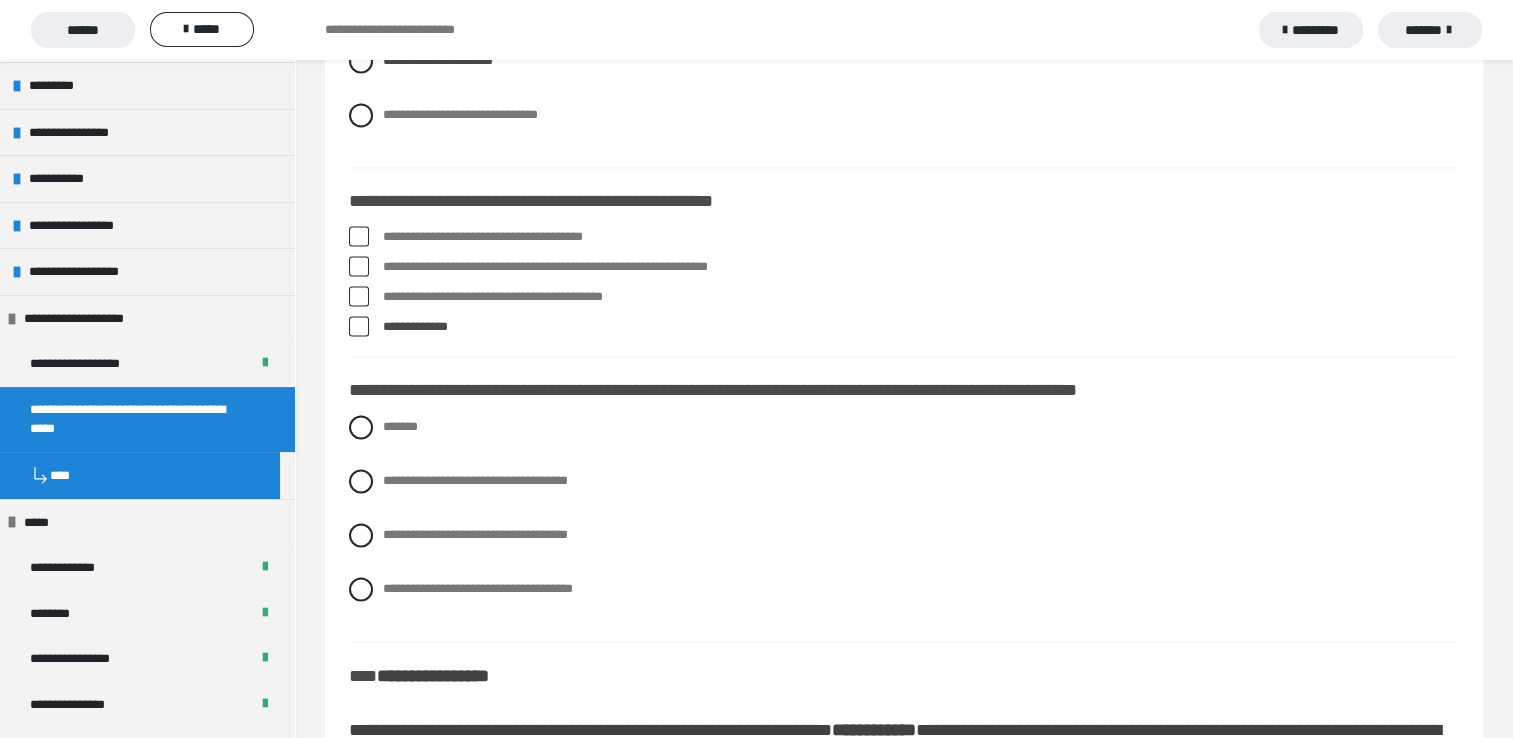 click at bounding box center [359, 296] 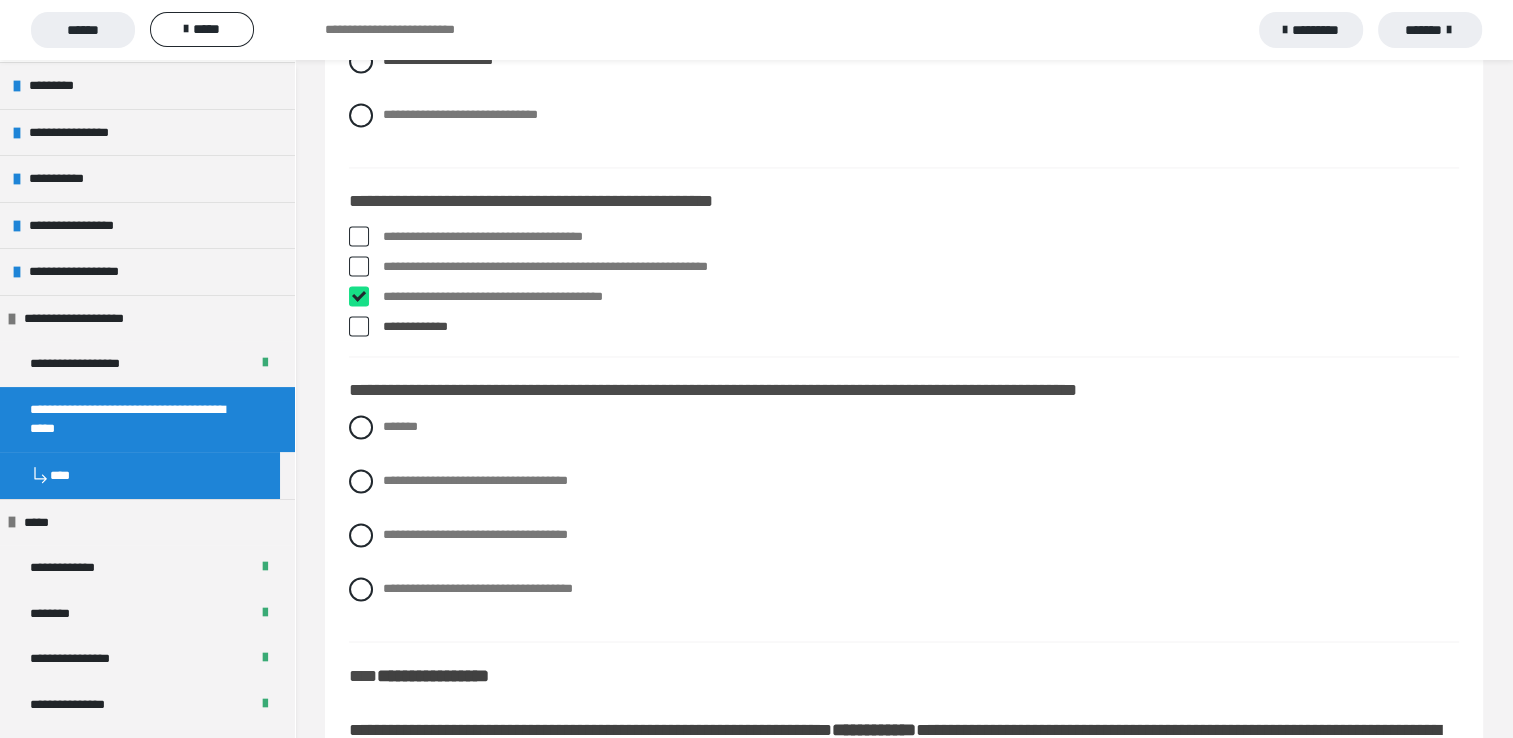 checkbox on "****" 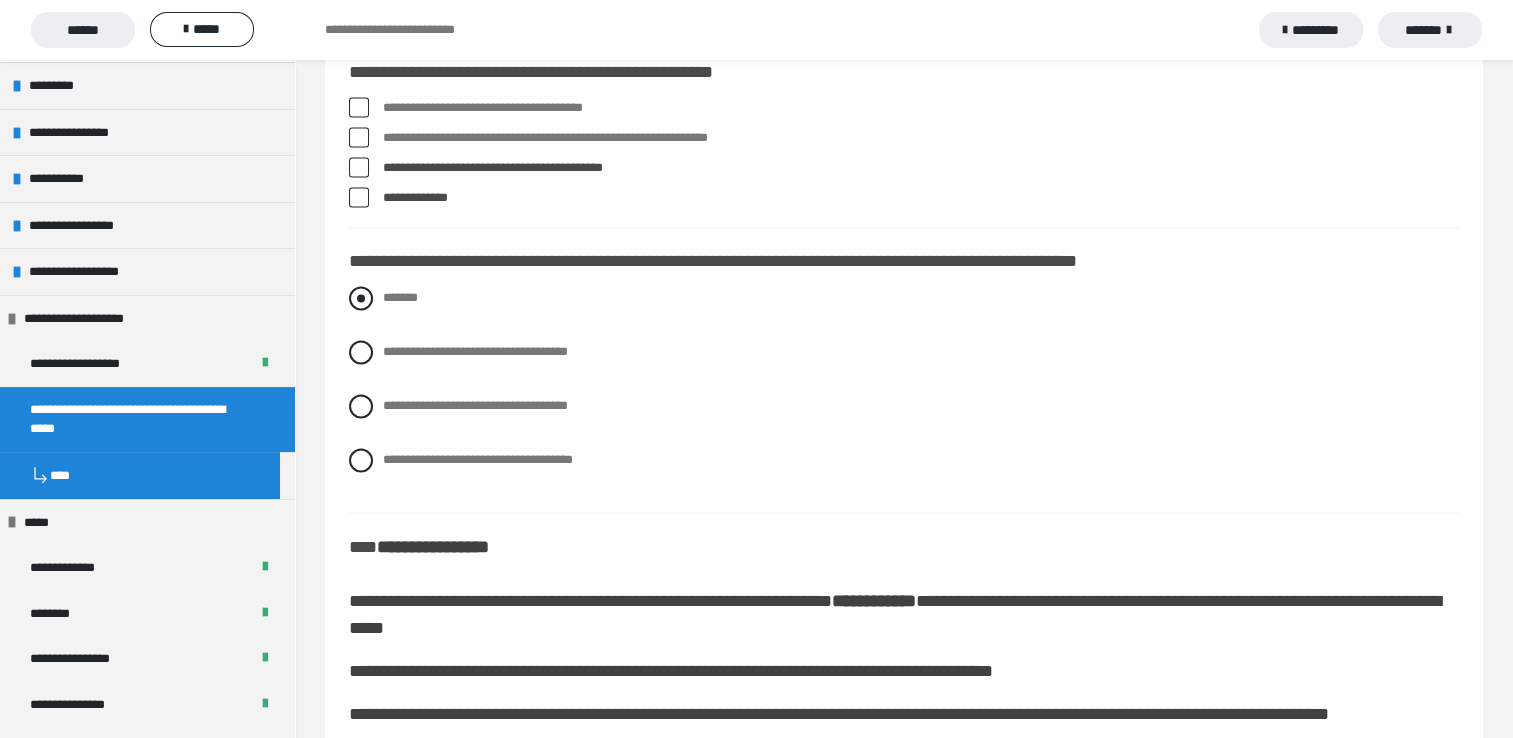 scroll, scrollTop: 3378, scrollLeft: 0, axis: vertical 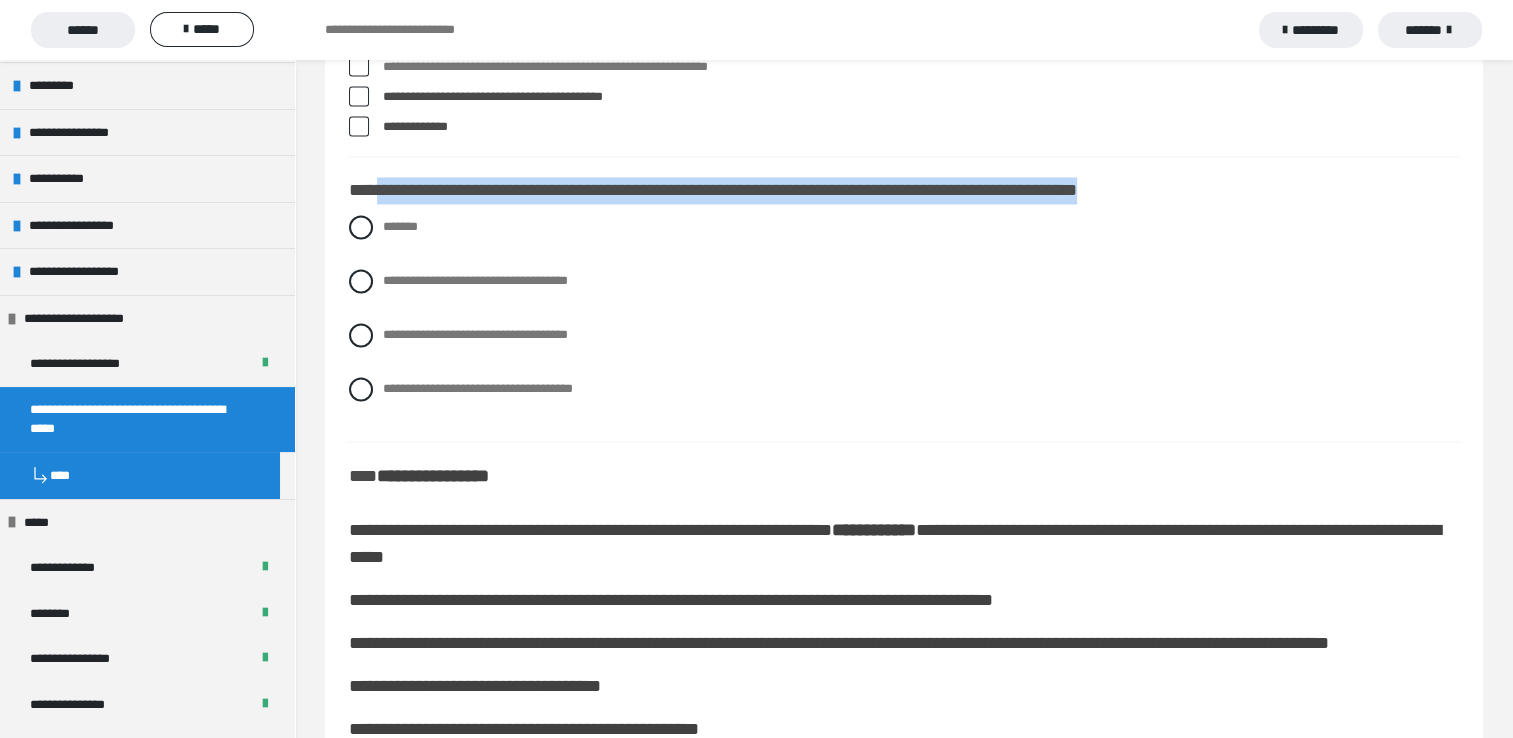 drag, startPoint x: 376, startPoint y: 210, endPoint x: 1214, endPoint y: 204, distance: 838.0215 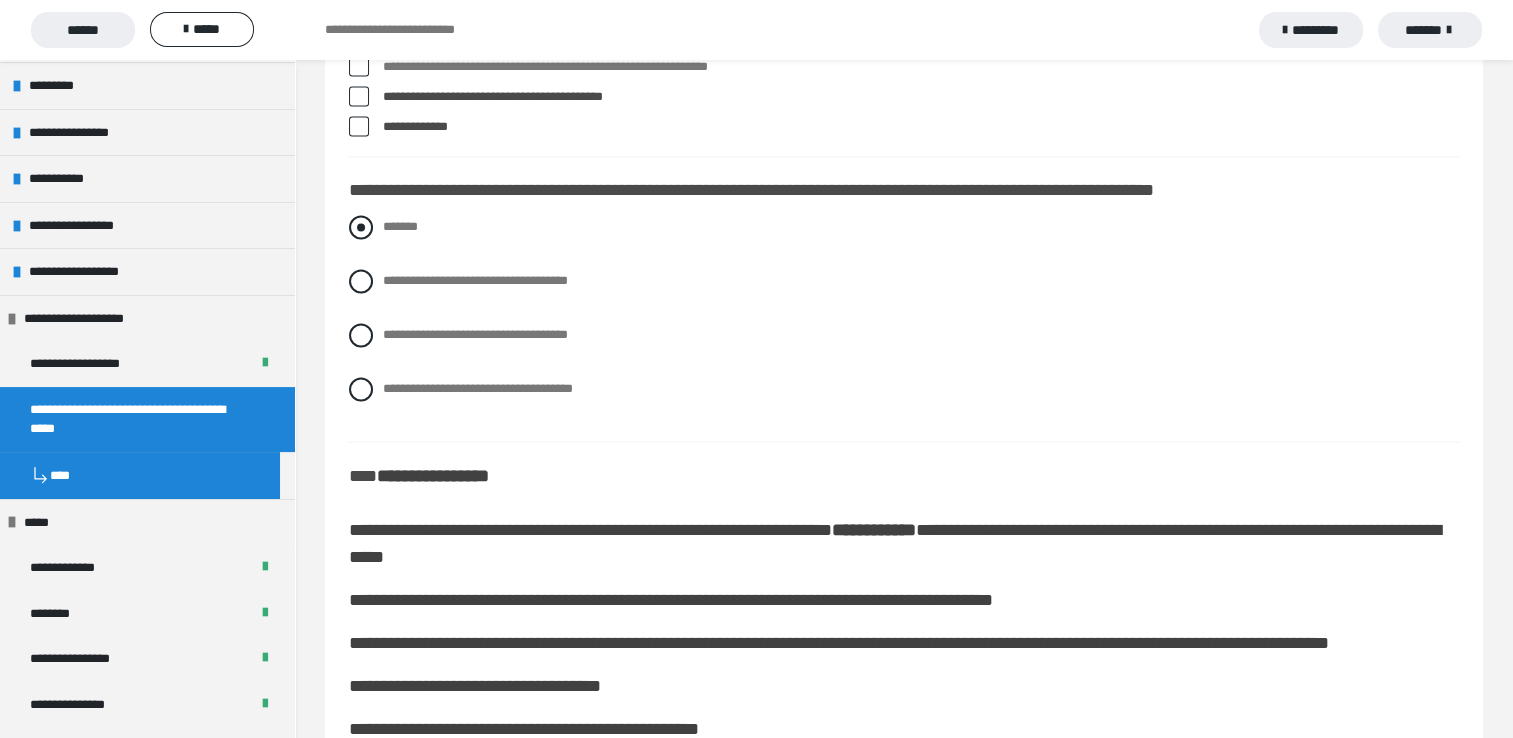 click at bounding box center (361, 227) 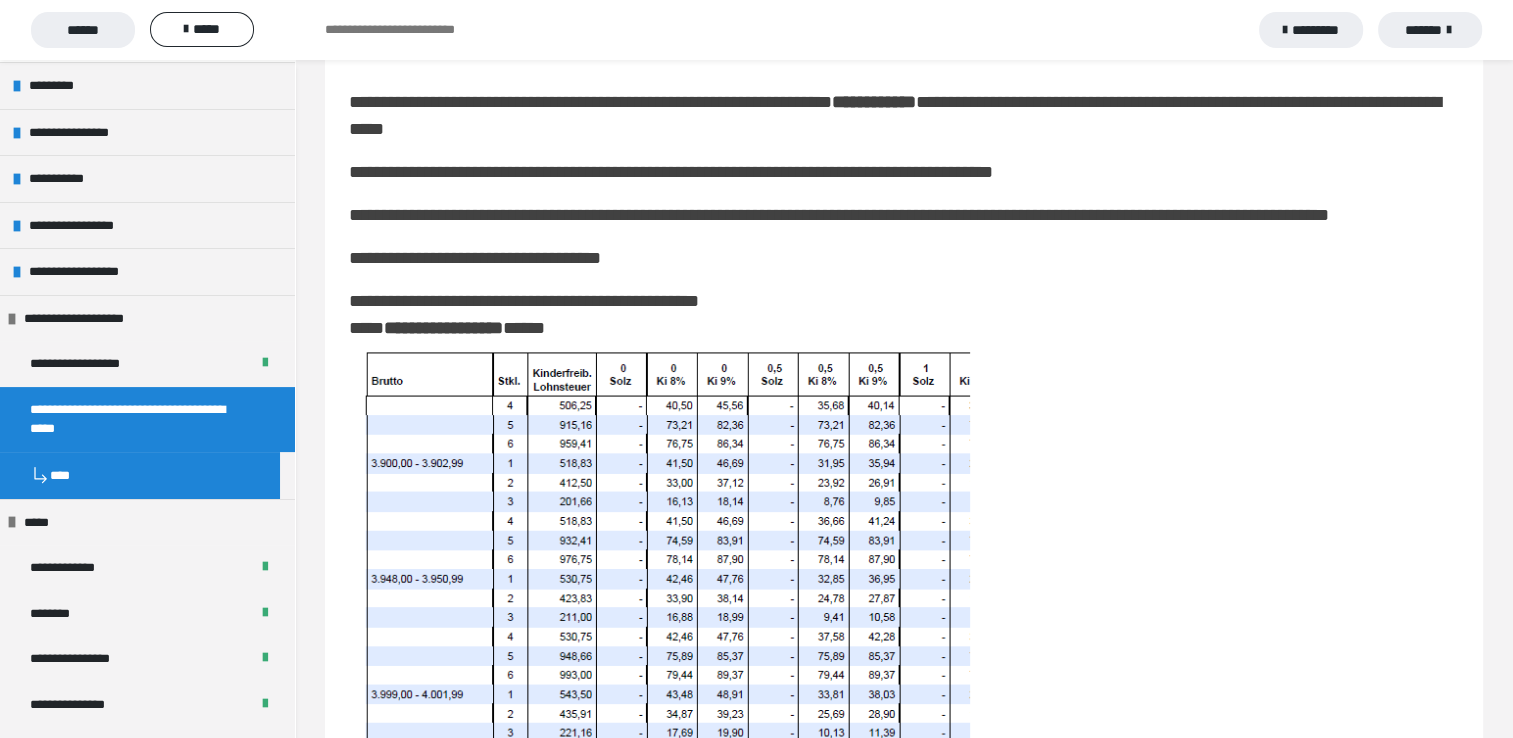 scroll, scrollTop: 3905, scrollLeft: 0, axis: vertical 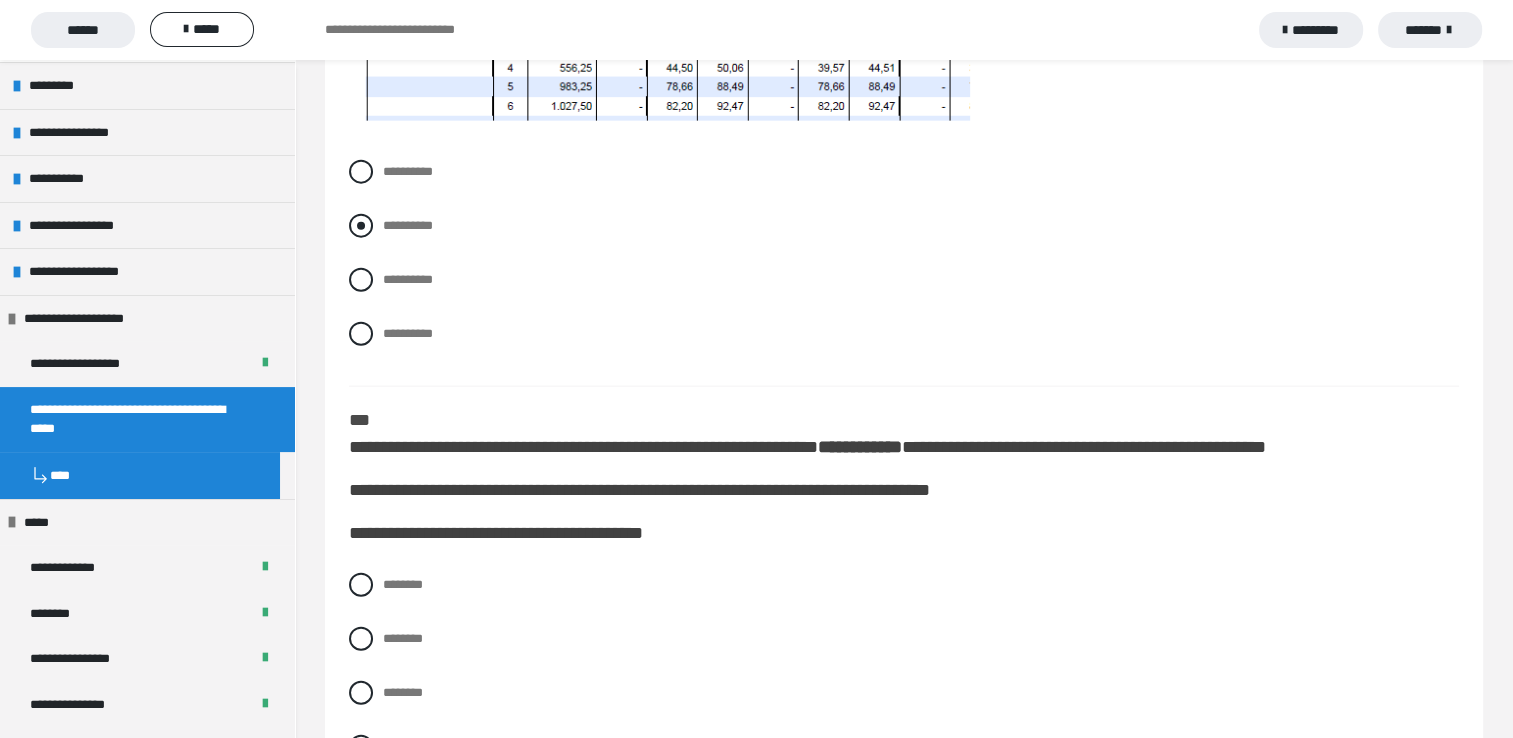 click at bounding box center [361, 226] 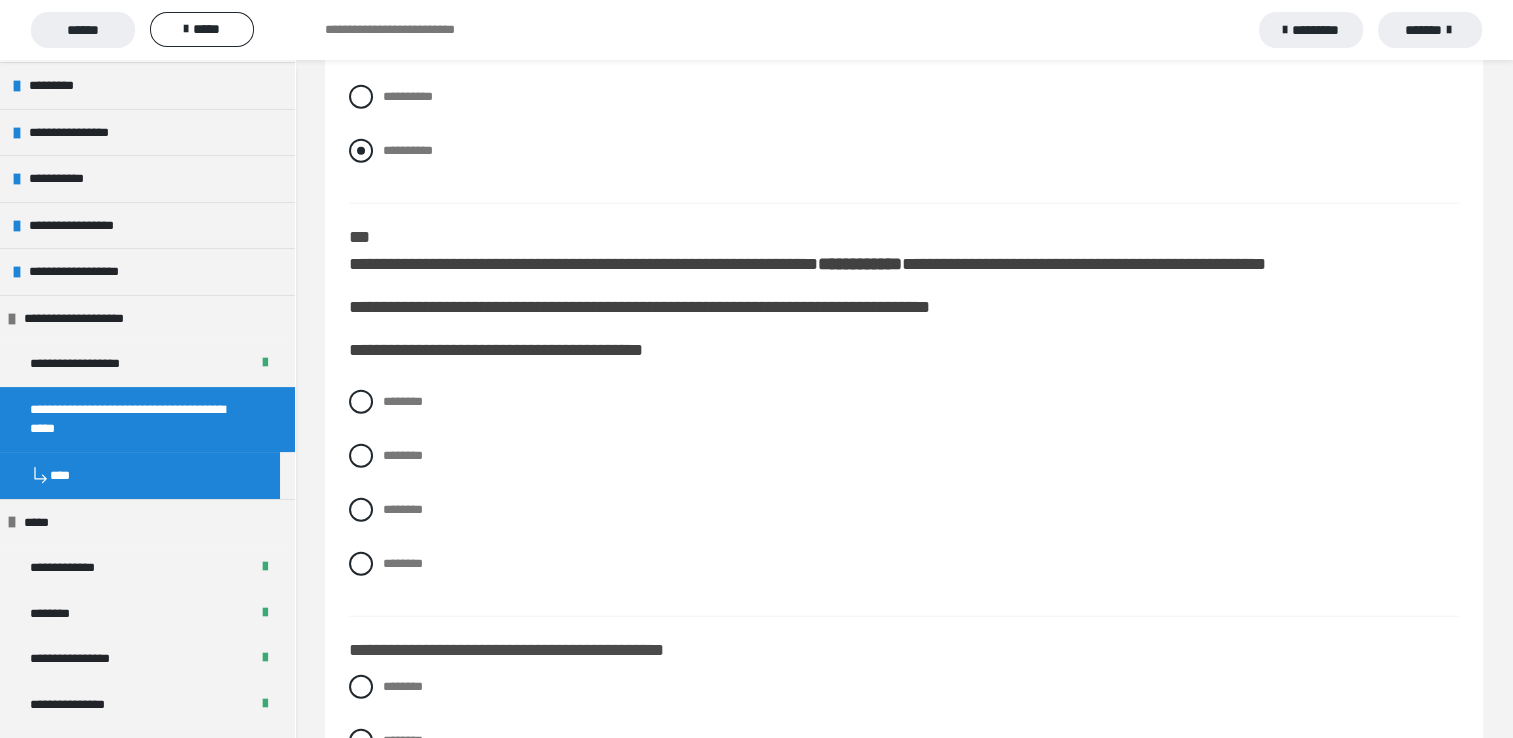 scroll, scrollTop: 4805, scrollLeft: 0, axis: vertical 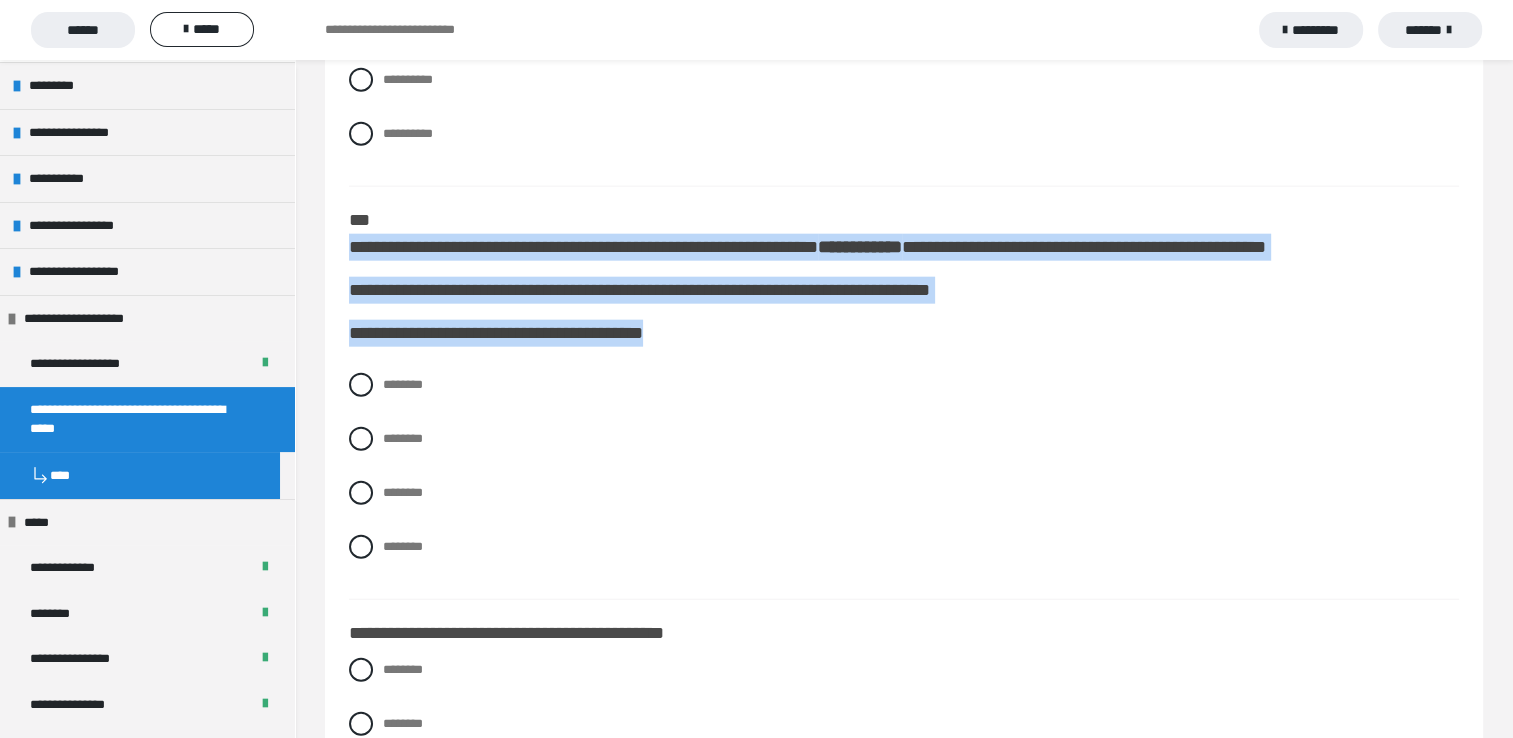 drag, startPoint x: 352, startPoint y: 284, endPoint x: 708, endPoint y: 370, distance: 366.24036 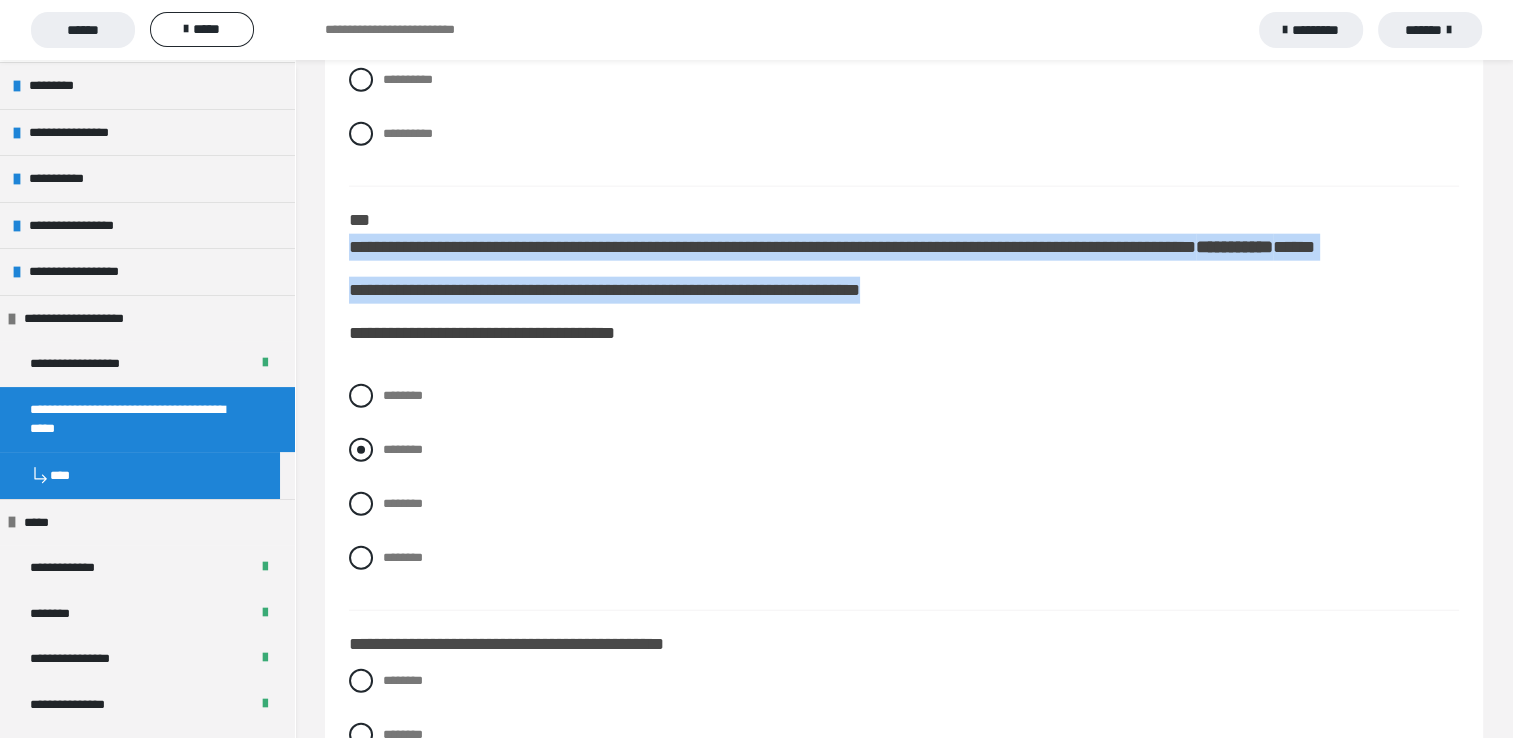 click at bounding box center (361, 450) 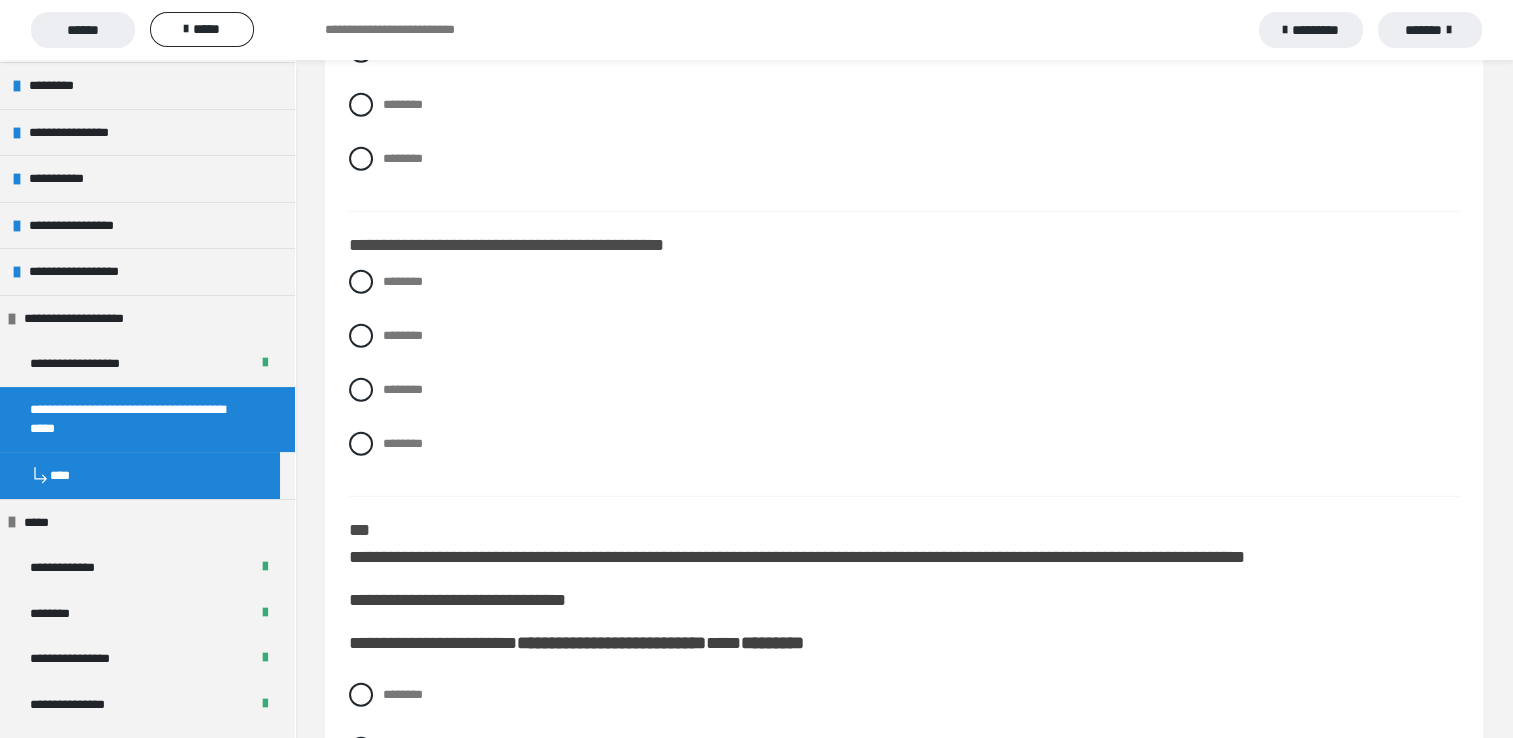 scroll, scrollTop: 5205, scrollLeft: 0, axis: vertical 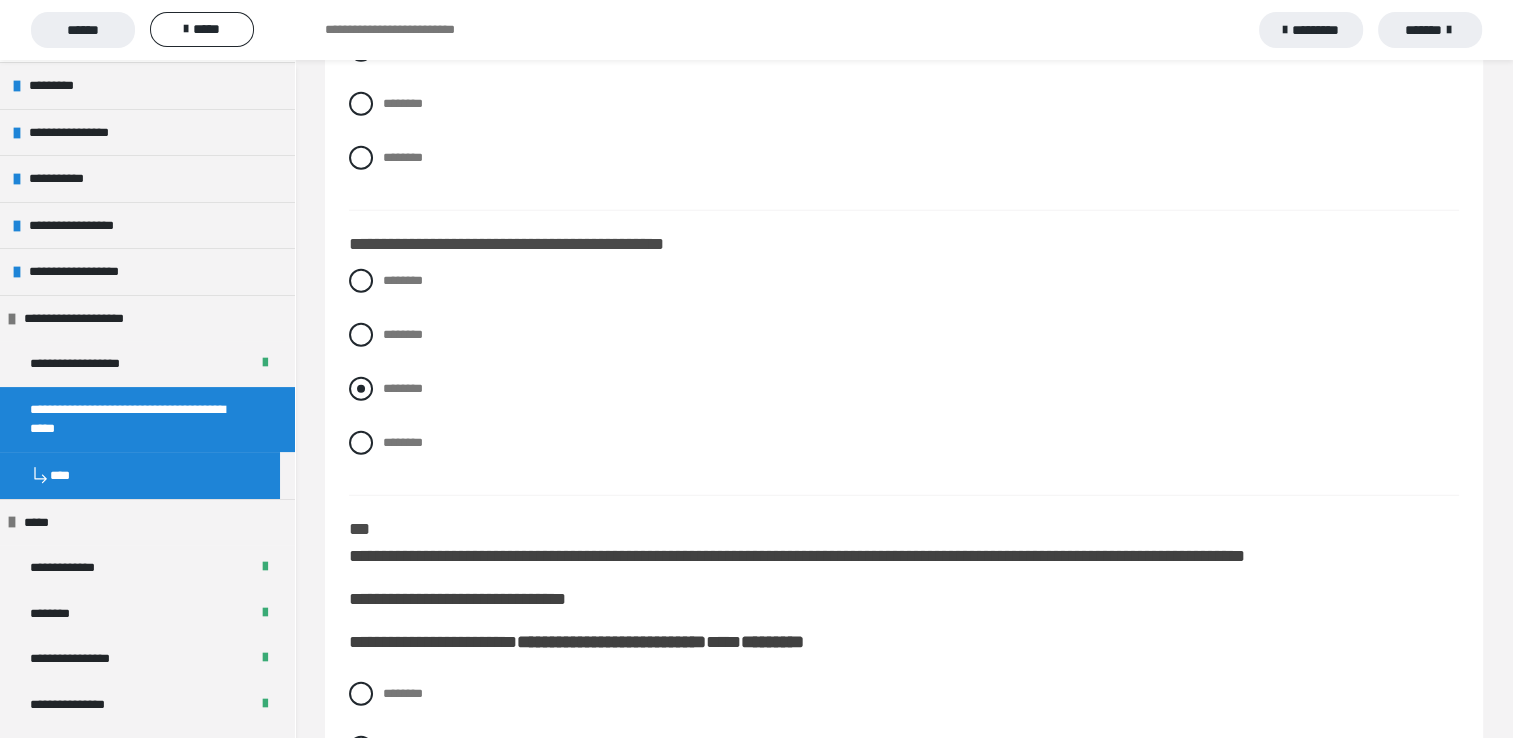 click at bounding box center [361, 389] 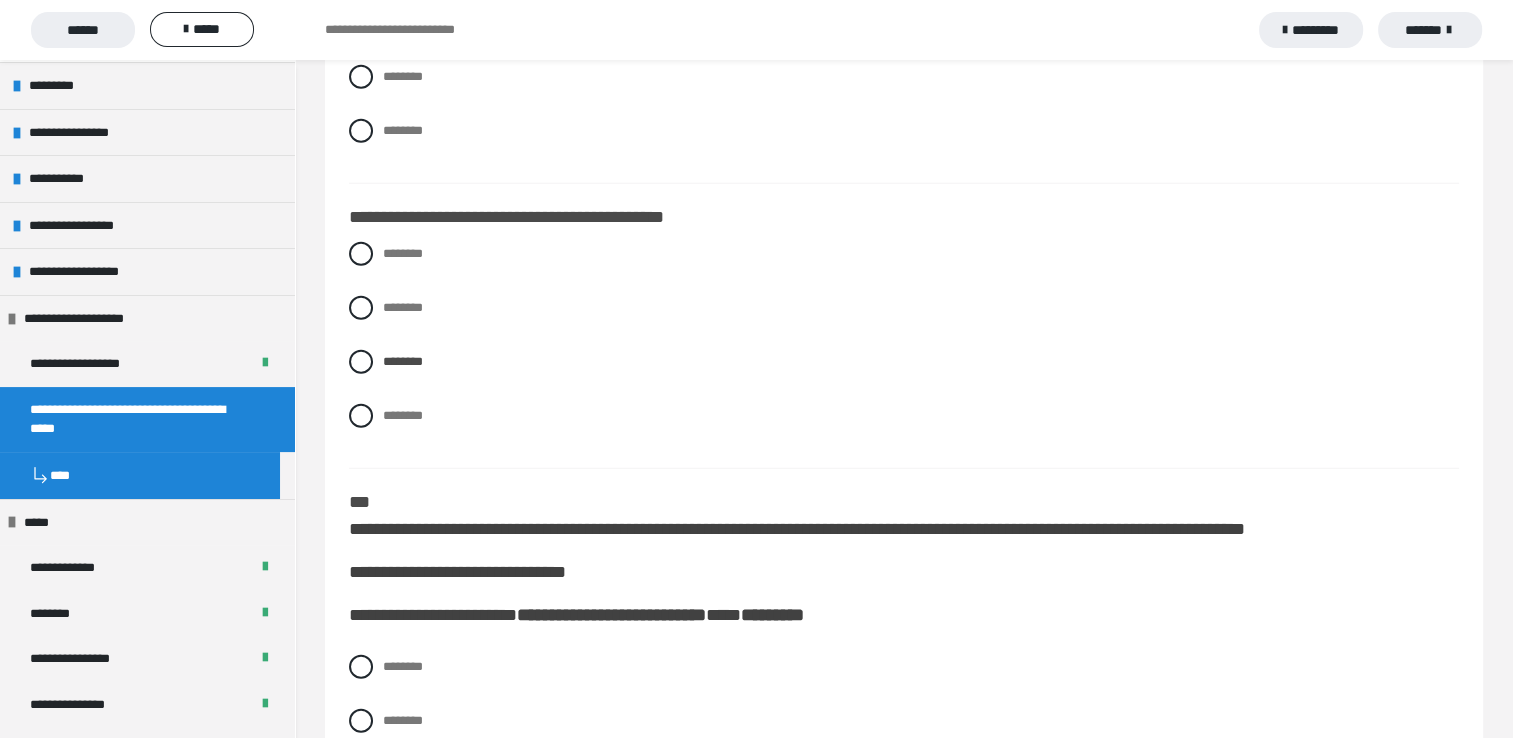 scroll, scrollTop: 5532, scrollLeft: 0, axis: vertical 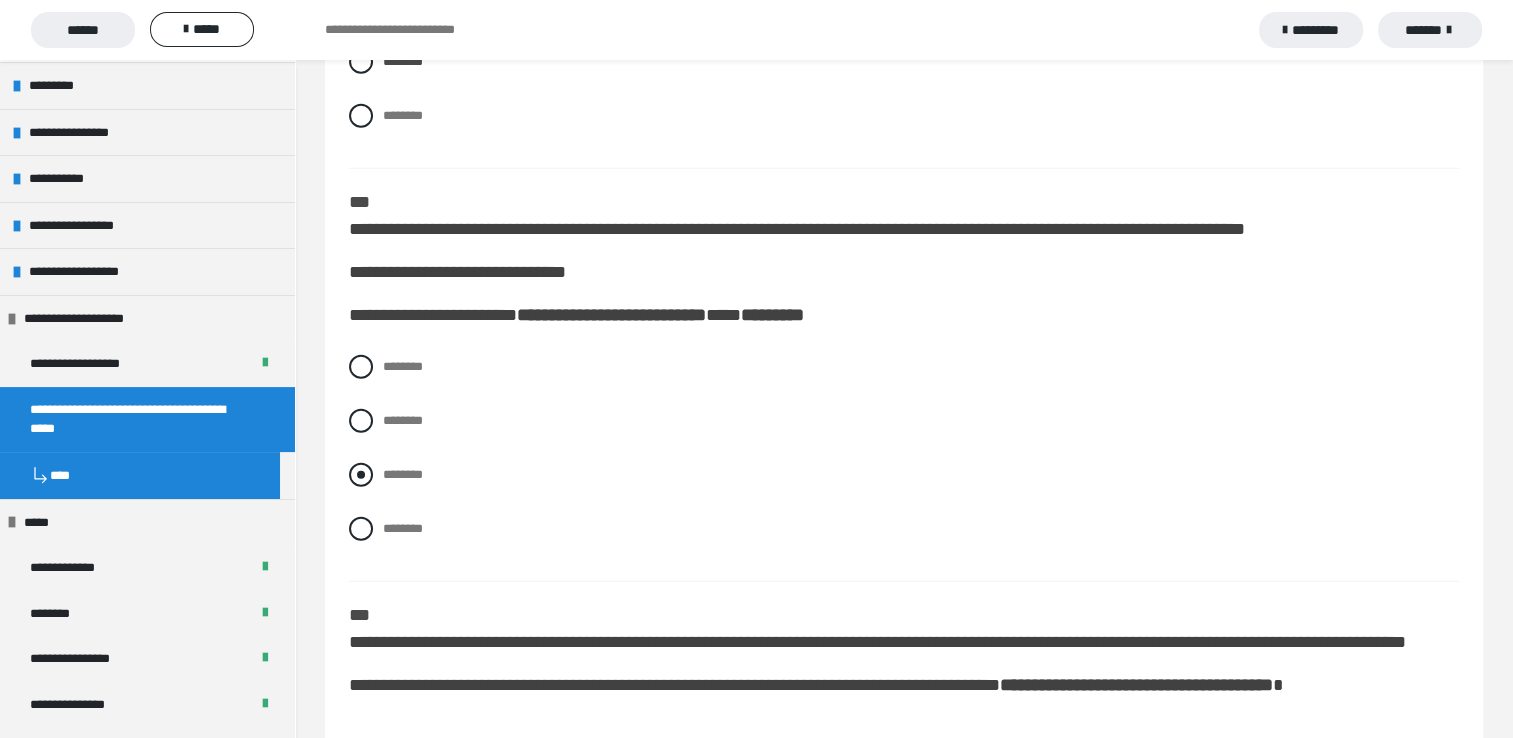 click at bounding box center (361, 475) 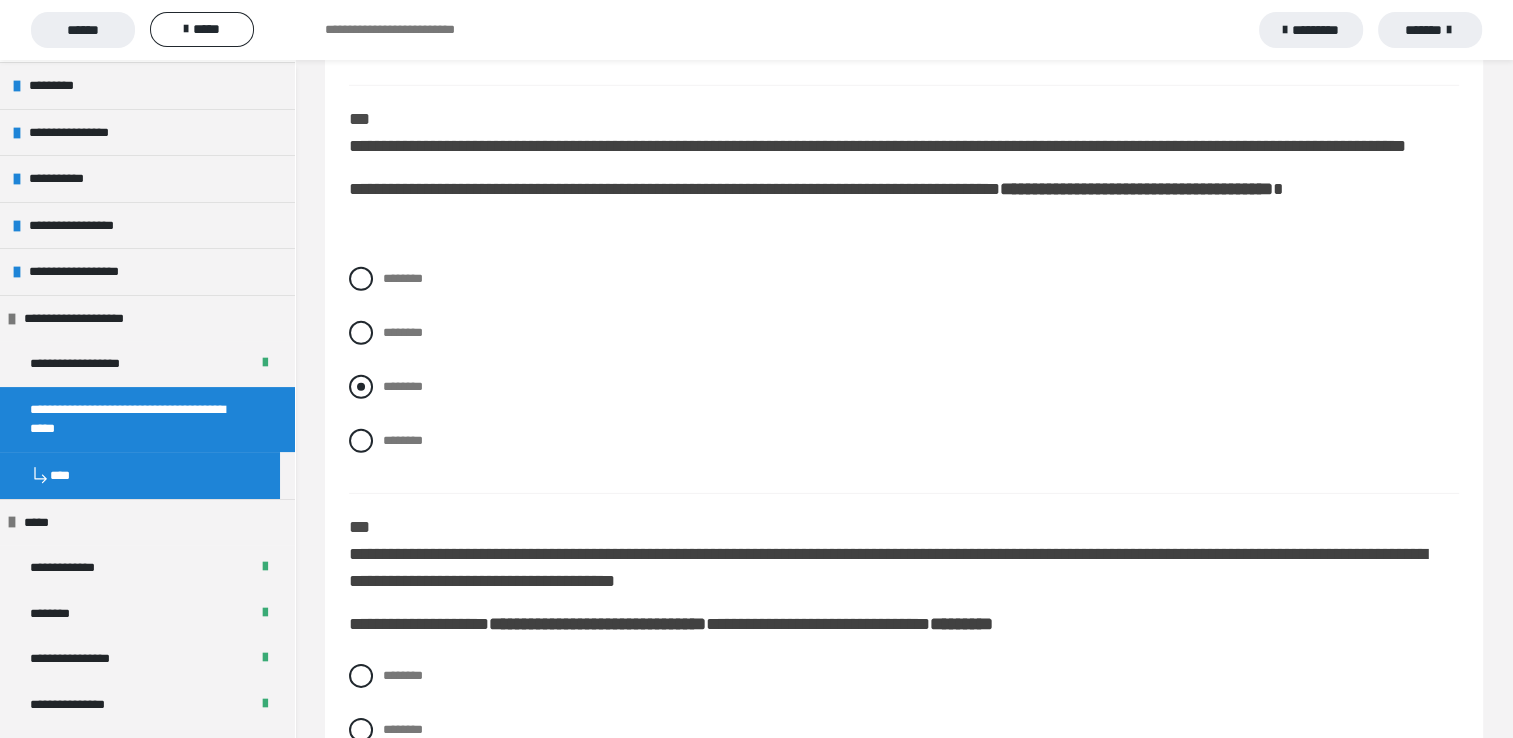 scroll, scrollTop: 6032, scrollLeft: 0, axis: vertical 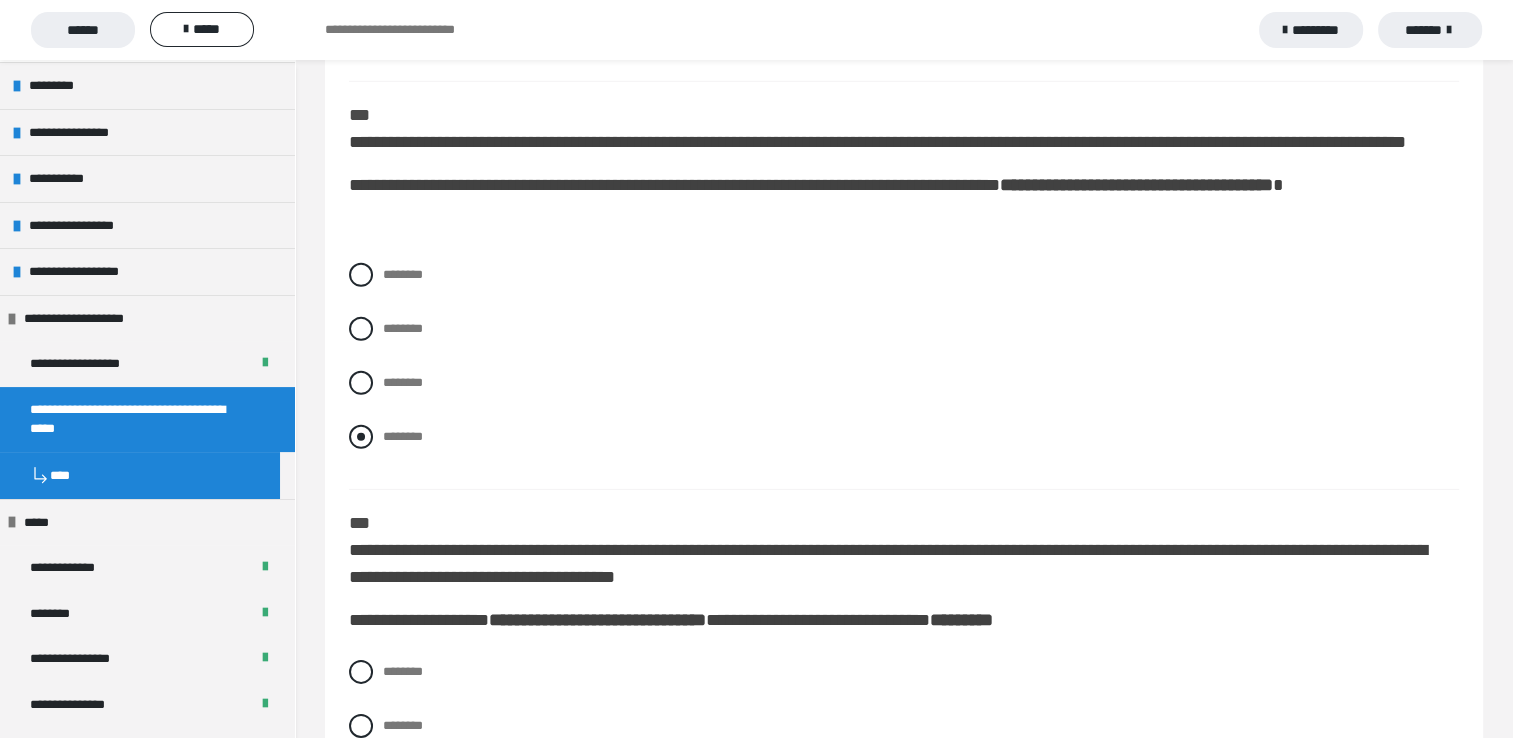 click at bounding box center [361, 437] 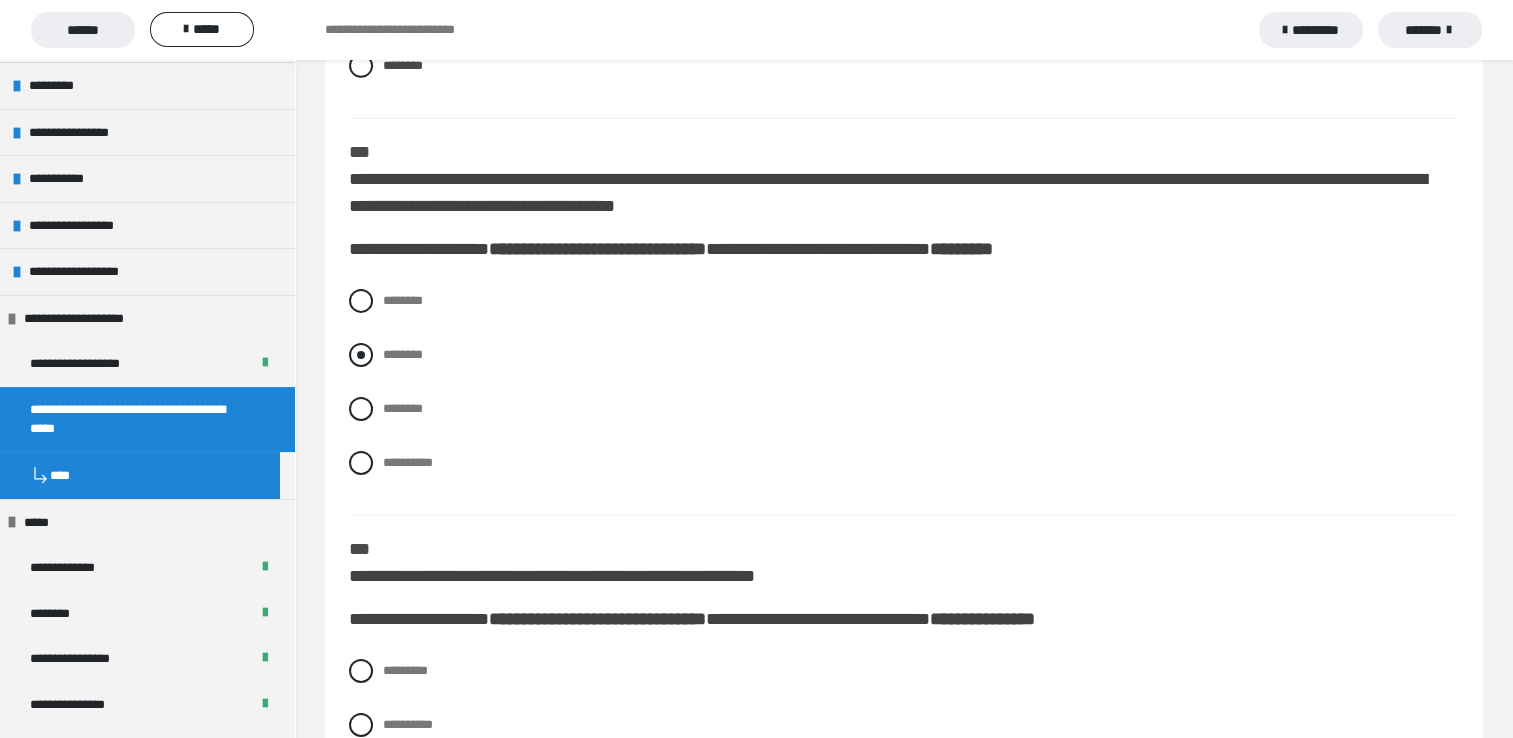 scroll, scrollTop: 6432, scrollLeft: 0, axis: vertical 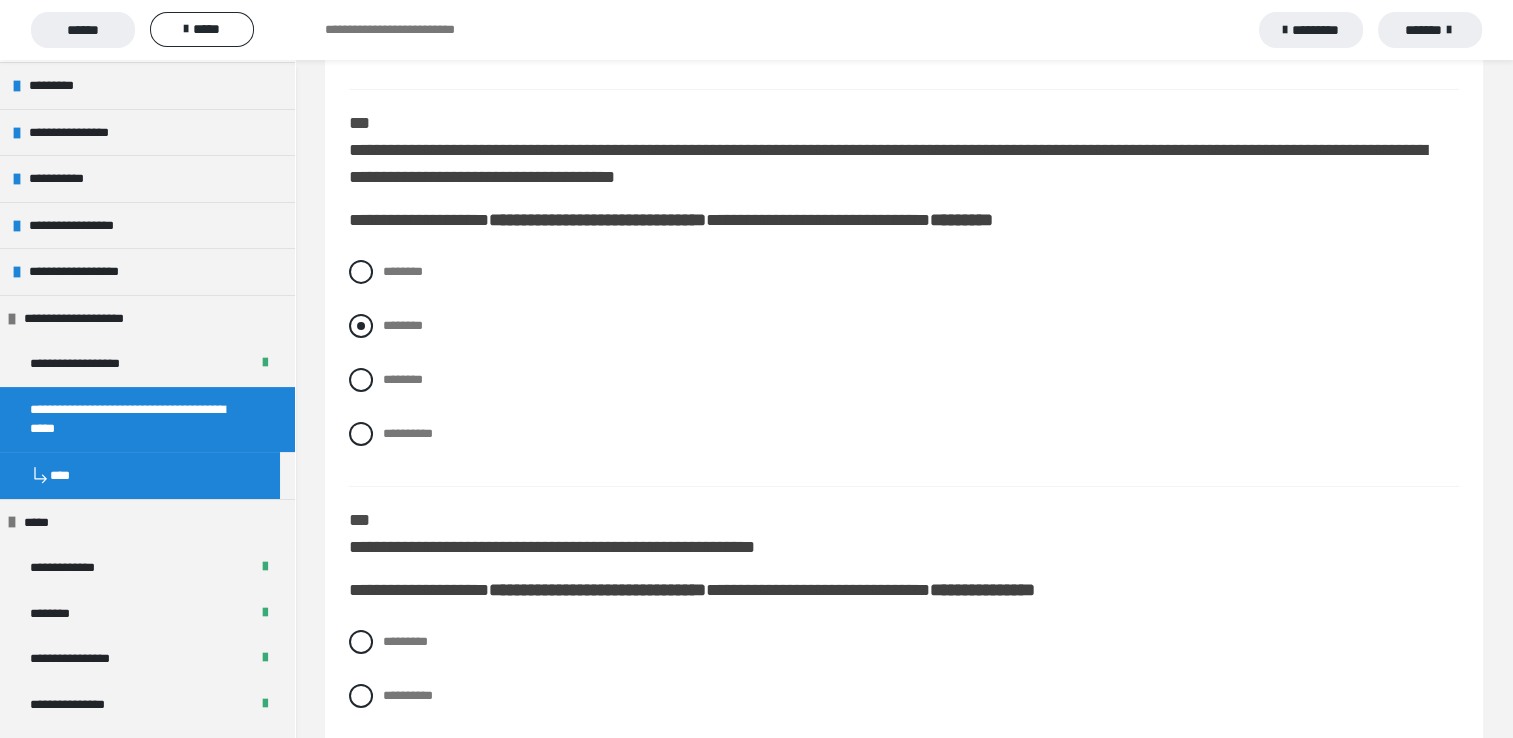 click at bounding box center [361, 326] 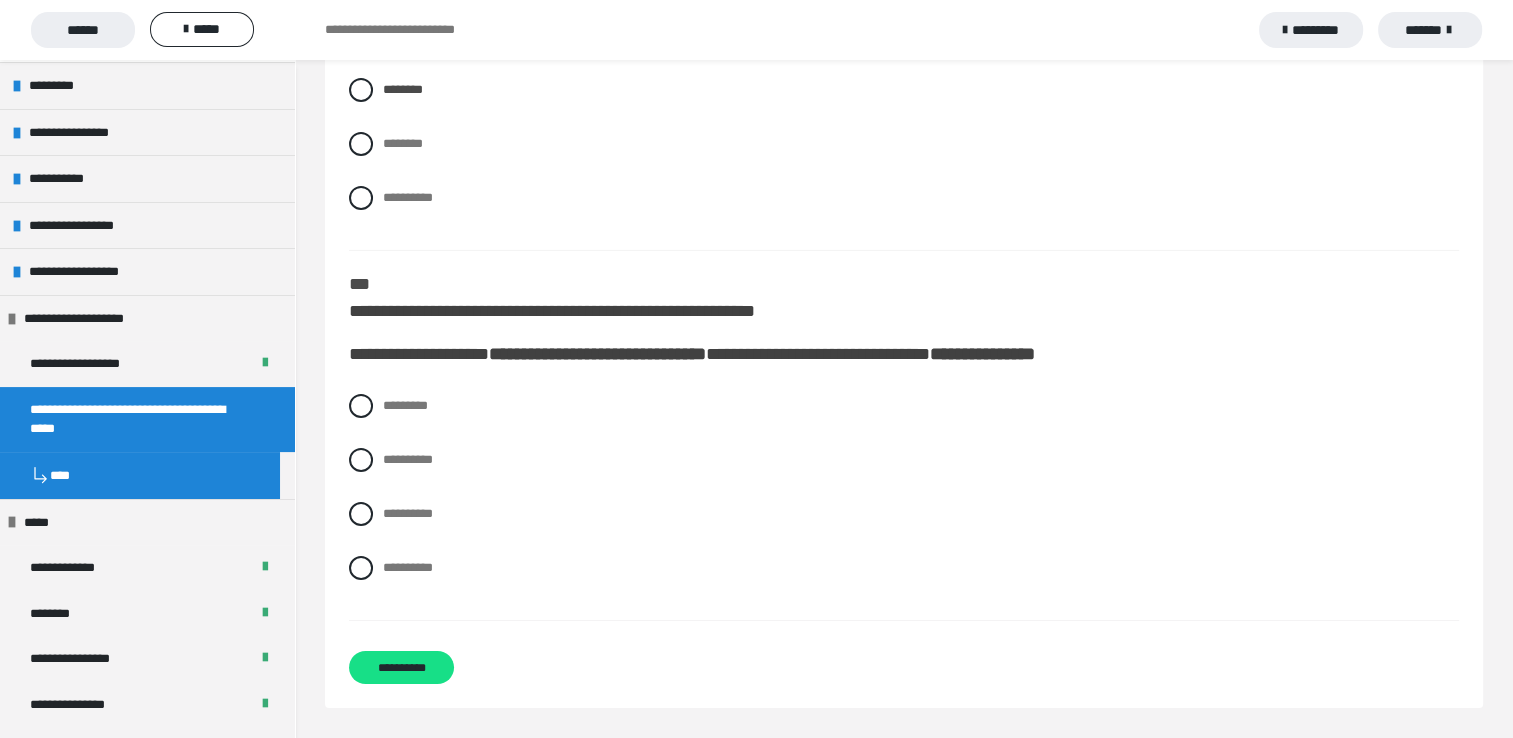 scroll, scrollTop: 6732, scrollLeft: 0, axis: vertical 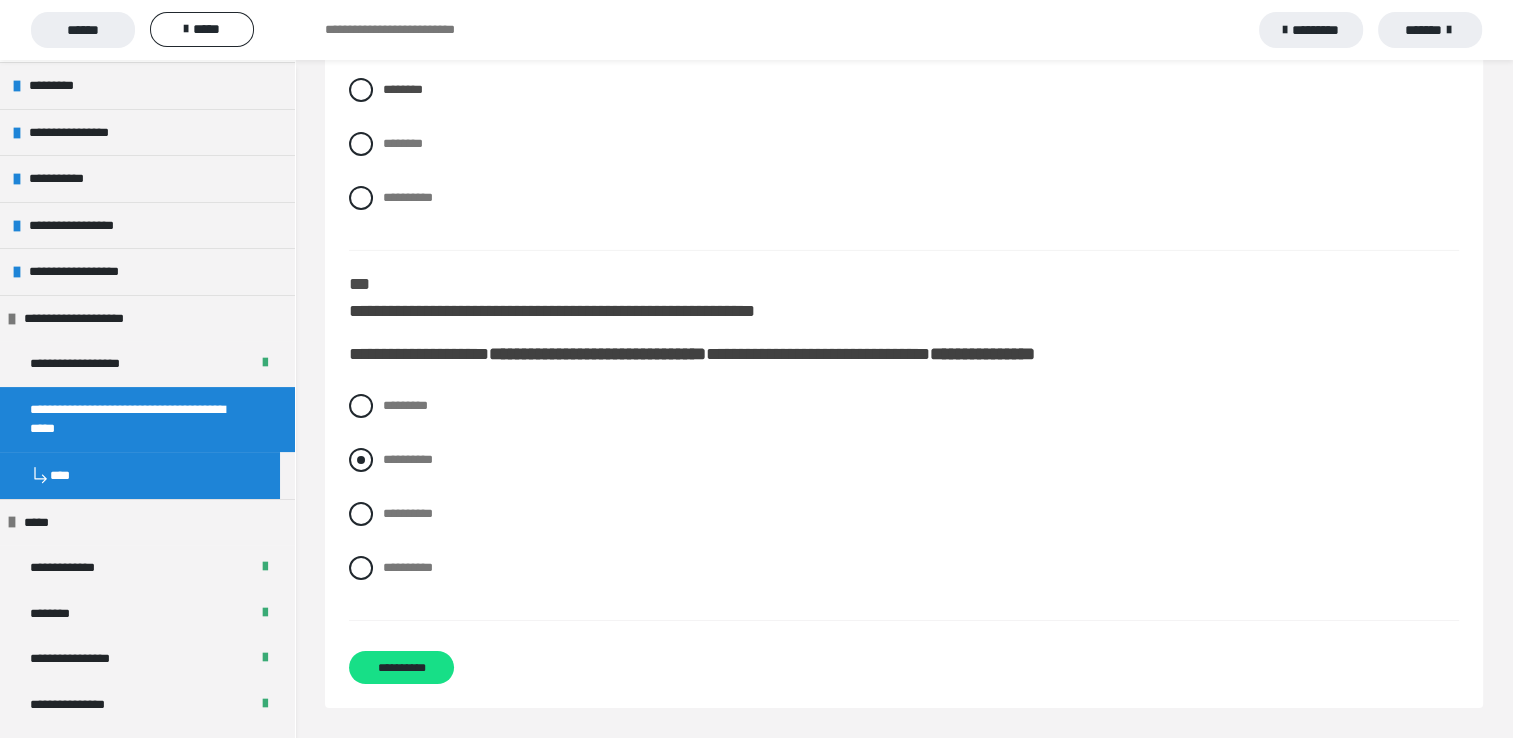 click at bounding box center (361, 460) 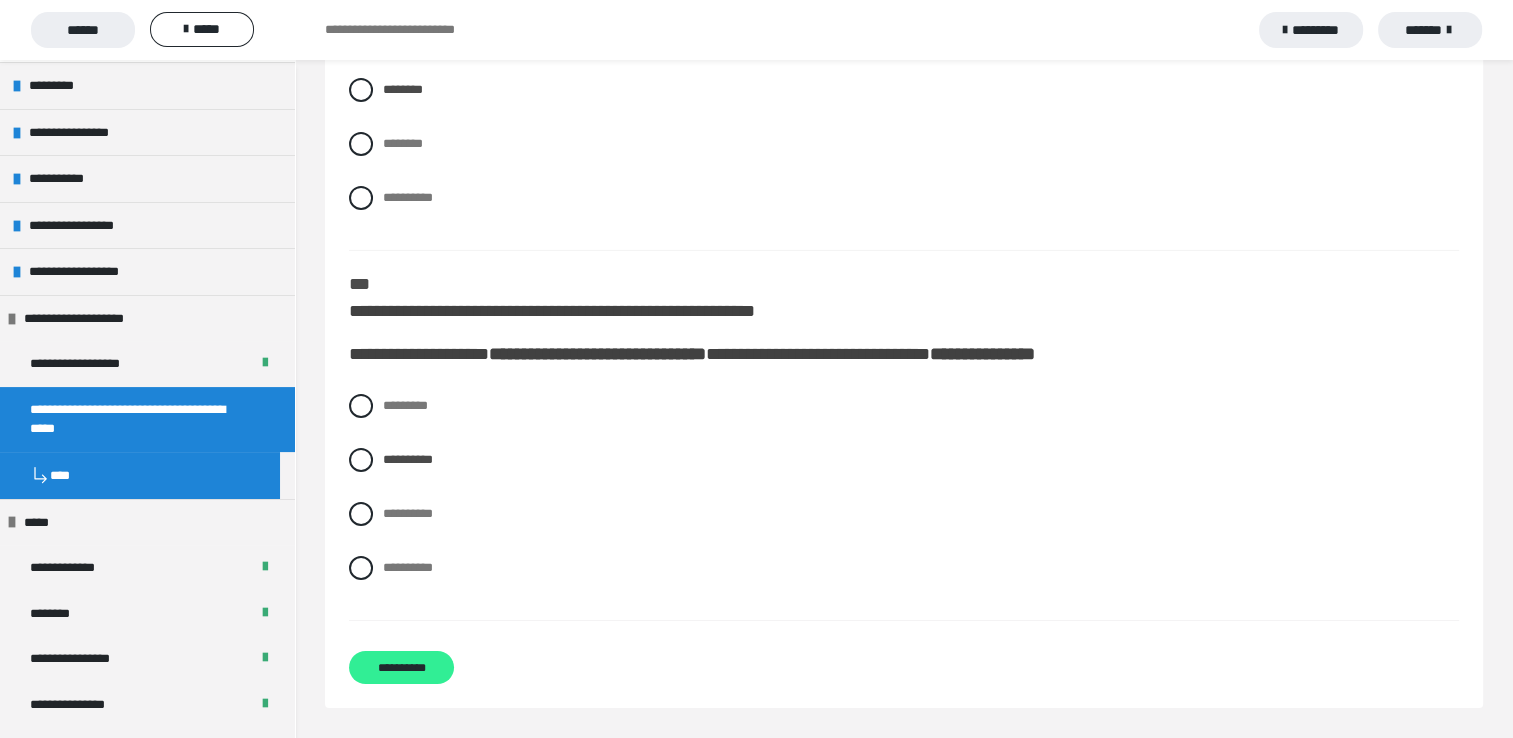 click on "**********" at bounding box center [401, 667] 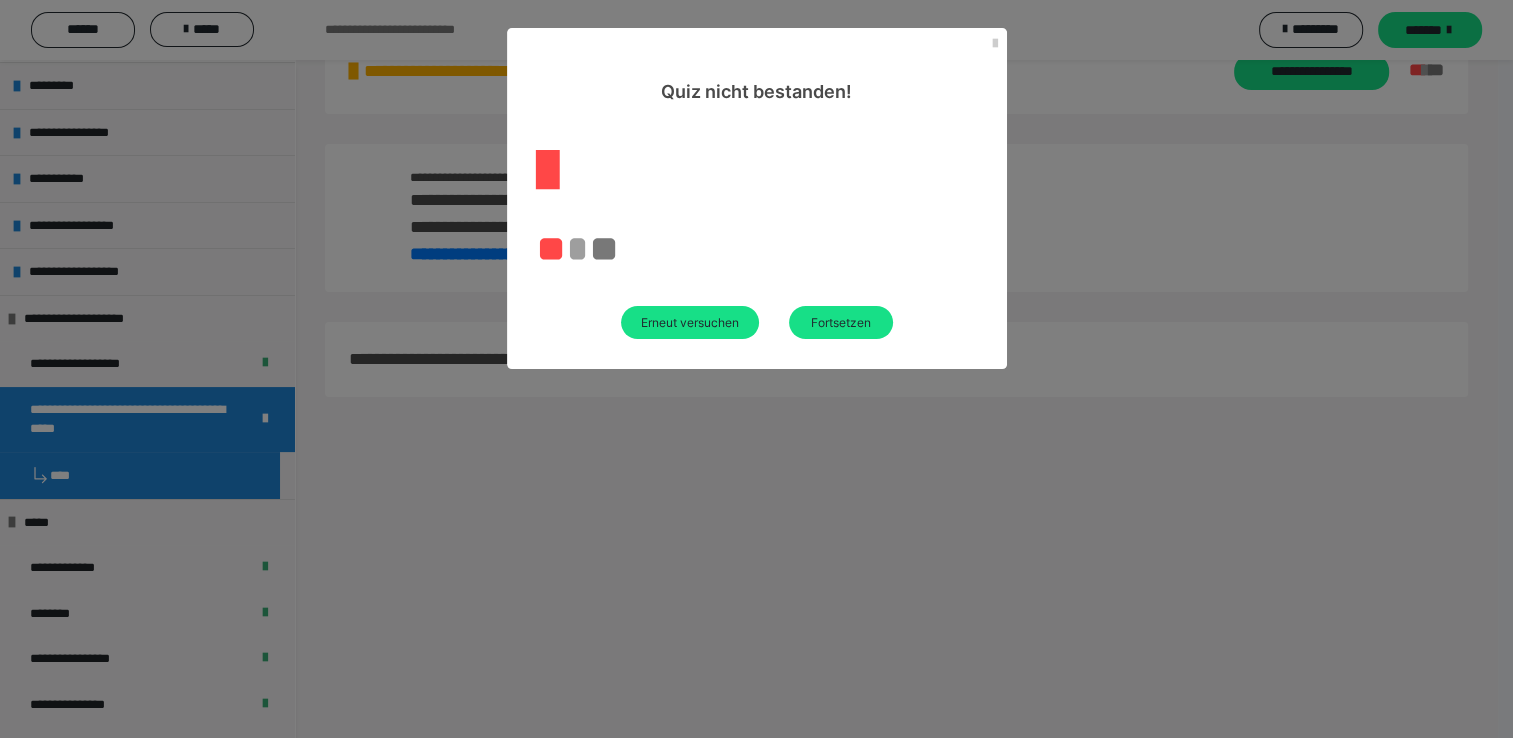 scroll, scrollTop: 406, scrollLeft: 0, axis: vertical 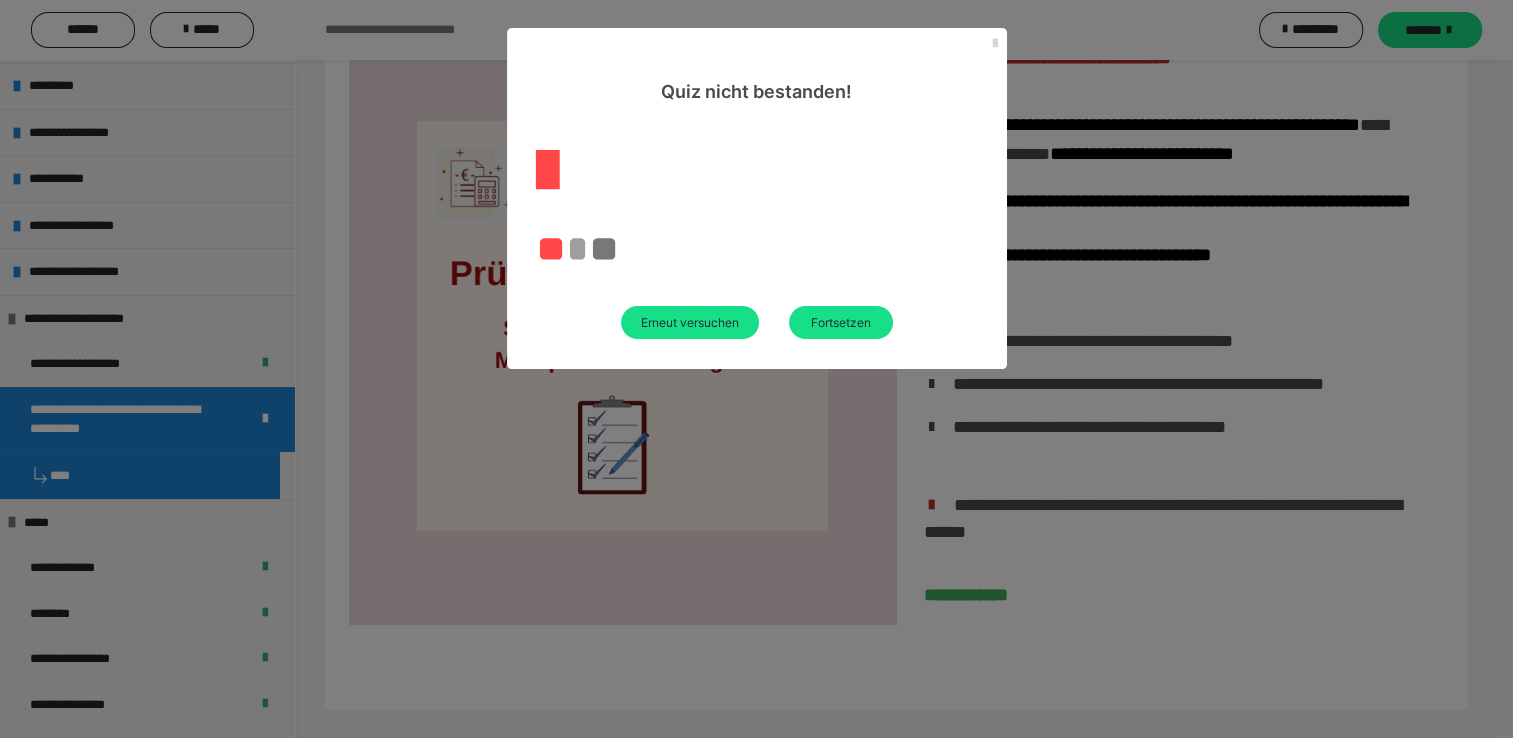click at bounding box center [995, 44] 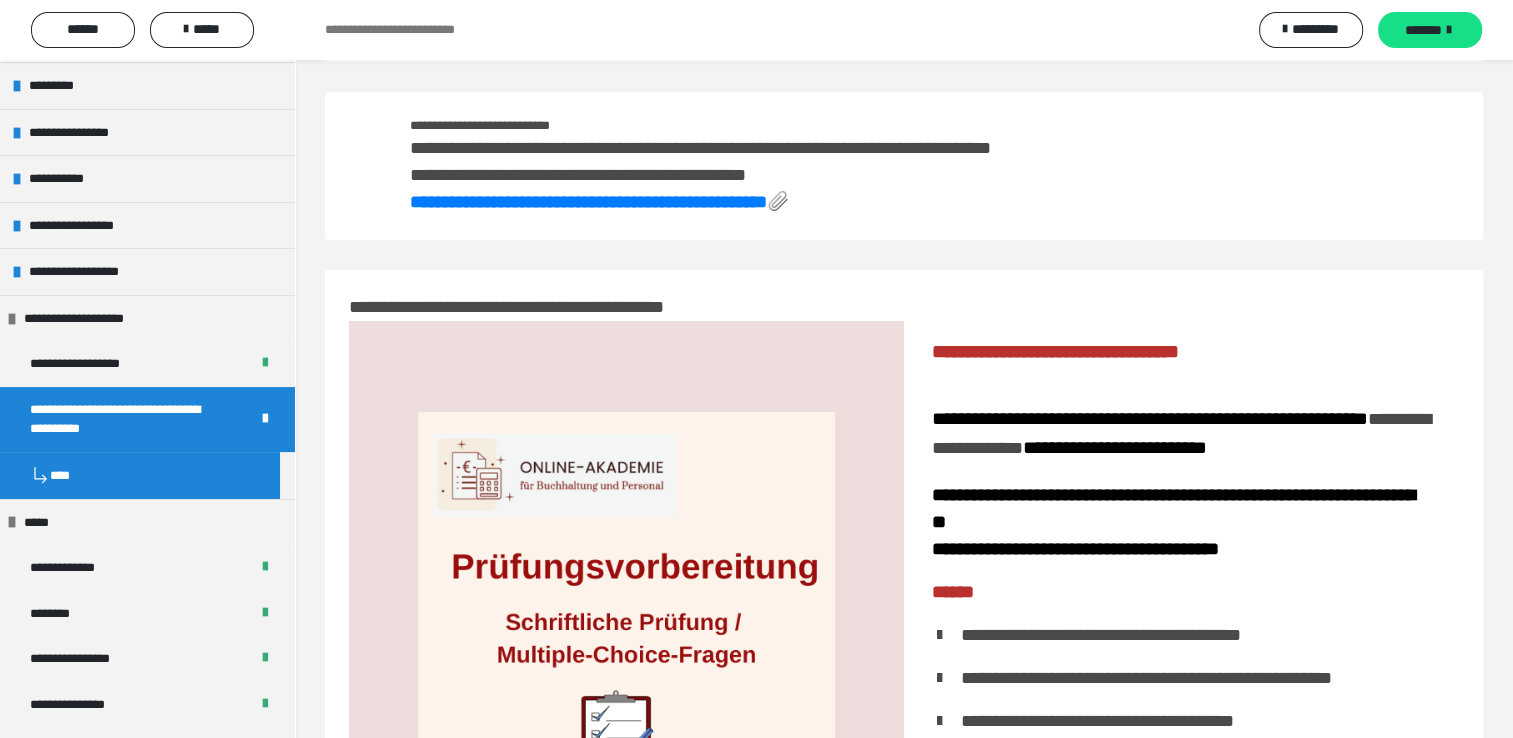 scroll, scrollTop: 0, scrollLeft: 0, axis: both 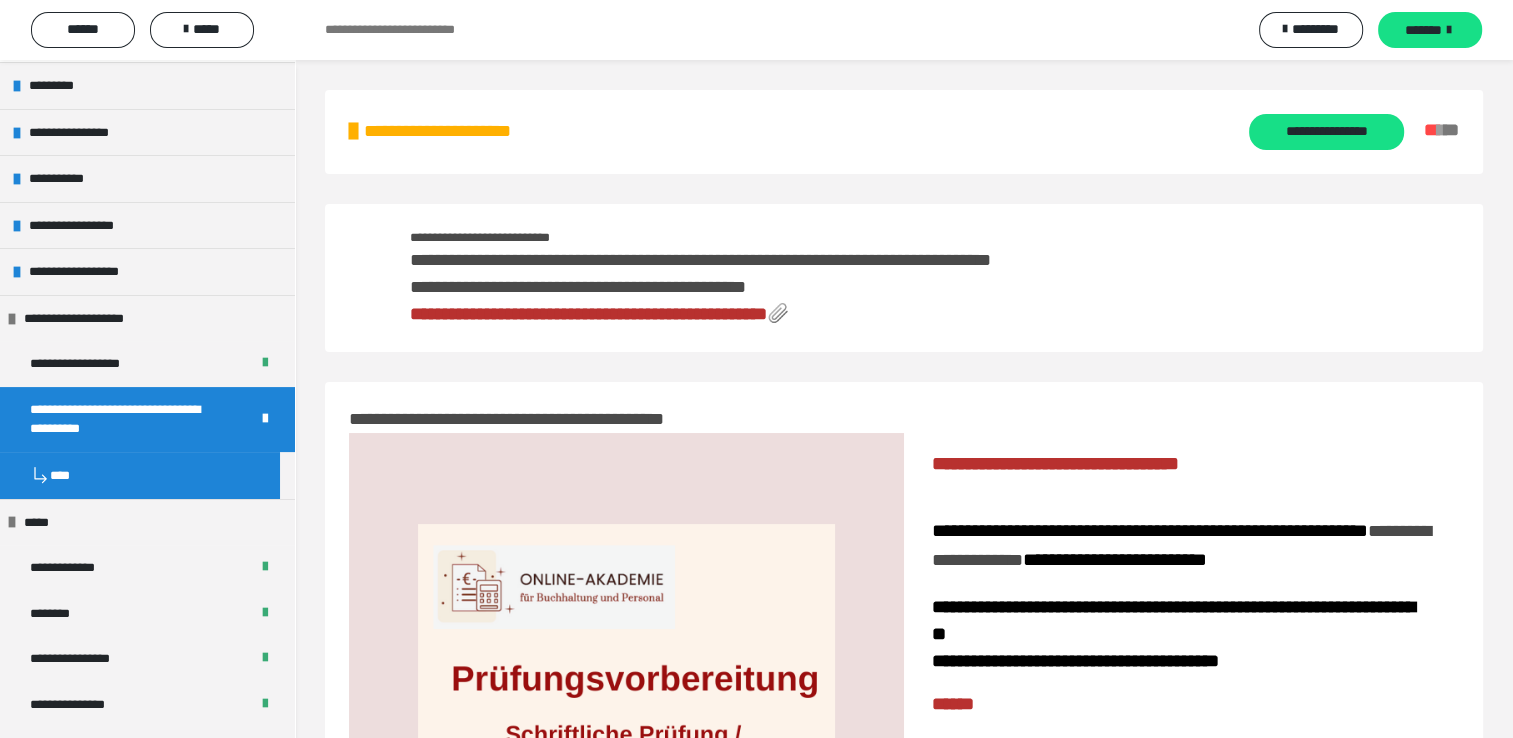 click on "**********" at bounding box center (588, 314) 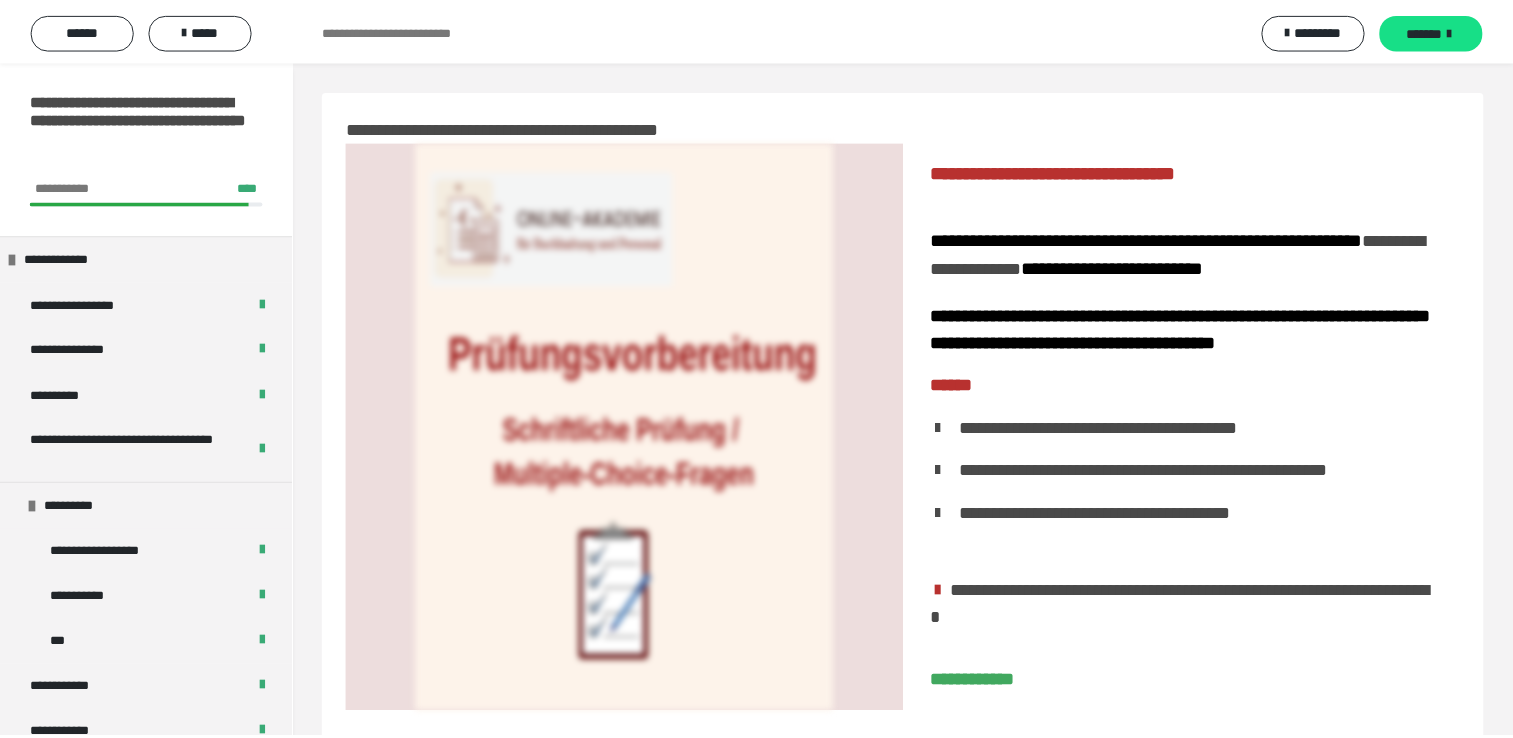 scroll, scrollTop: 0, scrollLeft: 0, axis: both 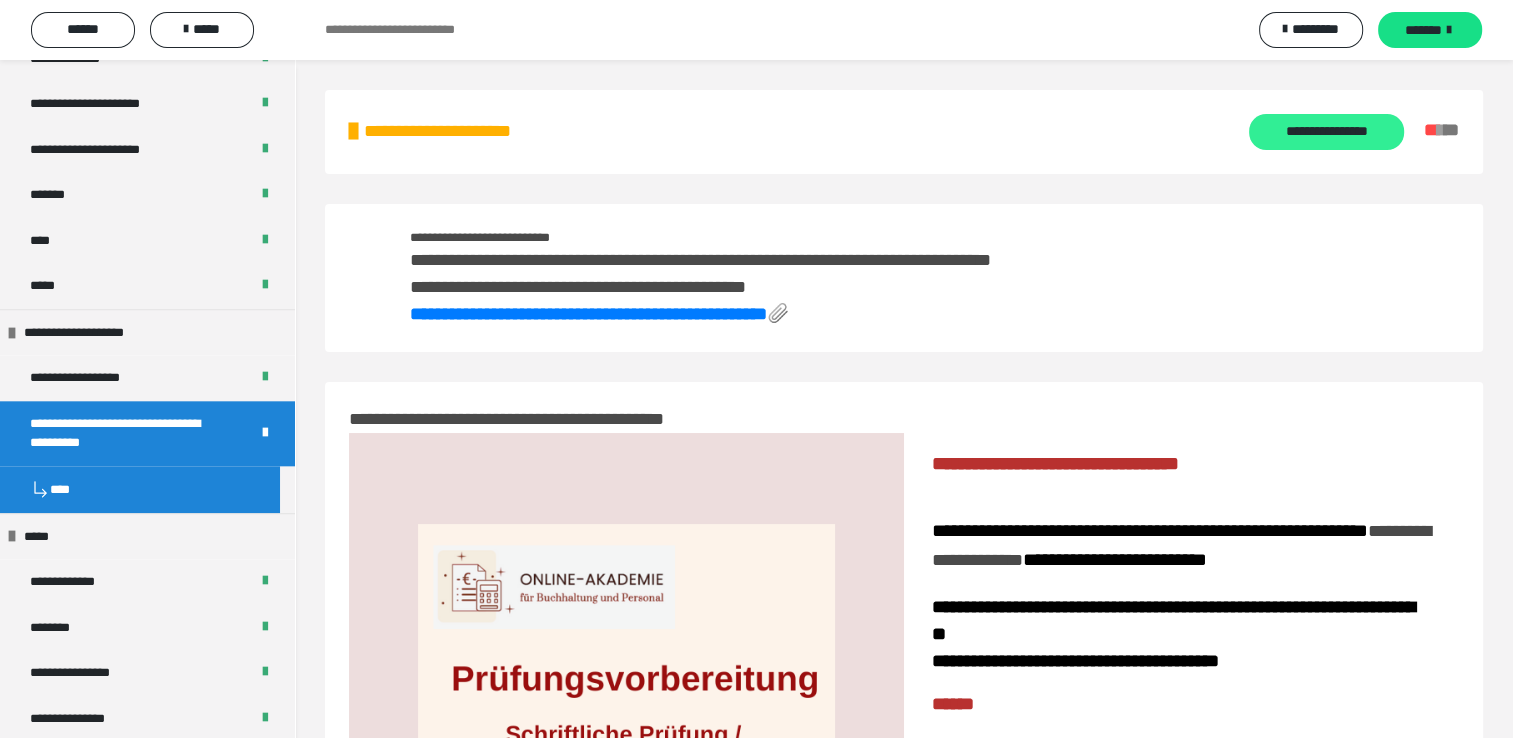 click on "**********" at bounding box center (1326, 132) 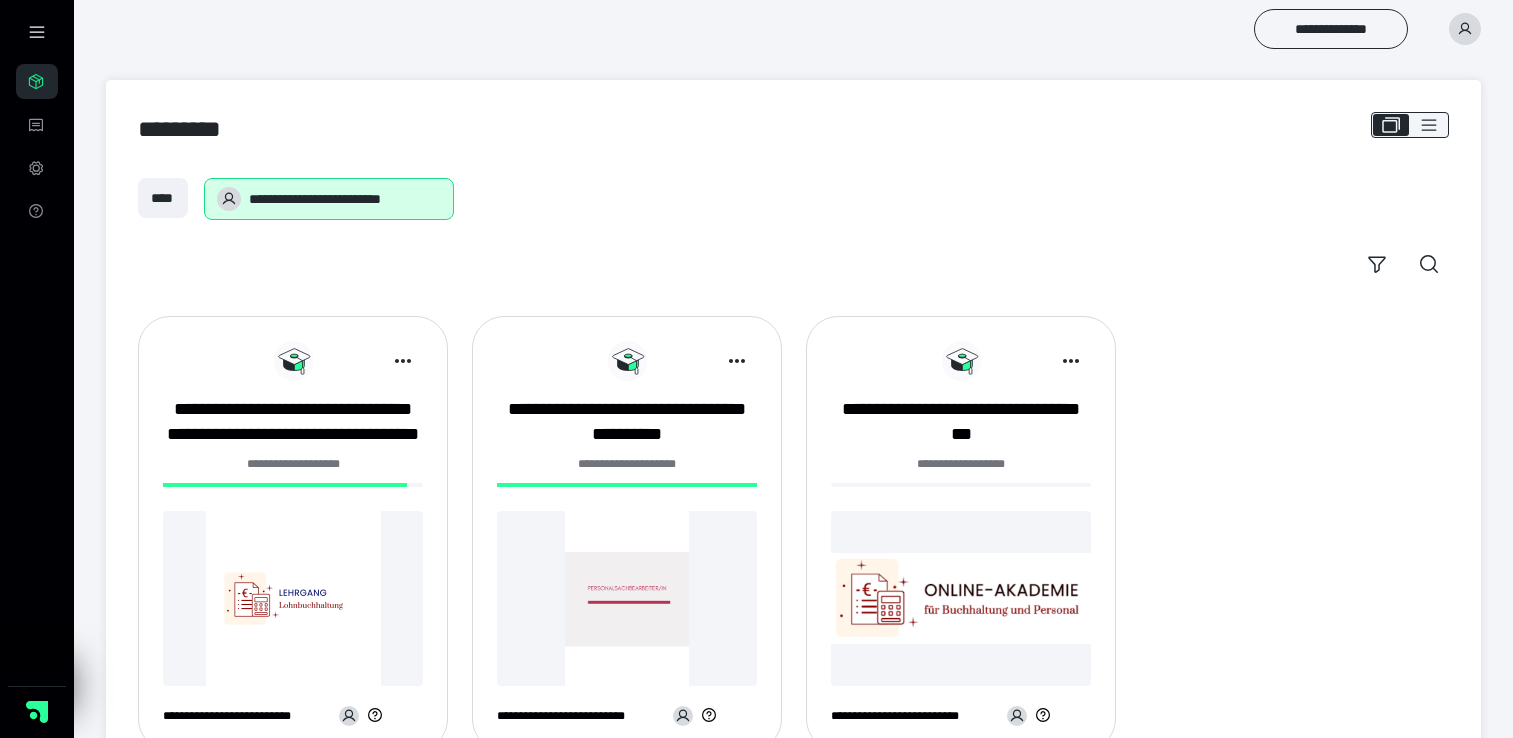 scroll, scrollTop: 0, scrollLeft: 0, axis: both 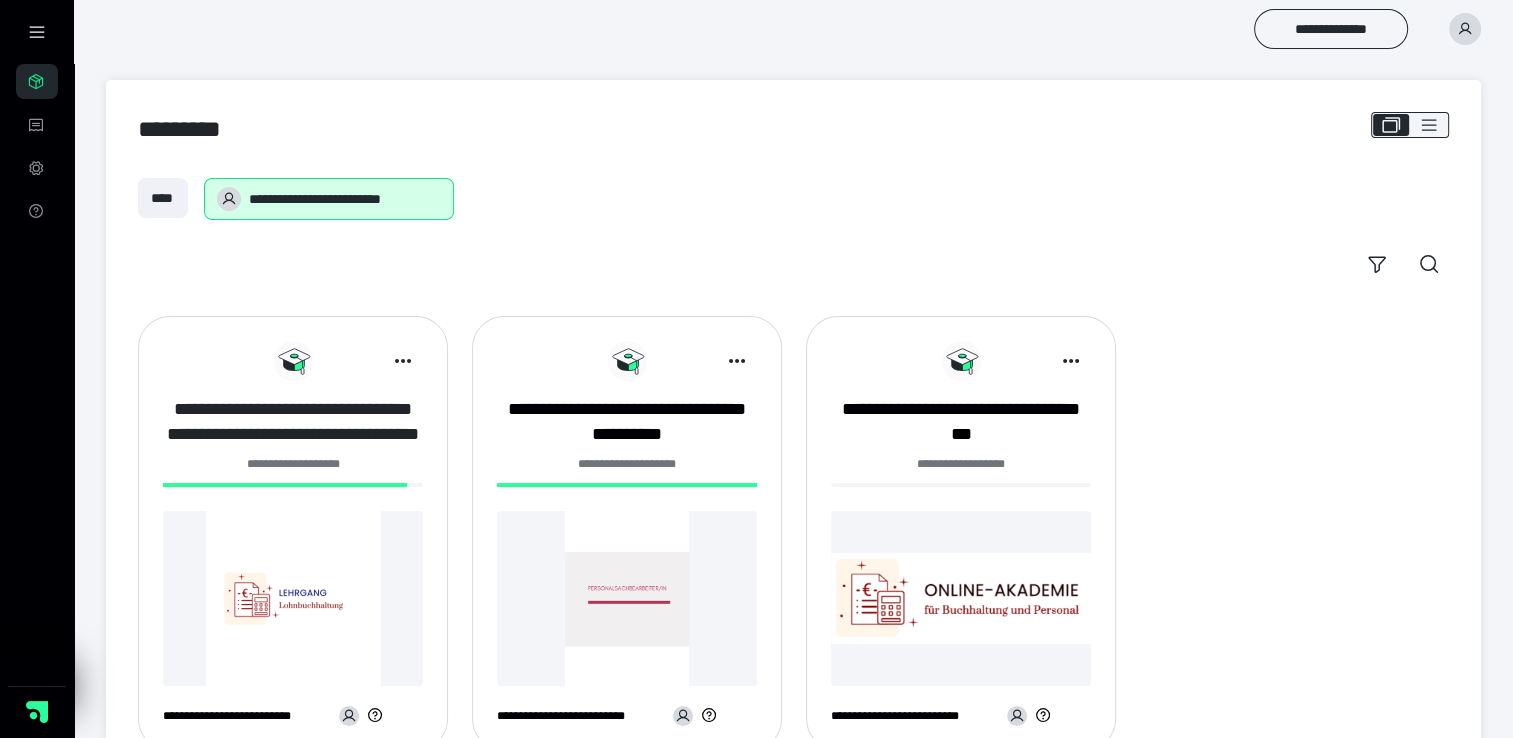 click on "**********" at bounding box center [293, 422] 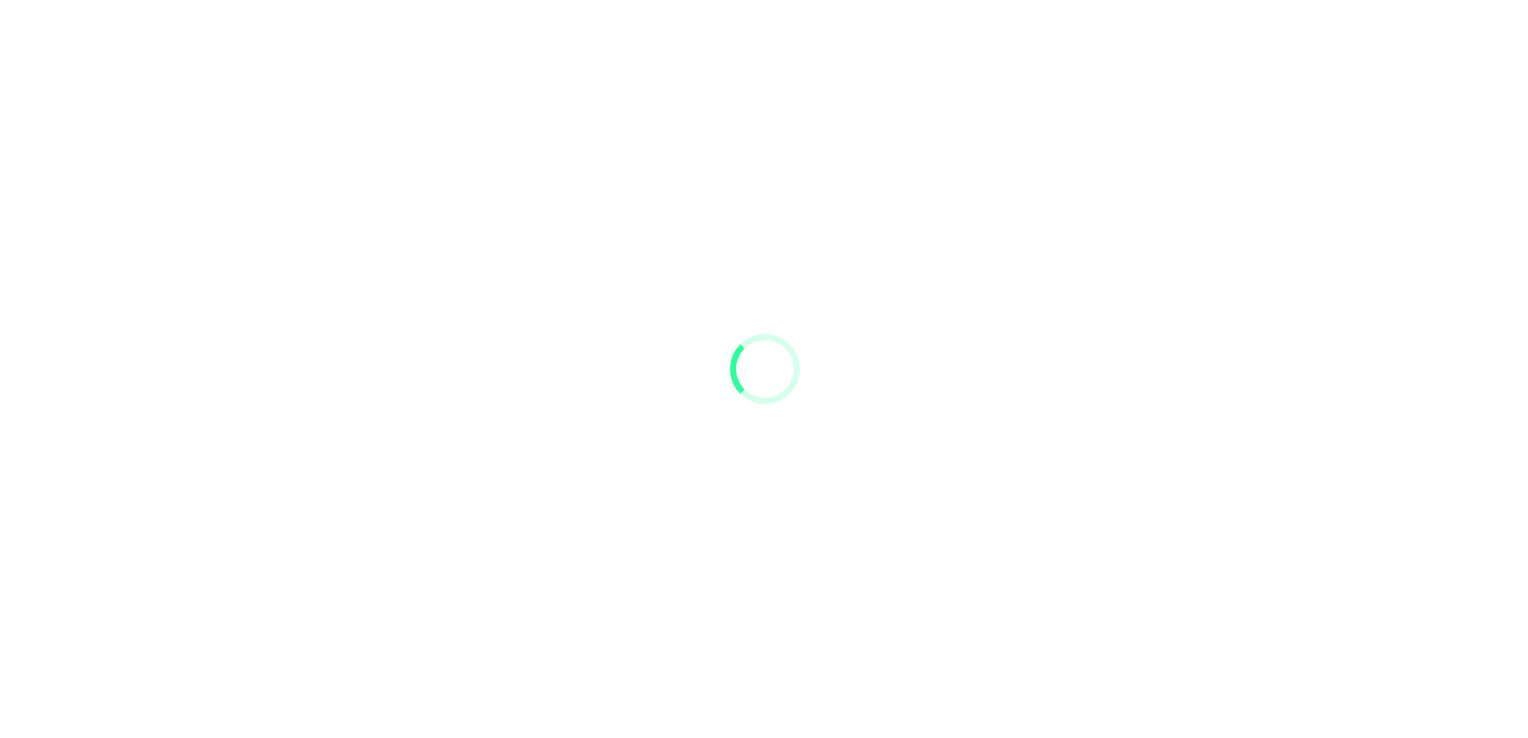 scroll, scrollTop: 0, scrollLeft: 0, axis: both 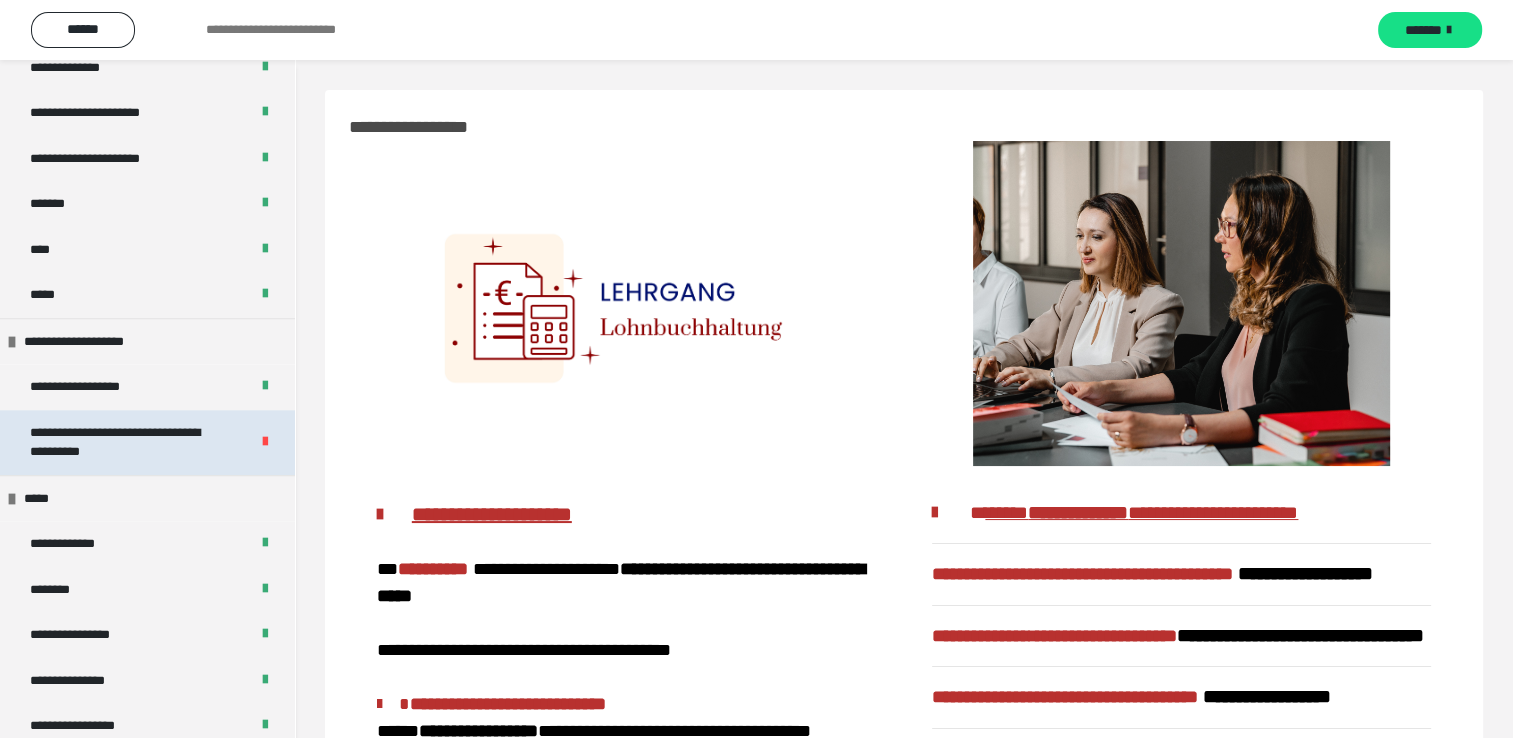 click on "**********" at bounding box center (124, 442) 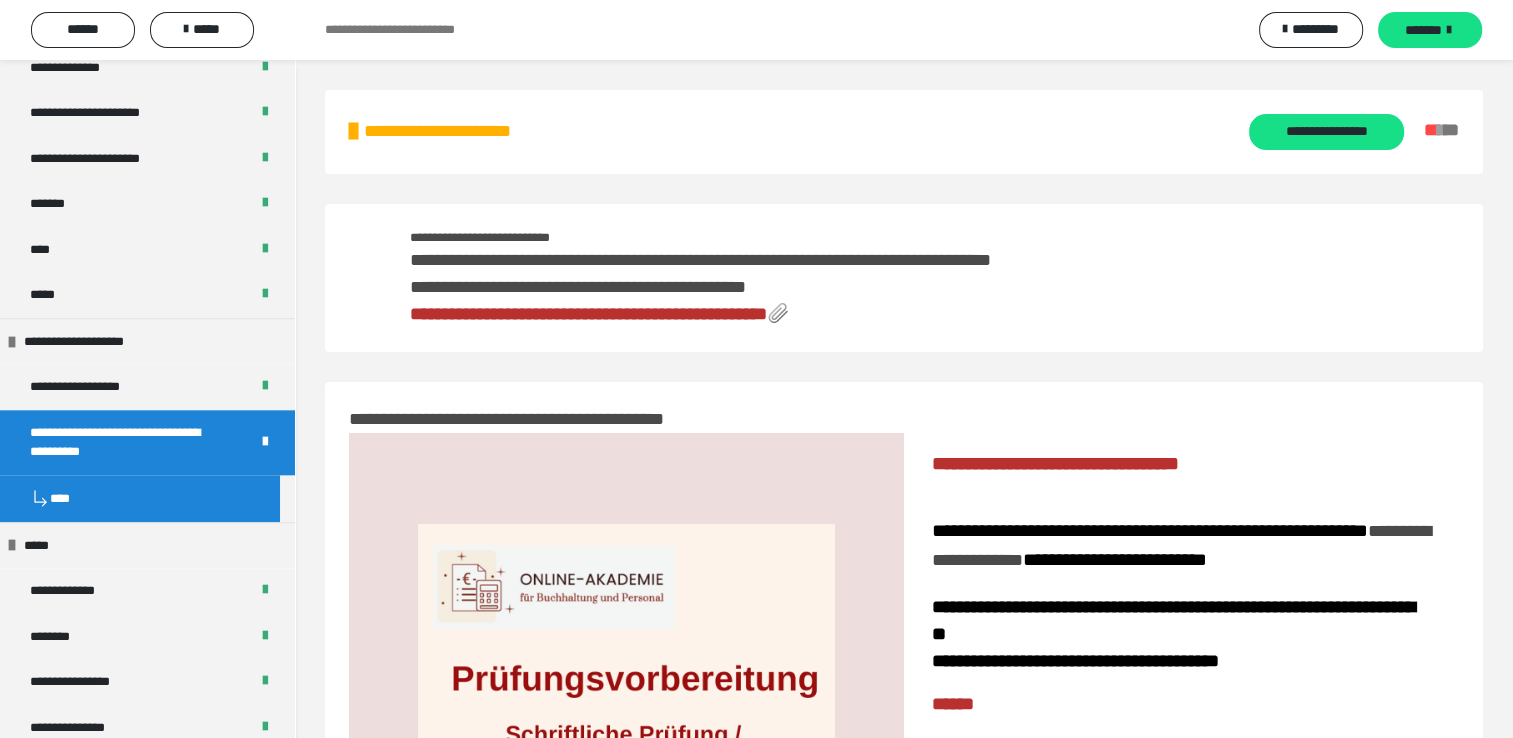click on "**********" at bounding box center [588, 314] 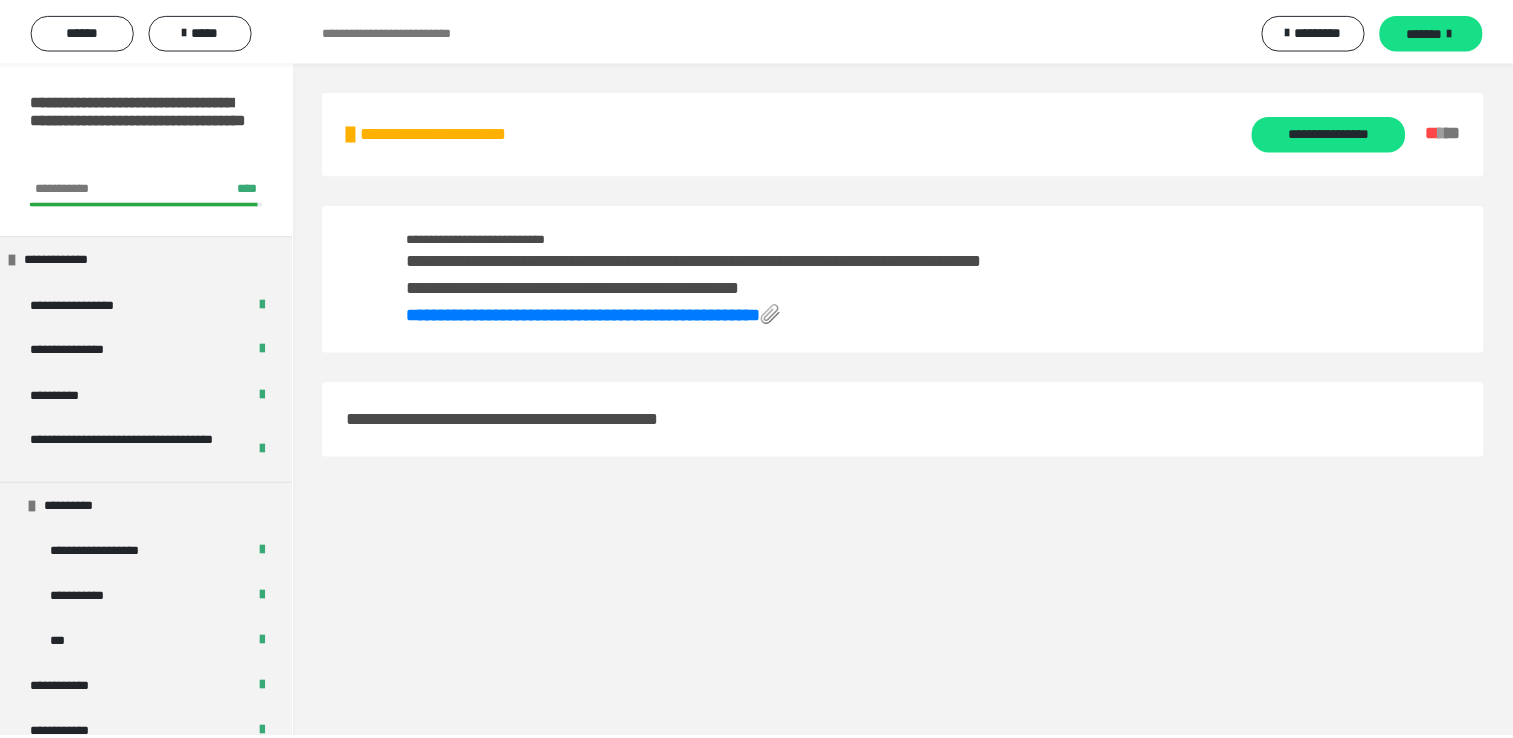 scroll, scrollTop: 0, scrollLeft: 0, axis: both 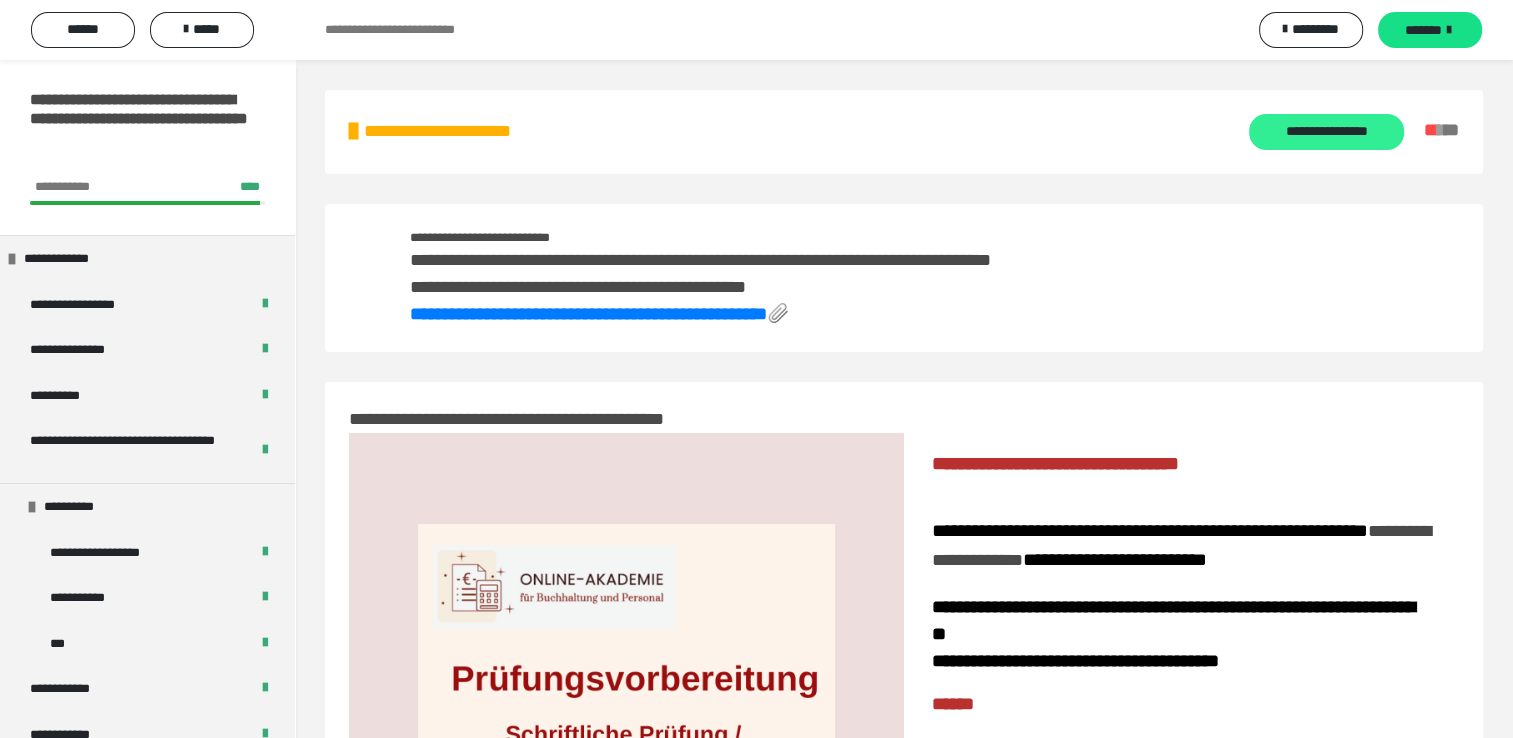 click on "**********" at bounding box center (1326, 132) 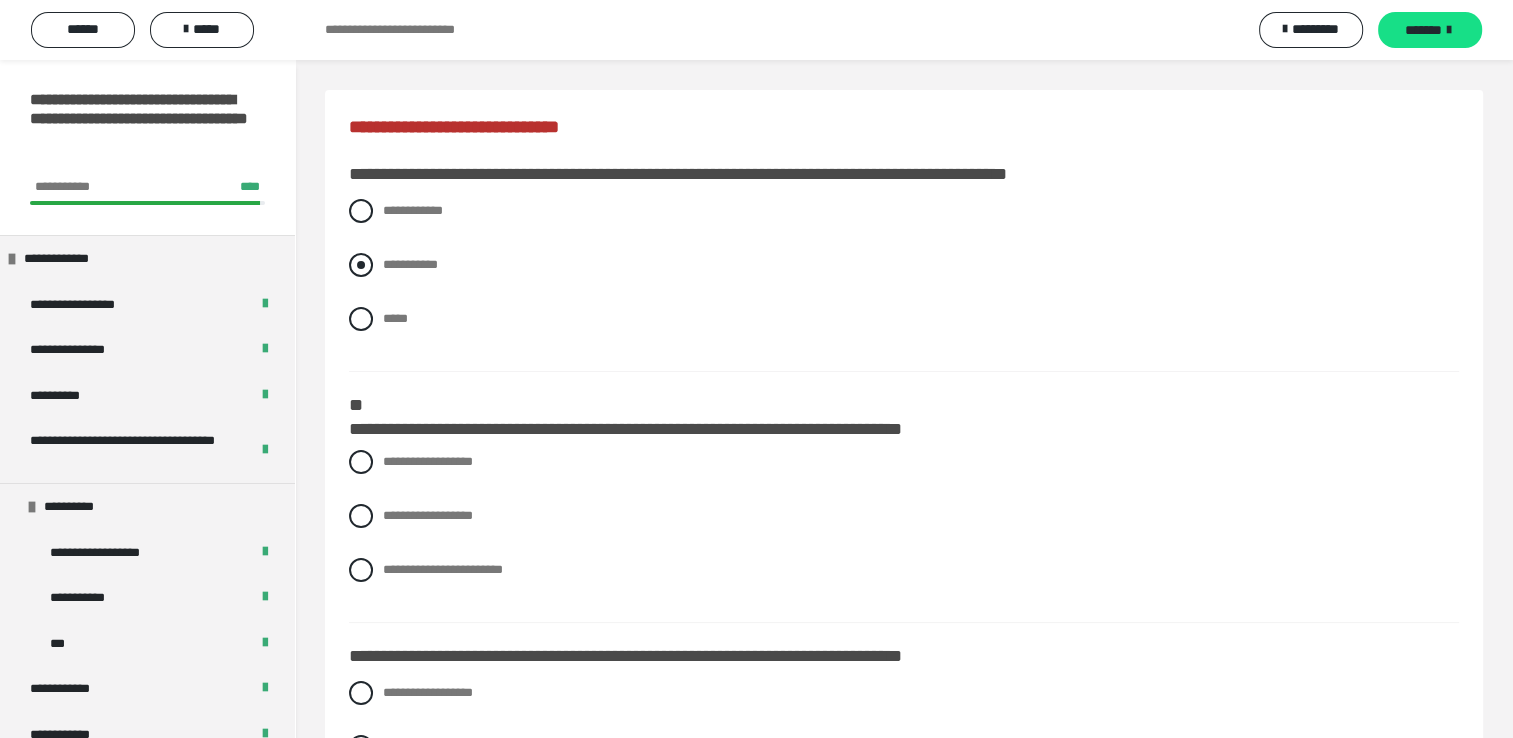 click at bounding box center (361, 265) 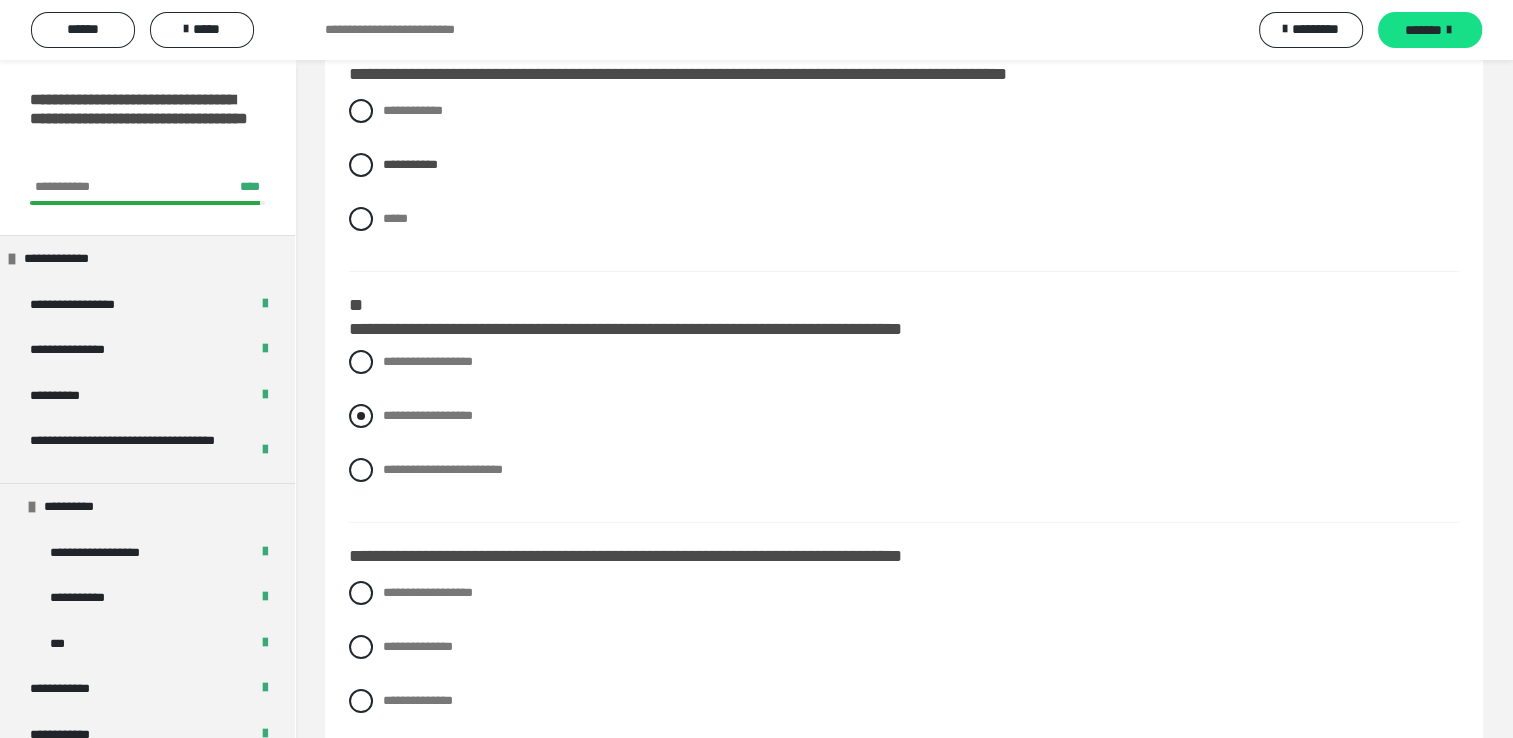 click at bounding box center [361, 416] 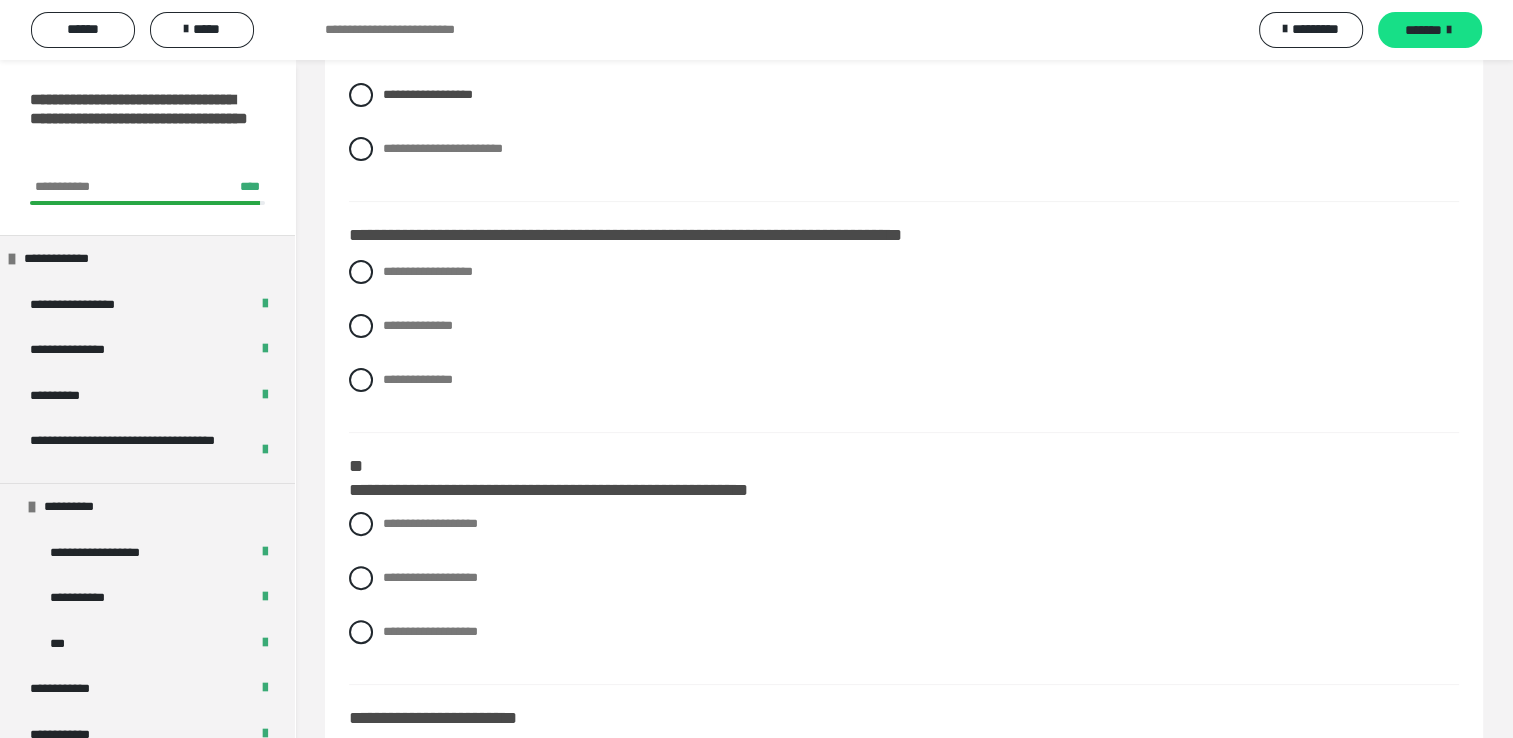 scroll, scrollTop: 500, scrollLeft: 0, axis: vertical 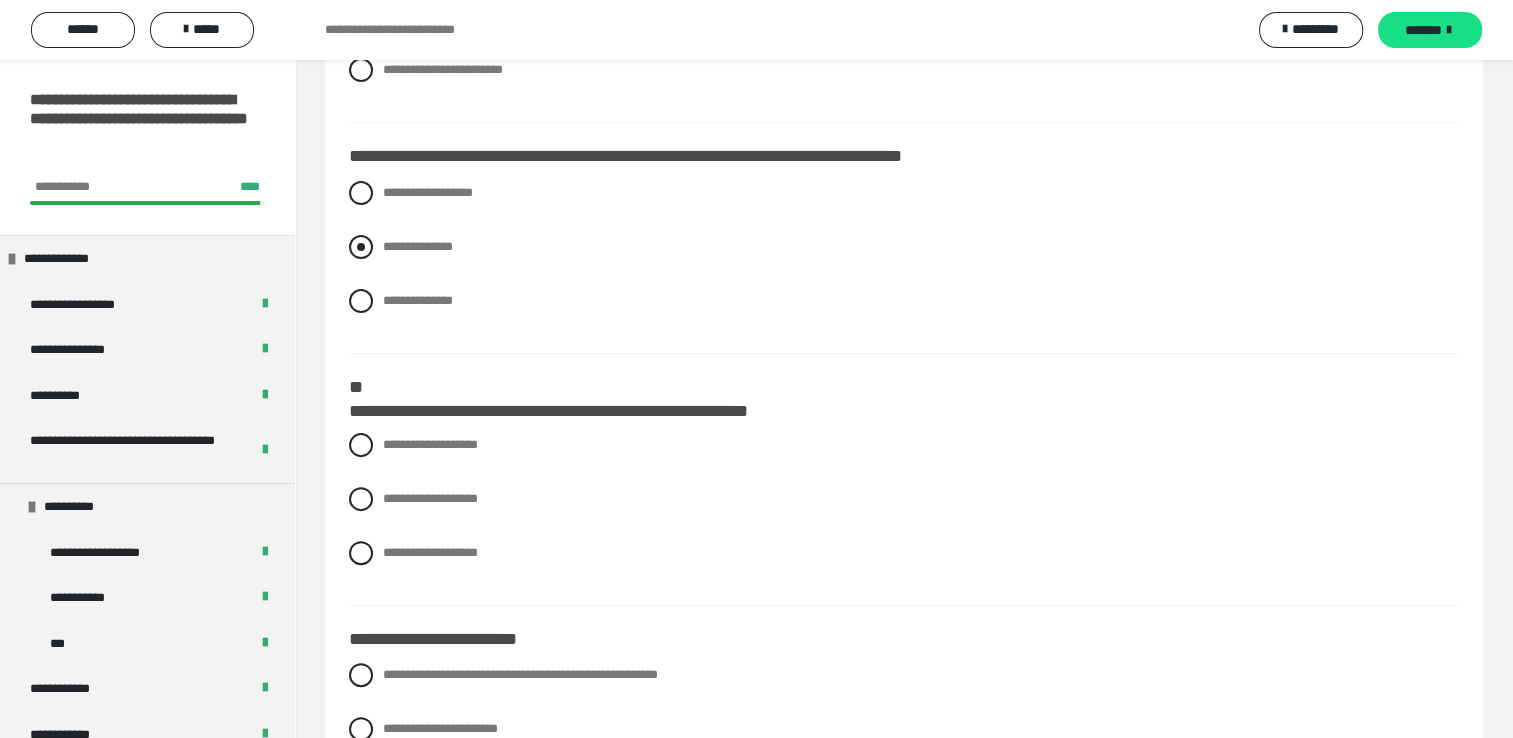 click at bounding box center [361, 247] 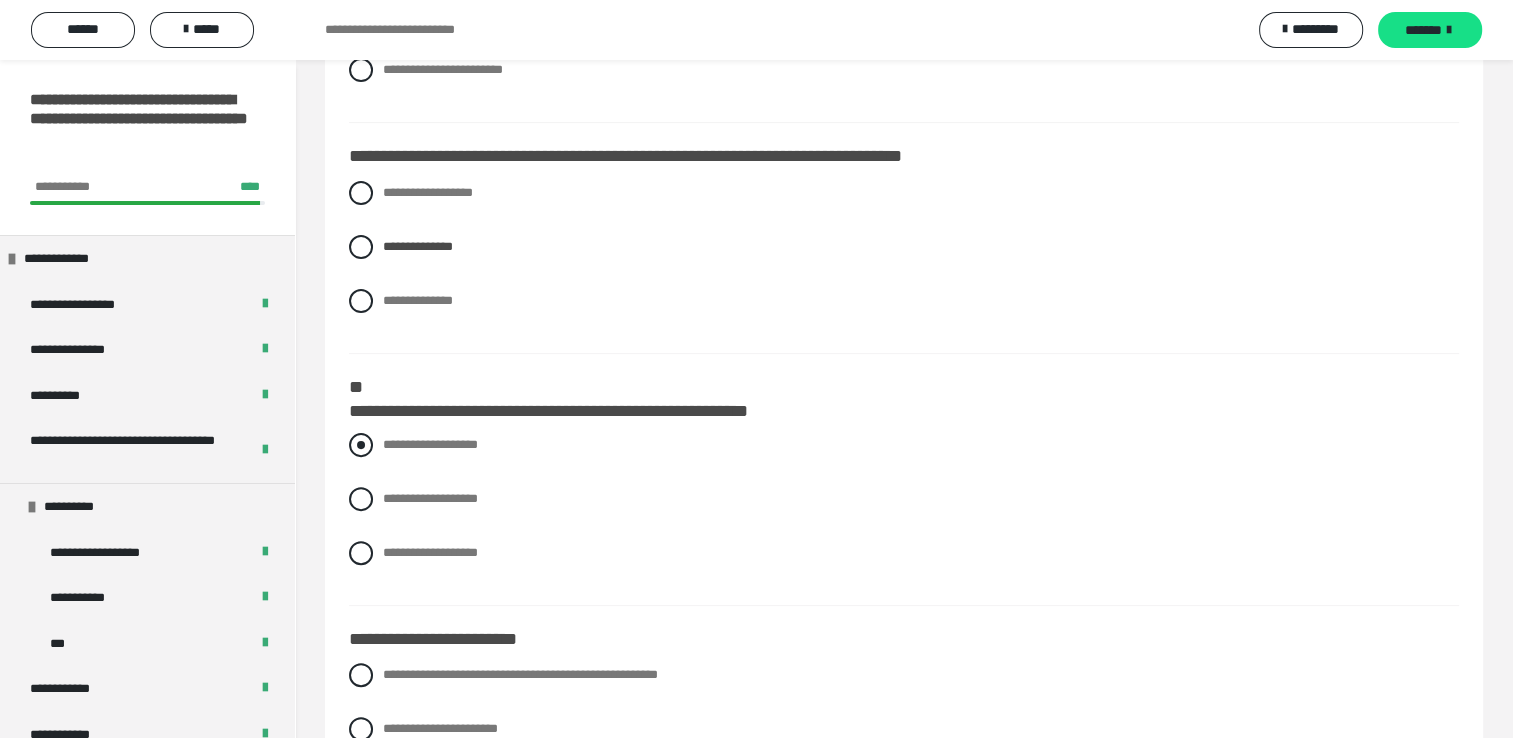 click at bounding box center (361, 445) 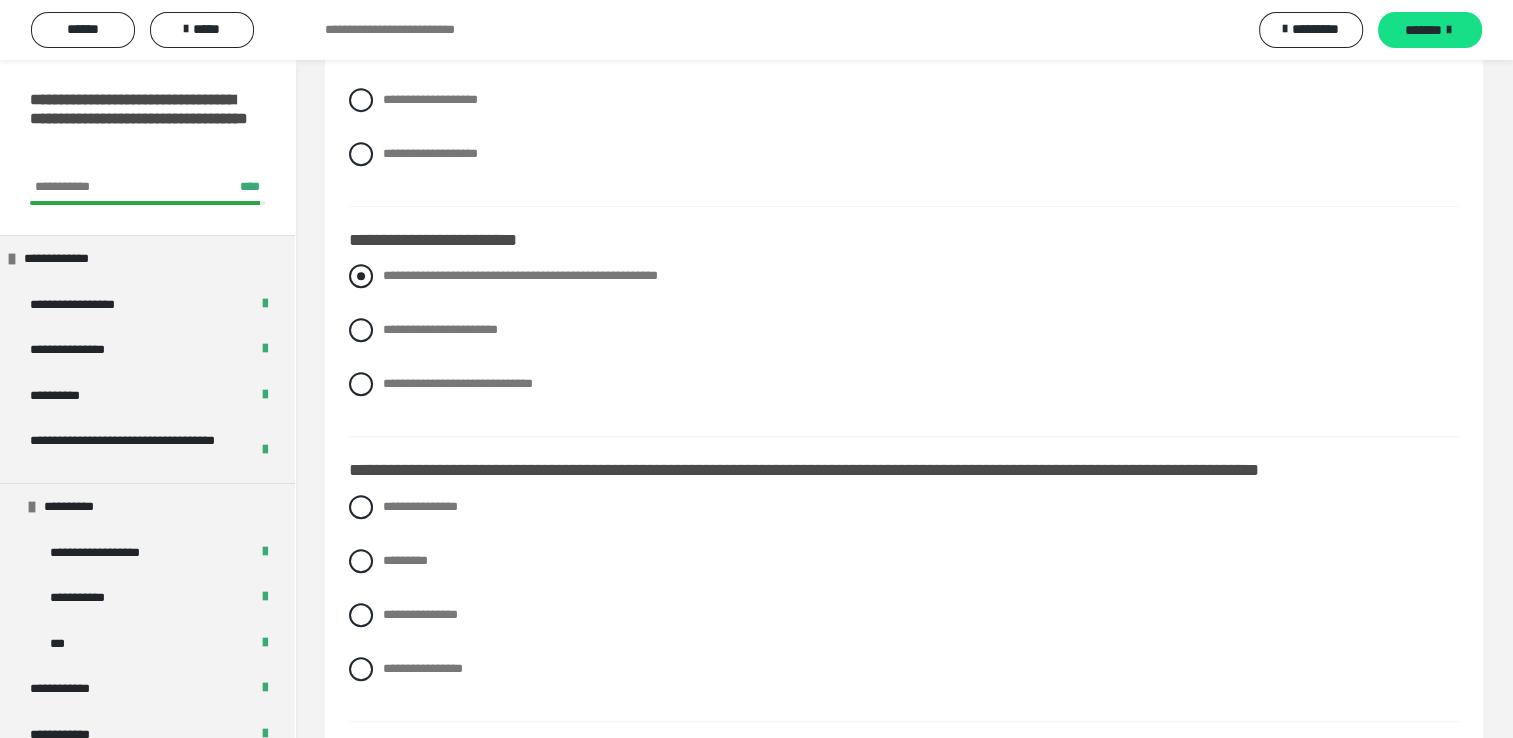 scroll, scrollTop: 900, scrollLeft: 0, axis: vertical 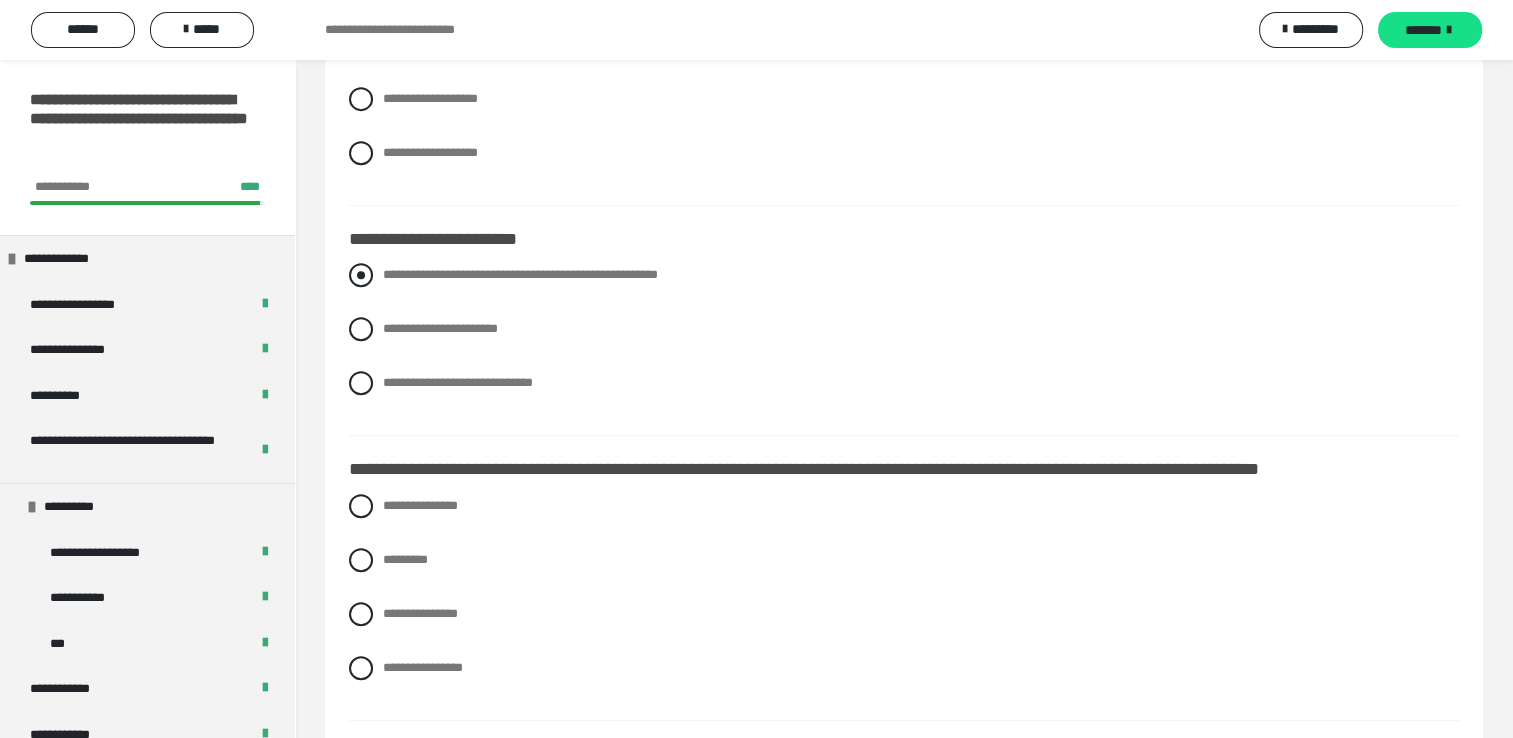 click at bounding box center (361, 275) 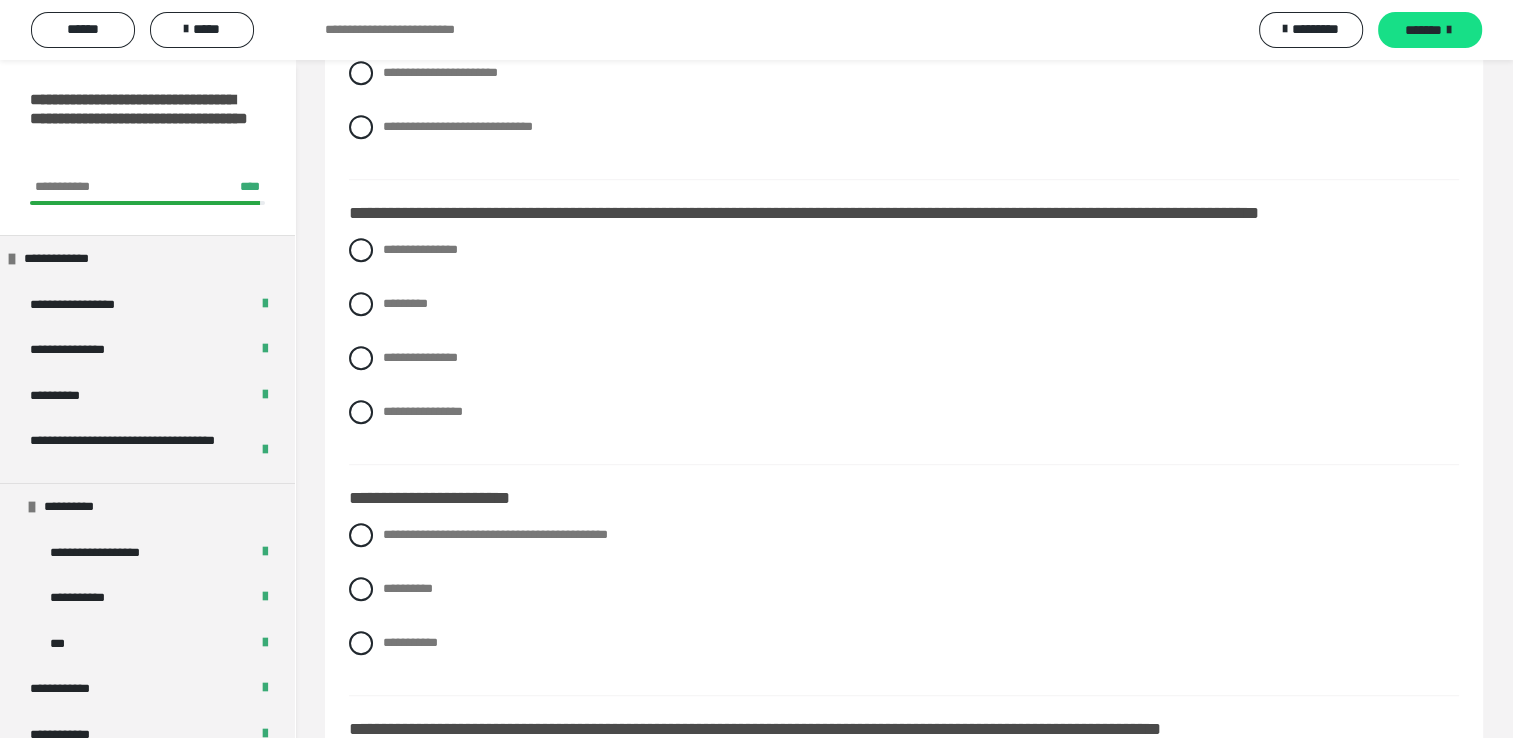 scroll, scrollTop: 1200, scrollLeft: 0, axis: vertical 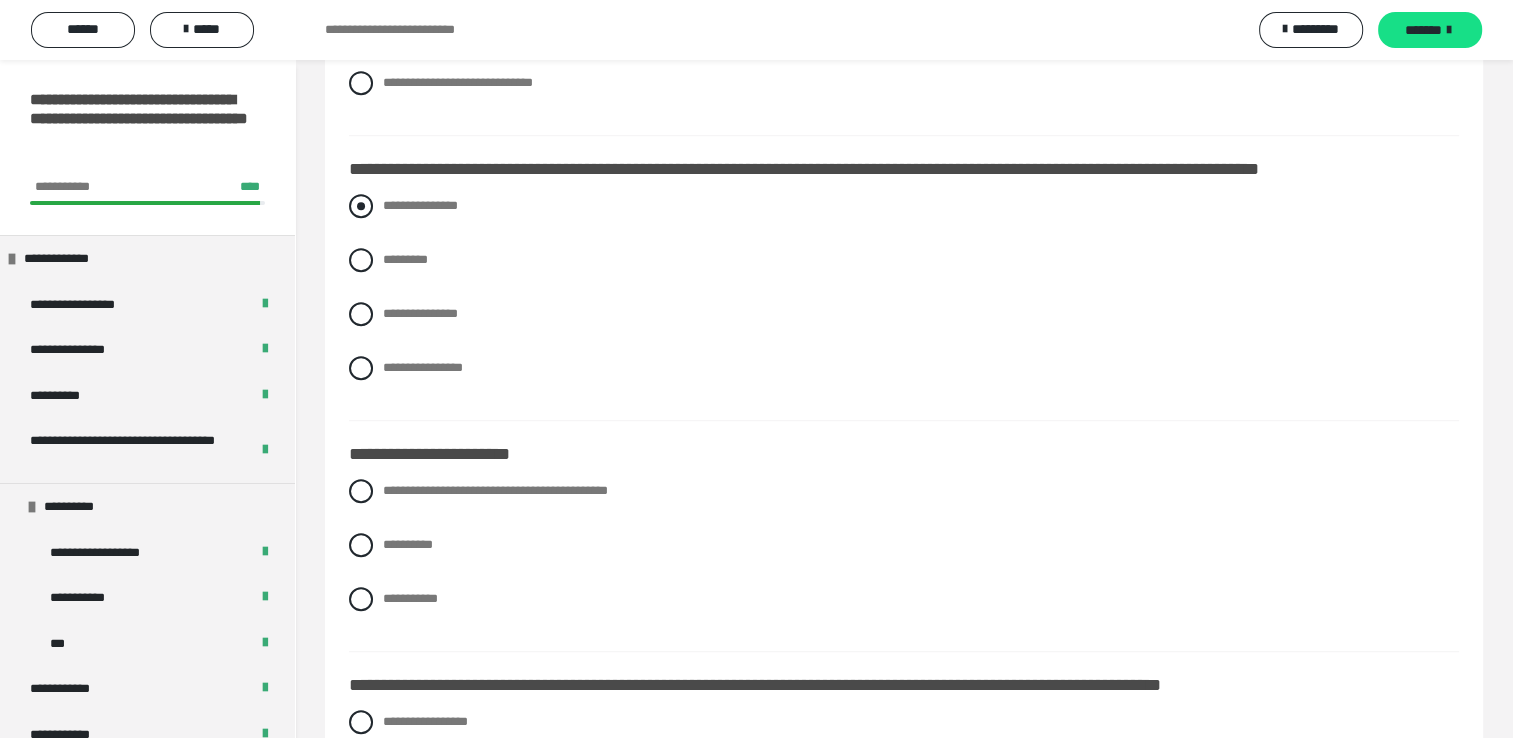 click at bounding box center (361, 206) 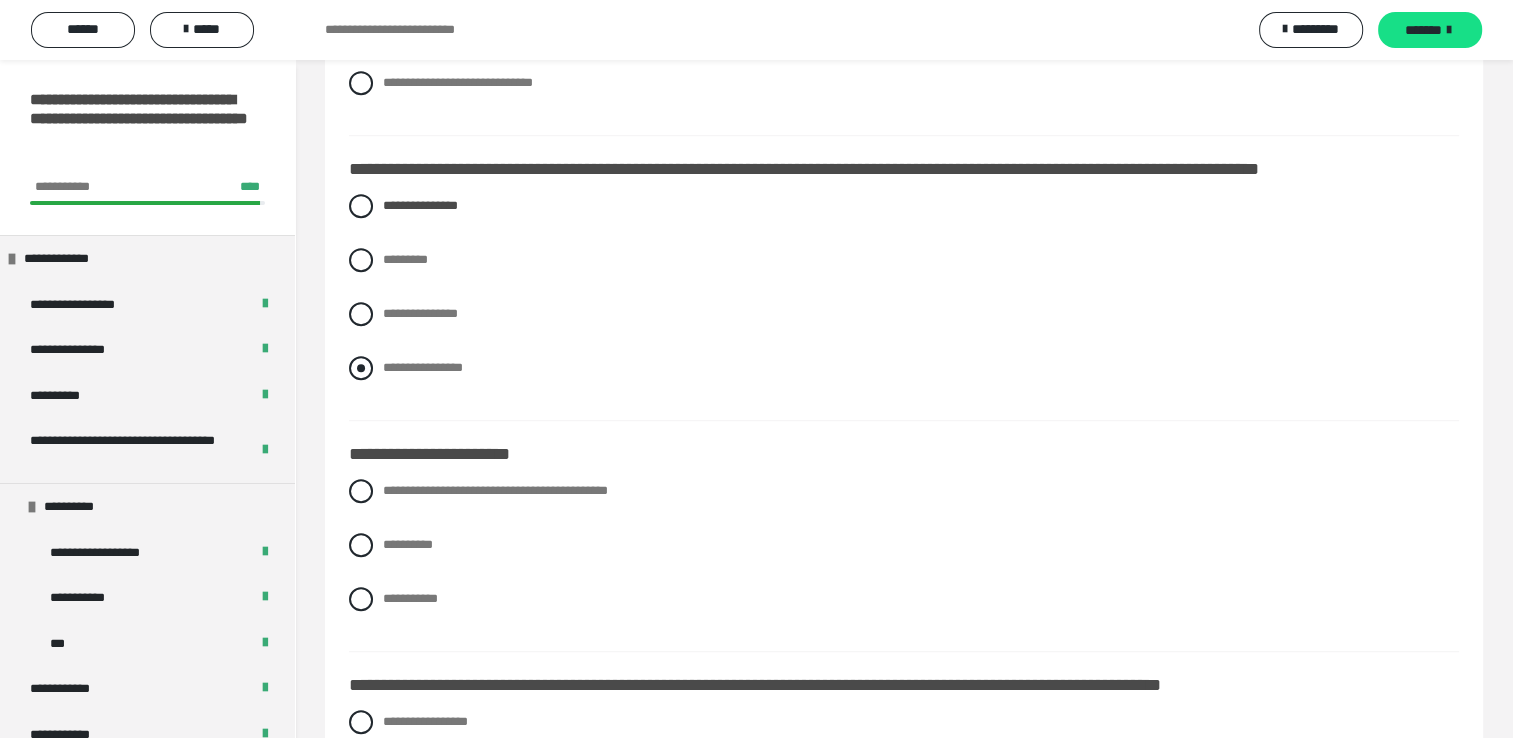 click at bounding box center (361, 368) 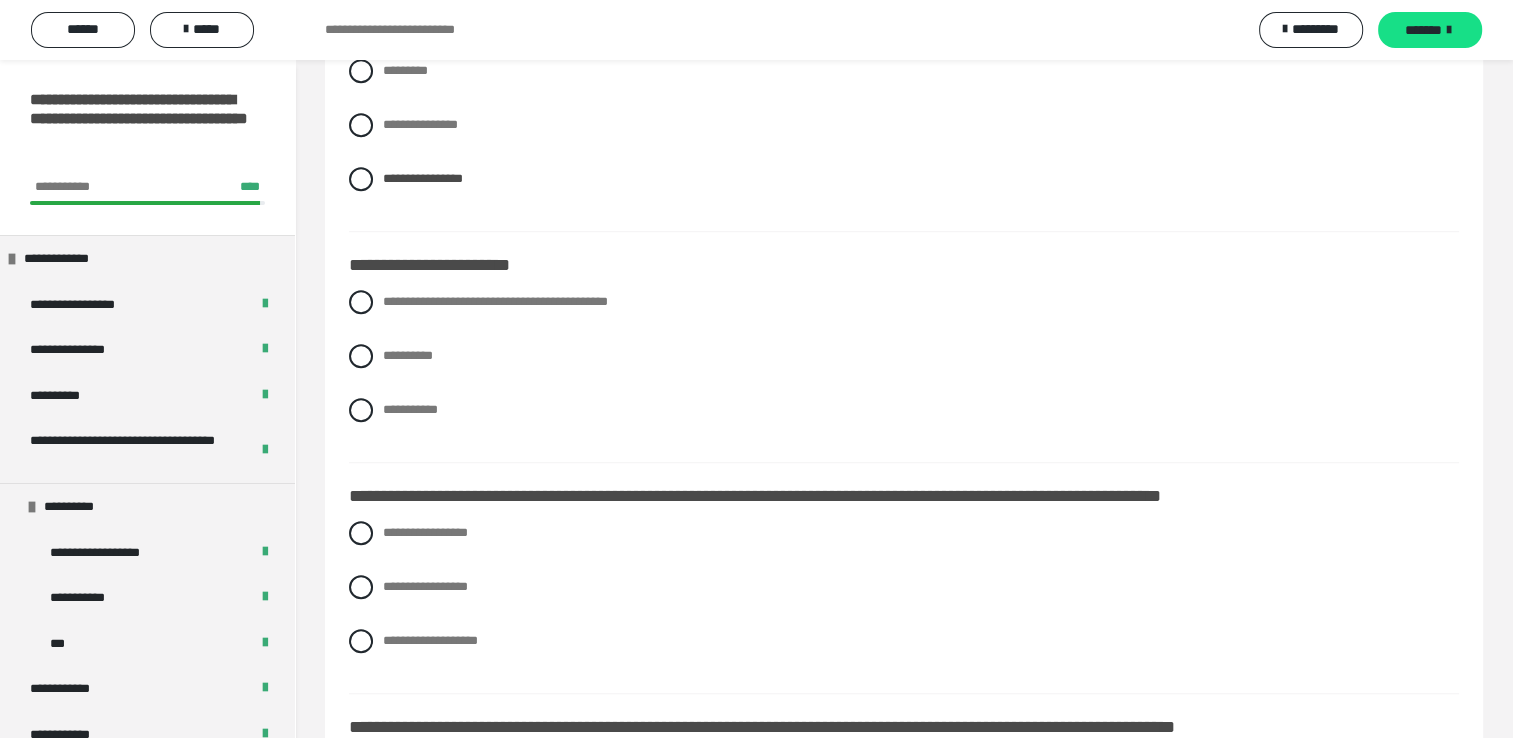 scroll, scrollTop: 1400, scrollLeft: 0, axis: vertical 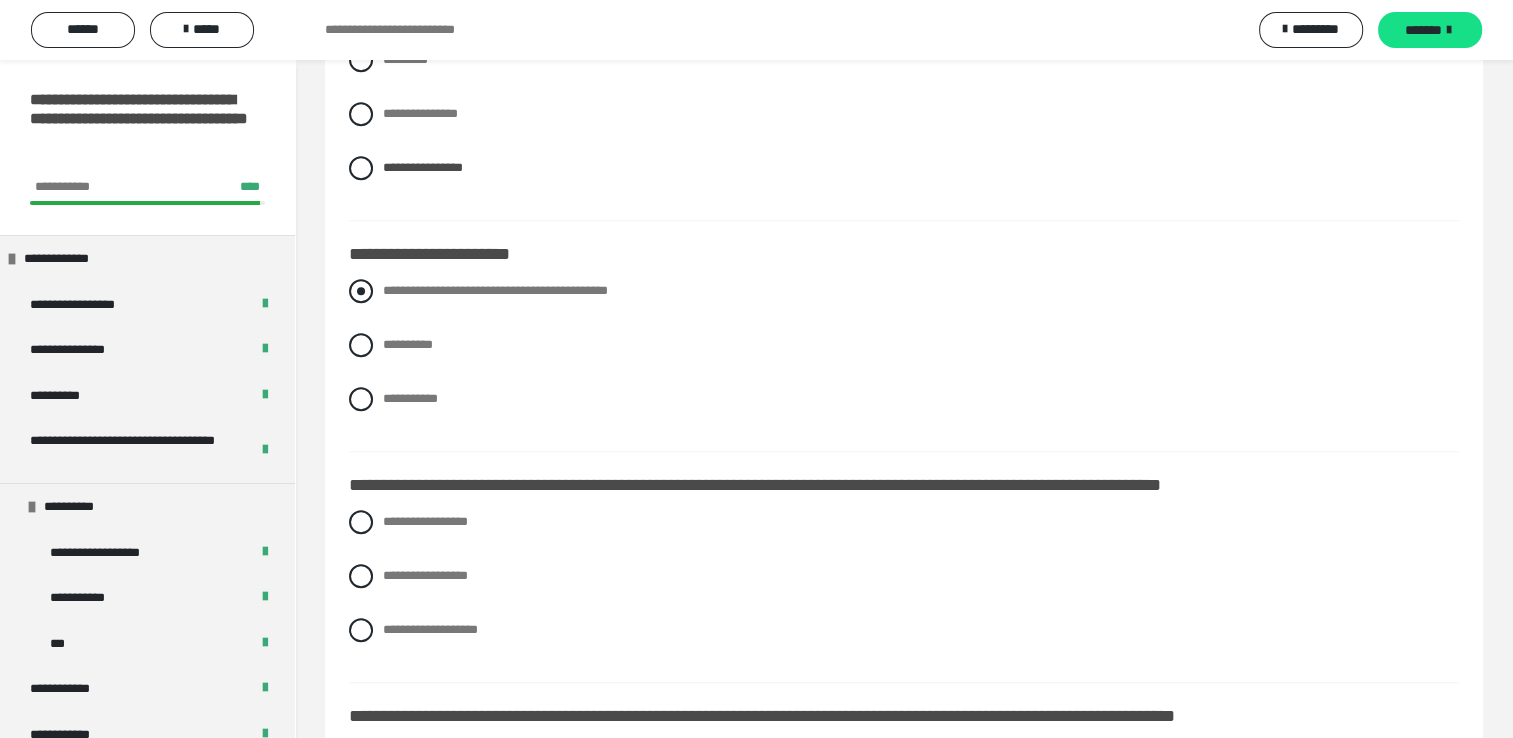 click on "**********" at bounding box center [904, 291] 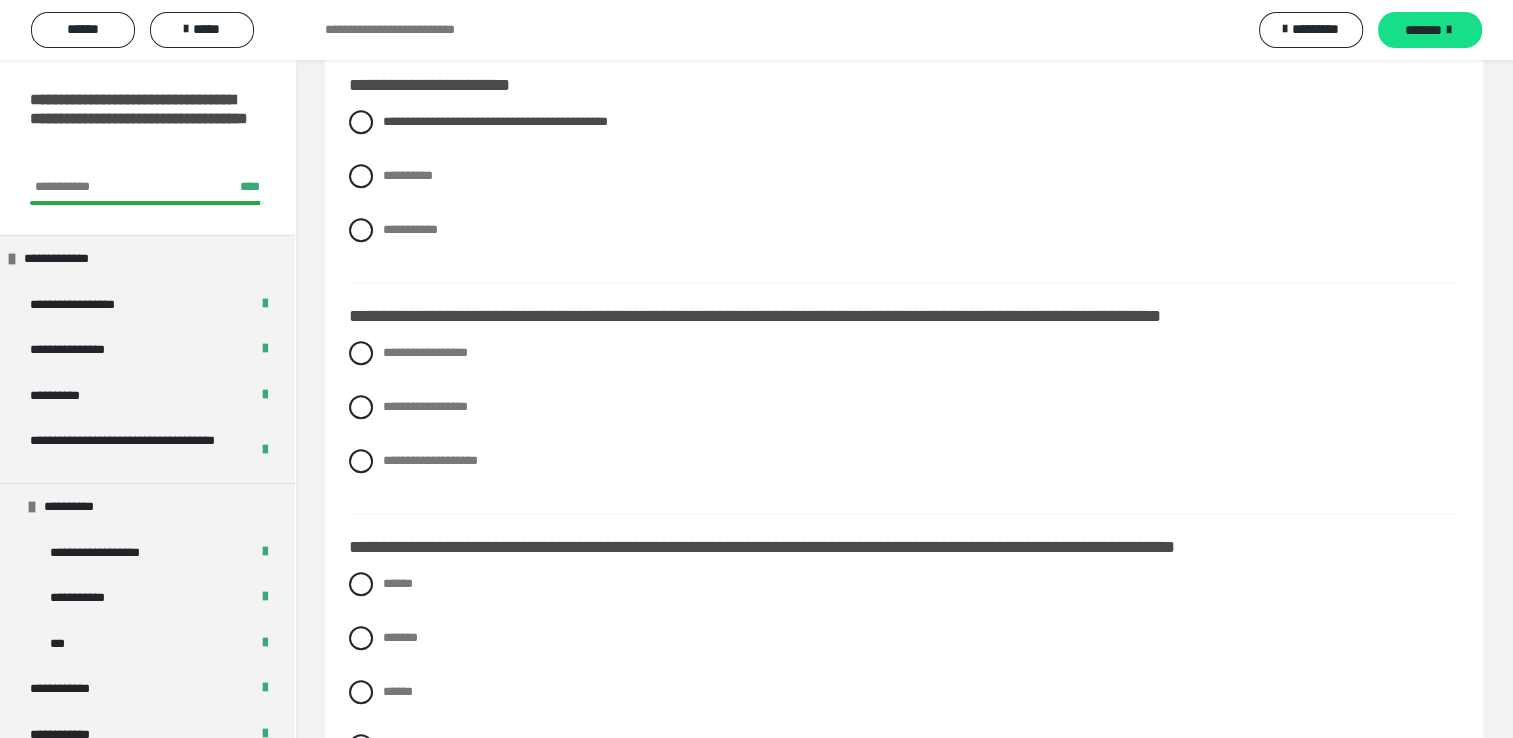 scroll, scrollTop: 1600, scrollLeft: 0, axis: vertical 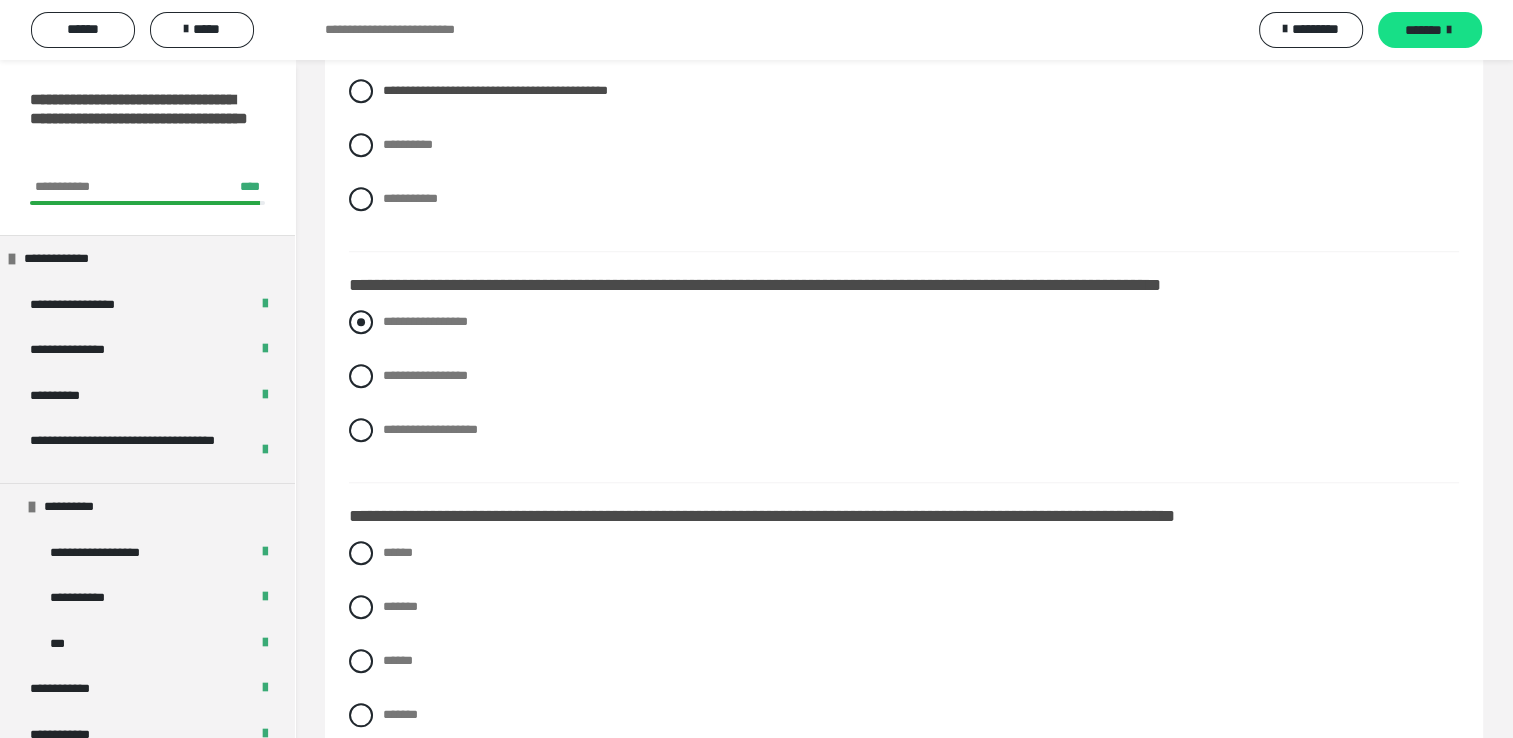click at bounding box center (361, 322) 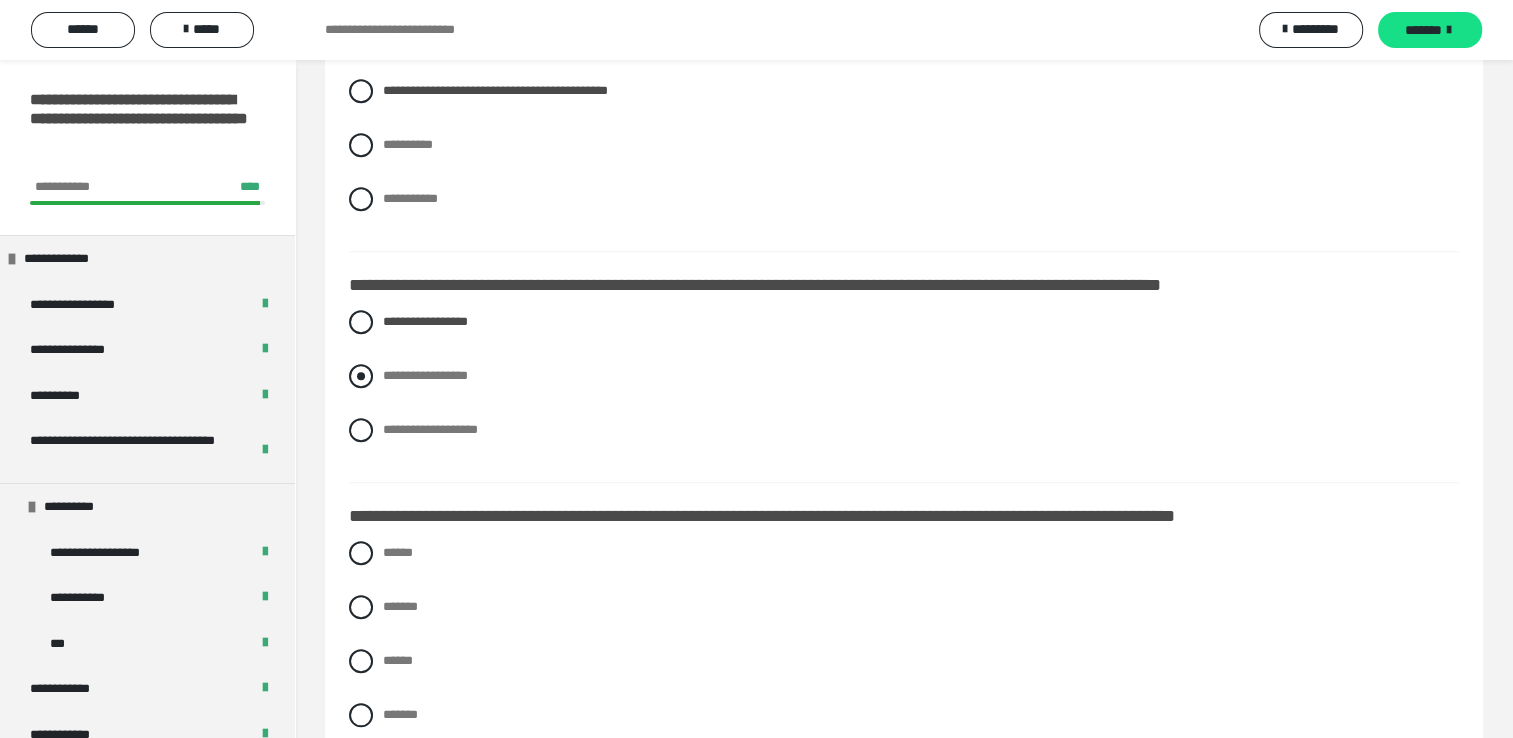 click at bounding box center (361, 376) 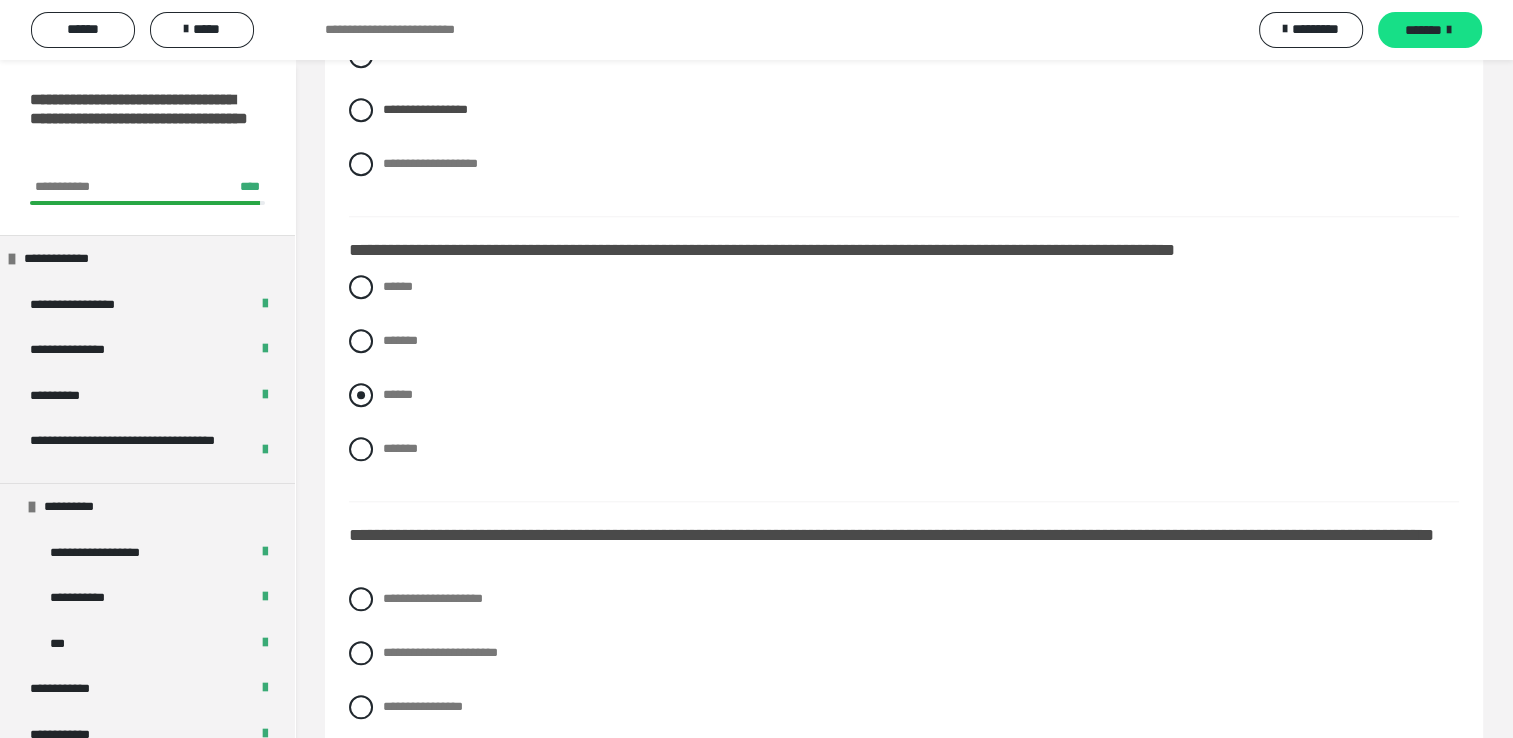 scroll, scrollTop: 1900, scrollLeft: 0, axis: vertical 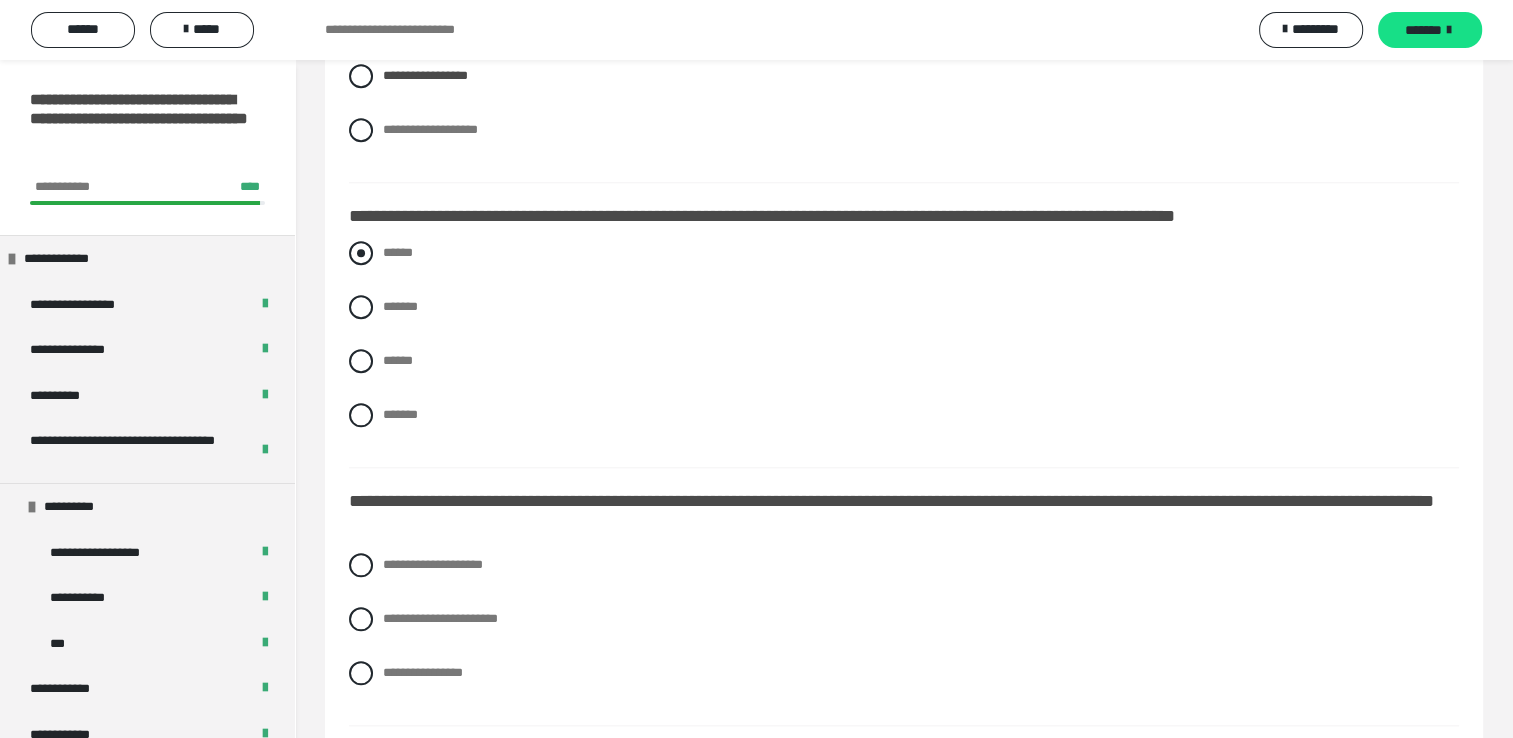 click at bounding box center (361, 253) 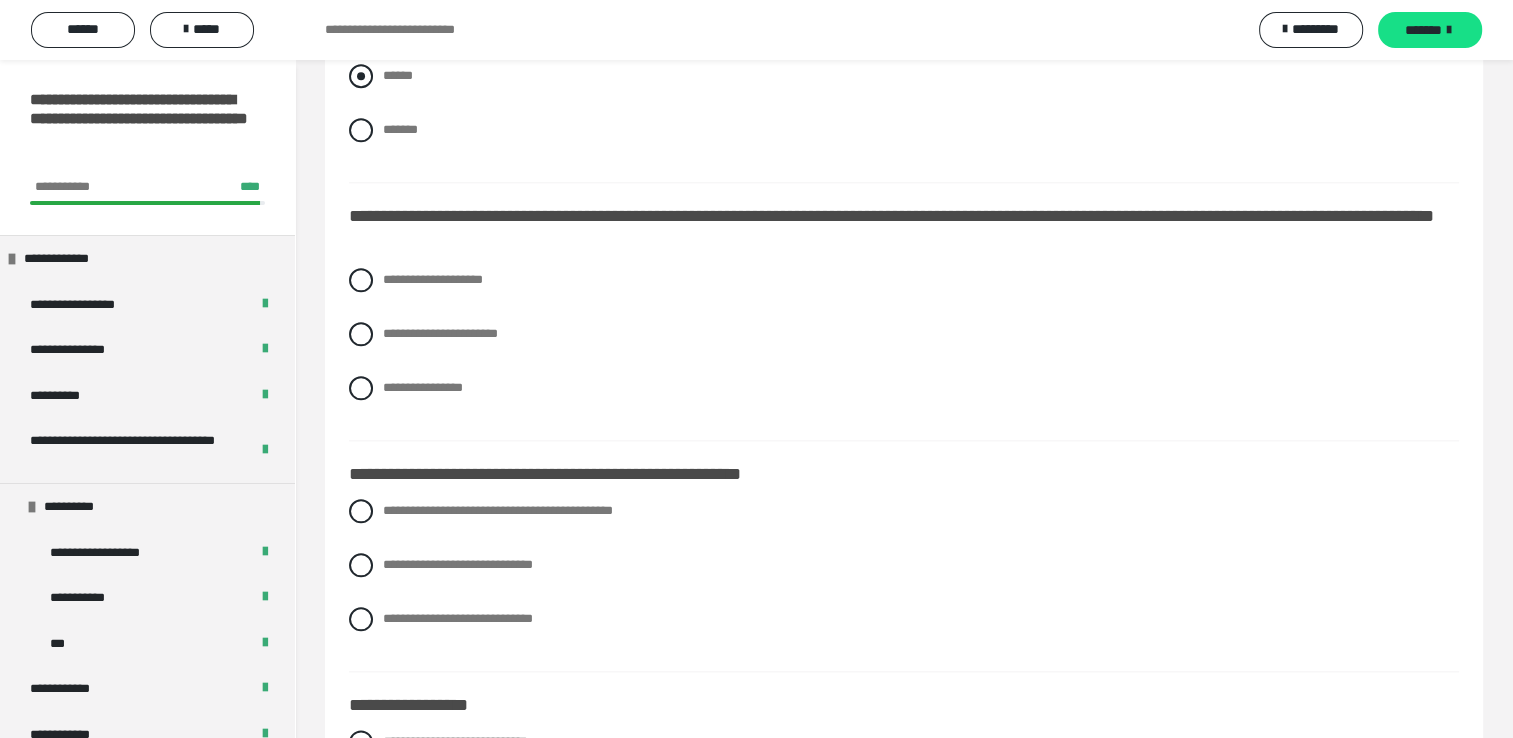 scroll, scrollTop: 2200, scrollLeft: 0, axis: vertical 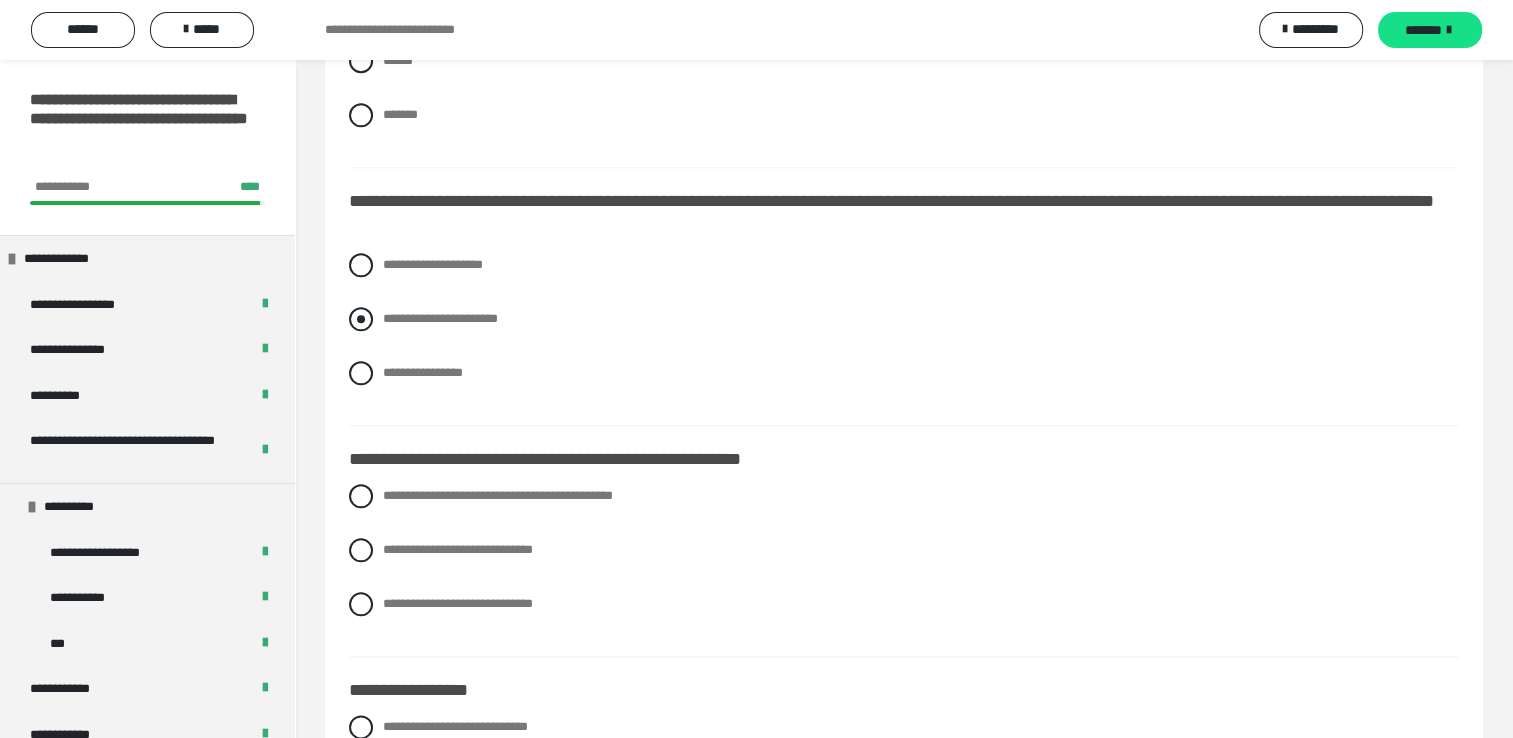 click at bounding box center (361, 319) 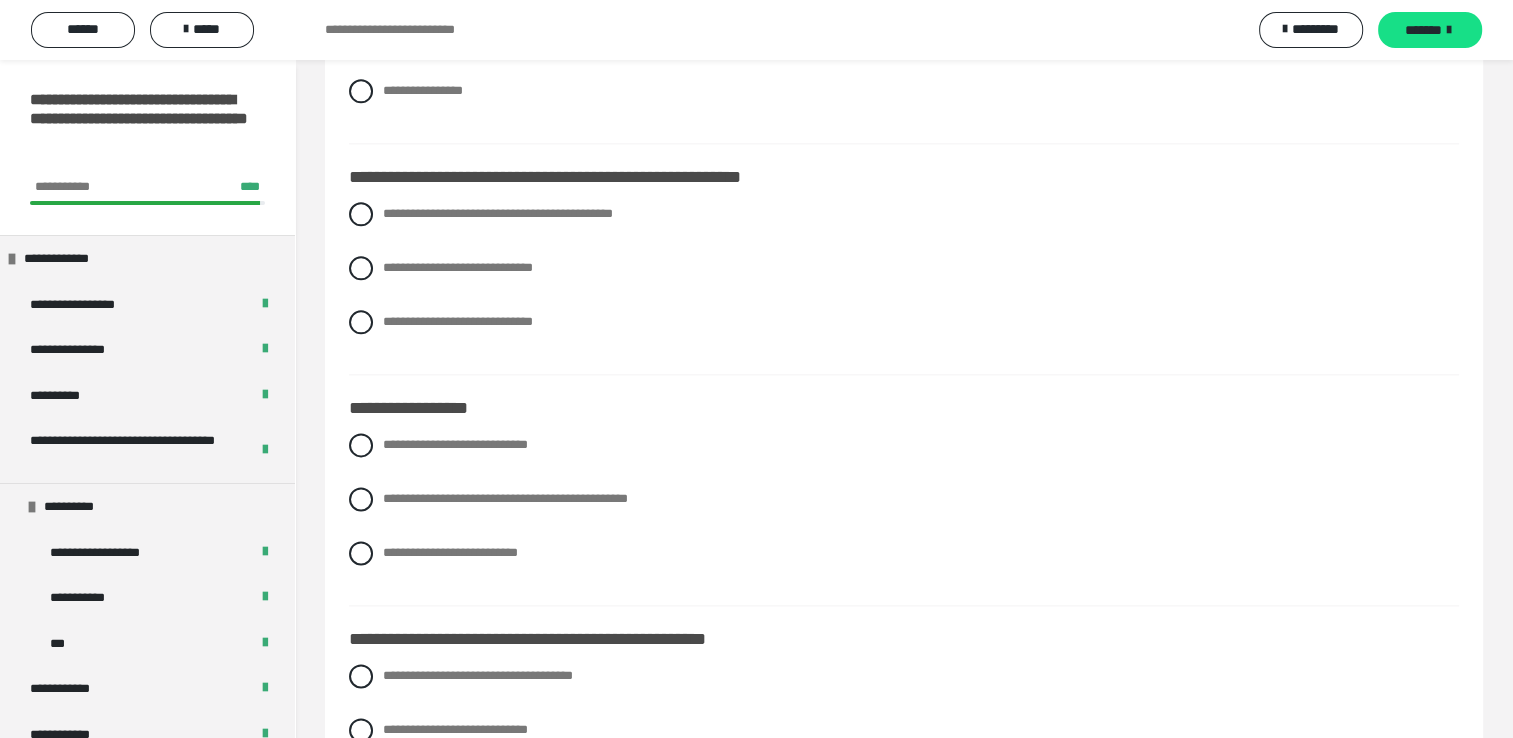 scroll, scrollTop: 2500, scrollLeft: 0, axis: vertical 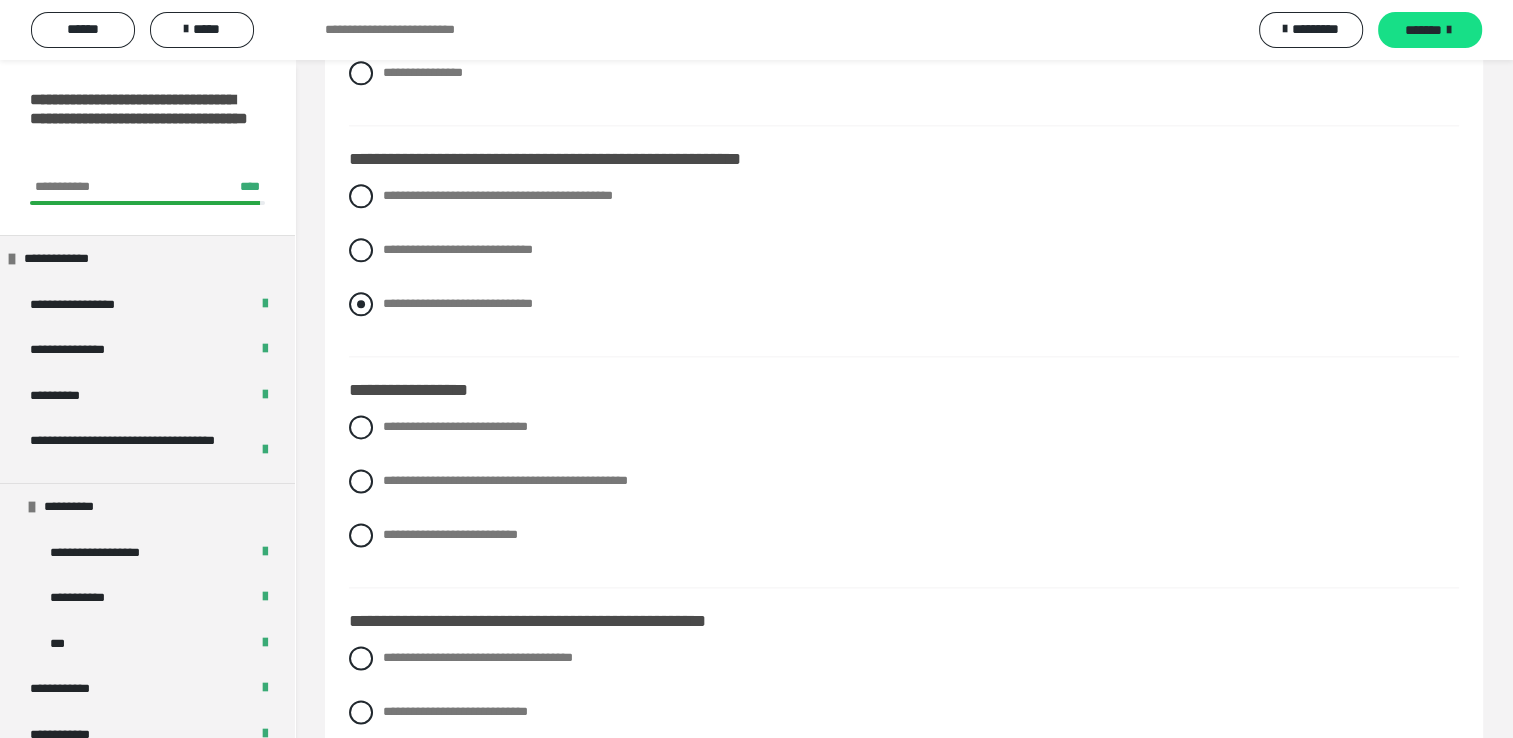 click at bounding box center (361, 304) 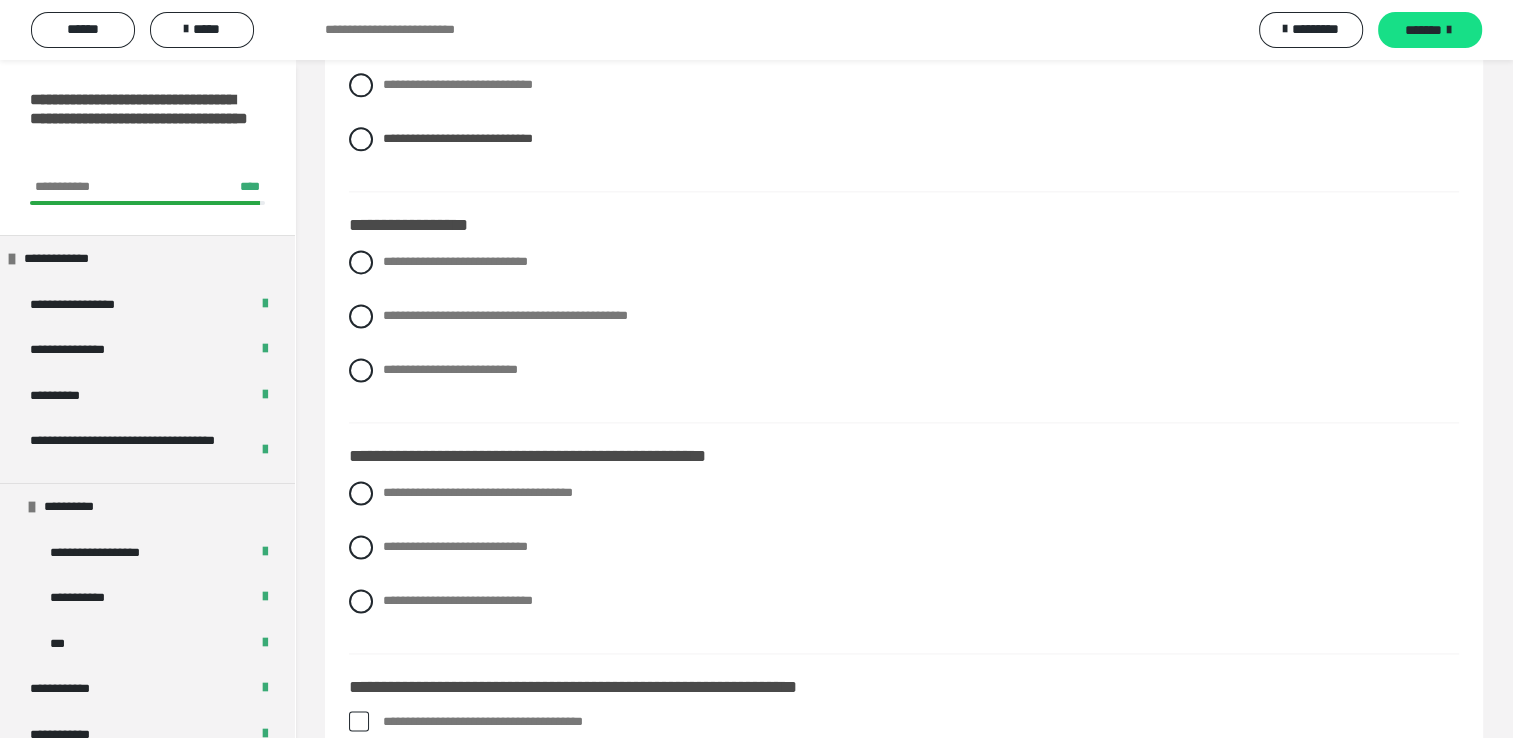 scroll, scrollTop: 2700, scrollLeft: 0, axis: vertical 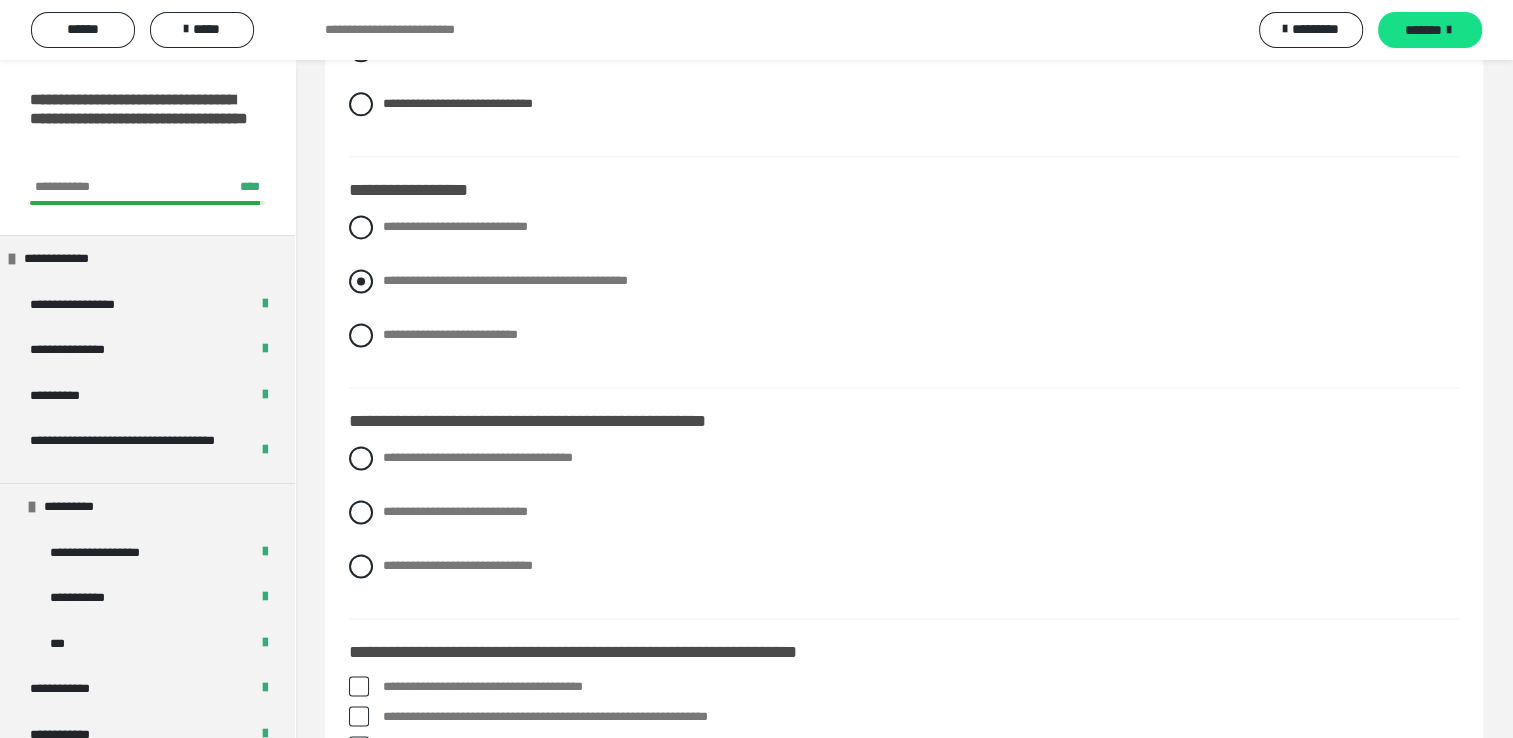 click at bounding box center (361, 281) 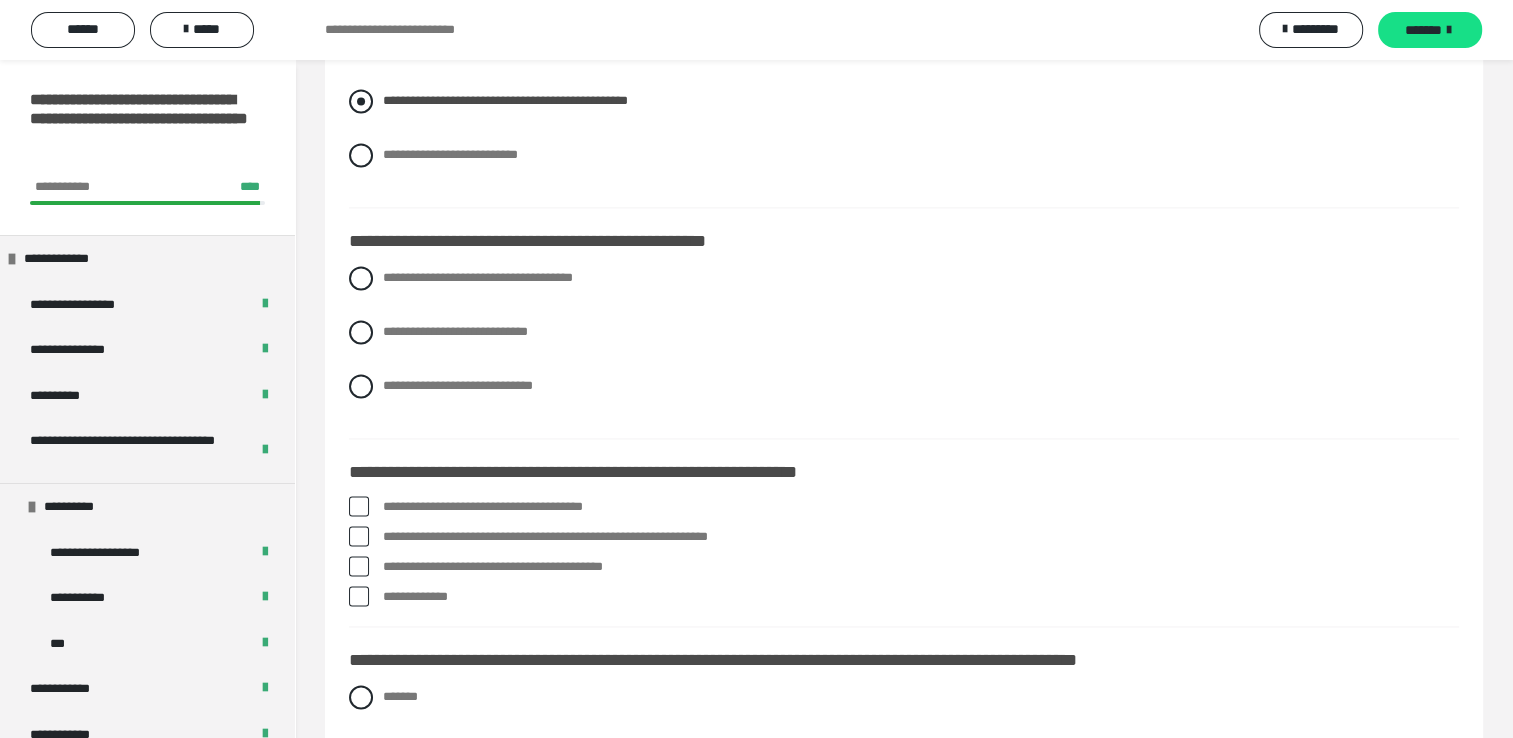 scroll, scrollTop: 2900, scrollLeft: 0, axis: vertical 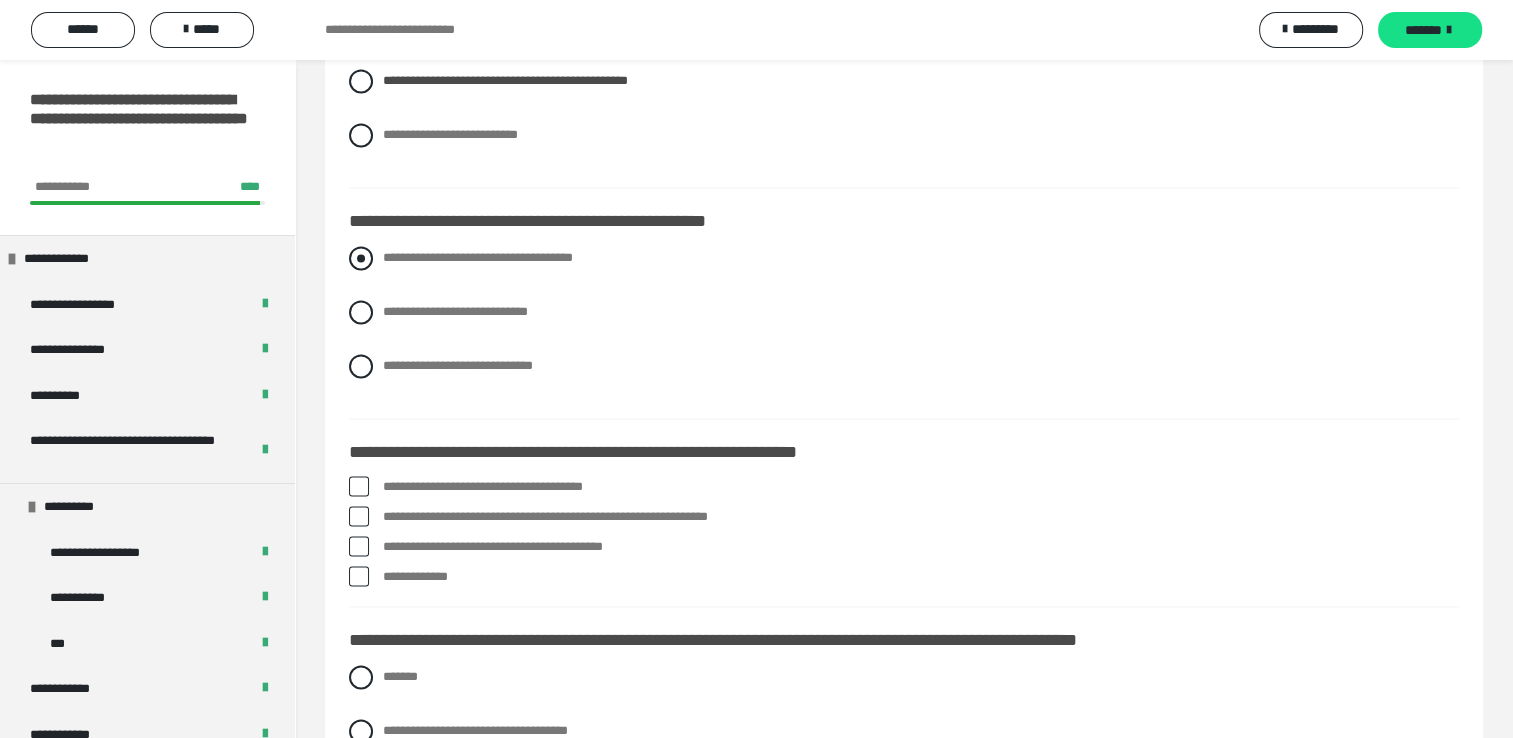 click at bounding box center (361, 258) 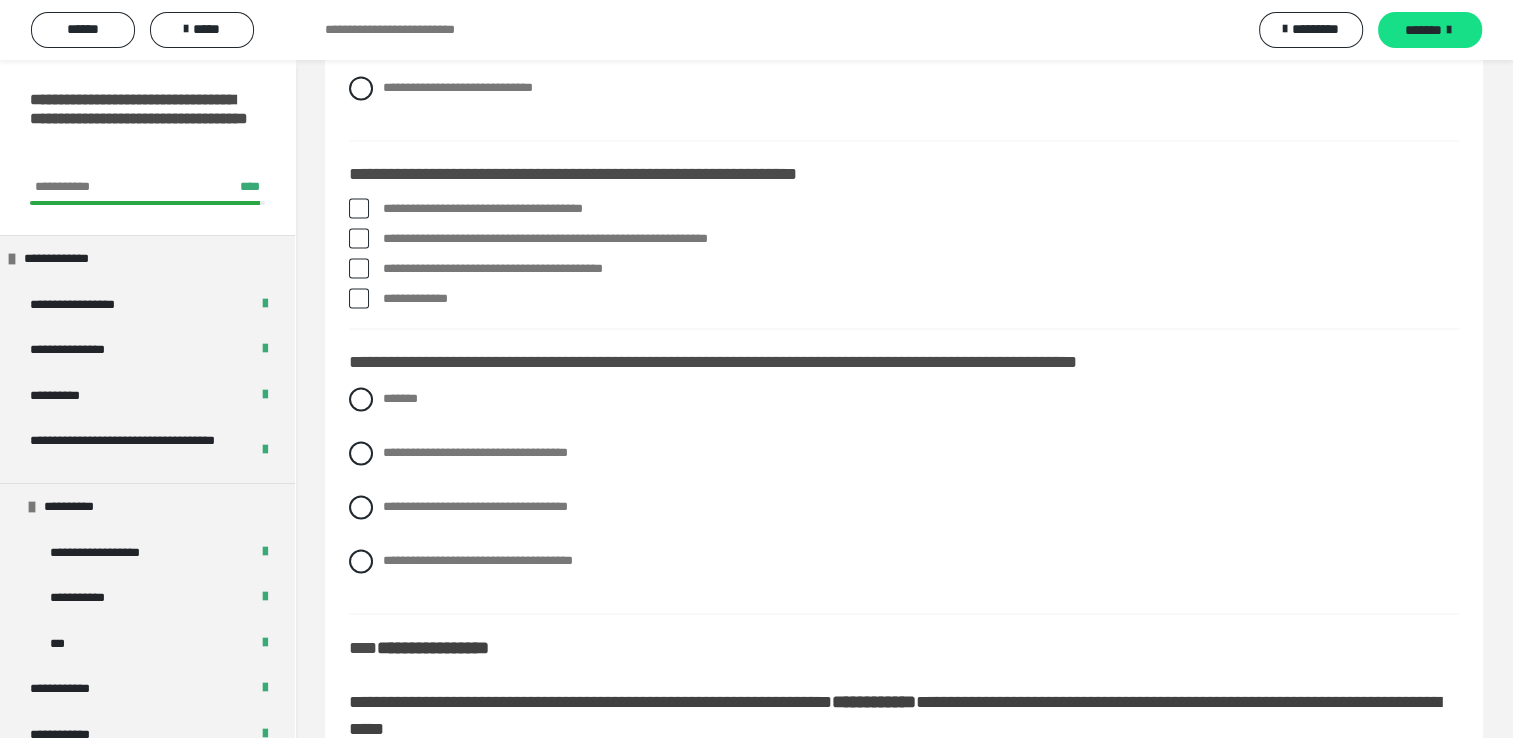 scroll, scrollTop: 3200, scrollLeft: 0, axis: vertical 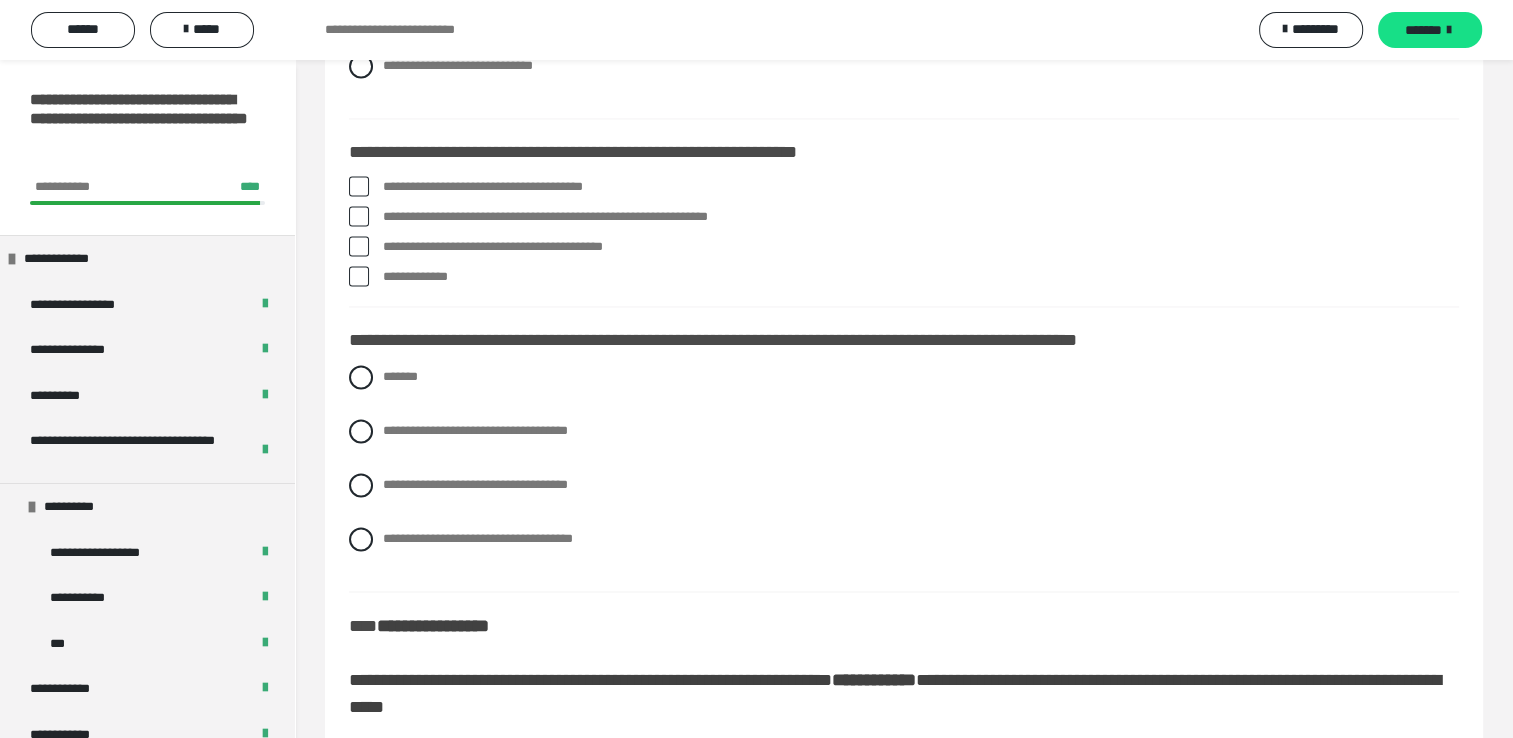 click at bounding box center (359, 186) 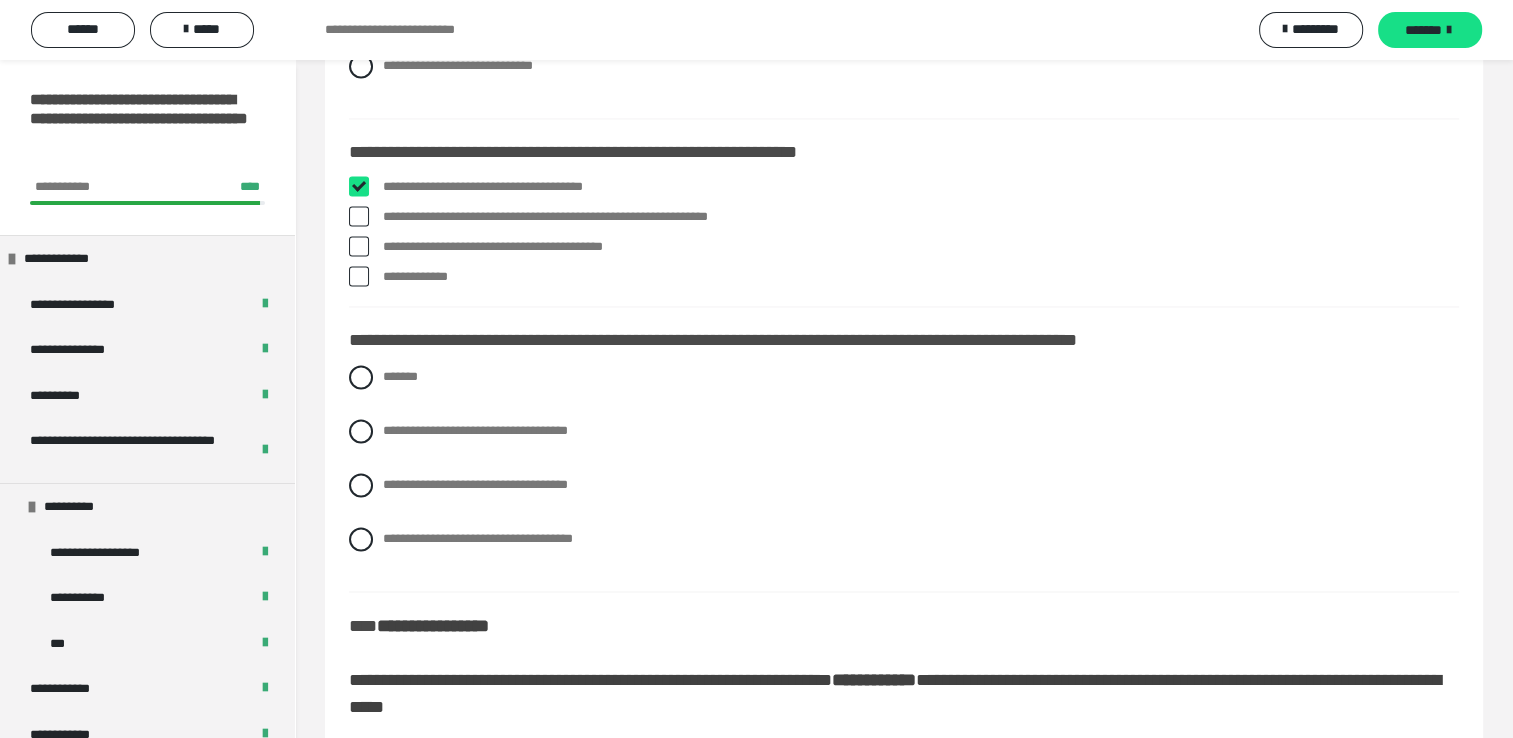 checkbox on "****" 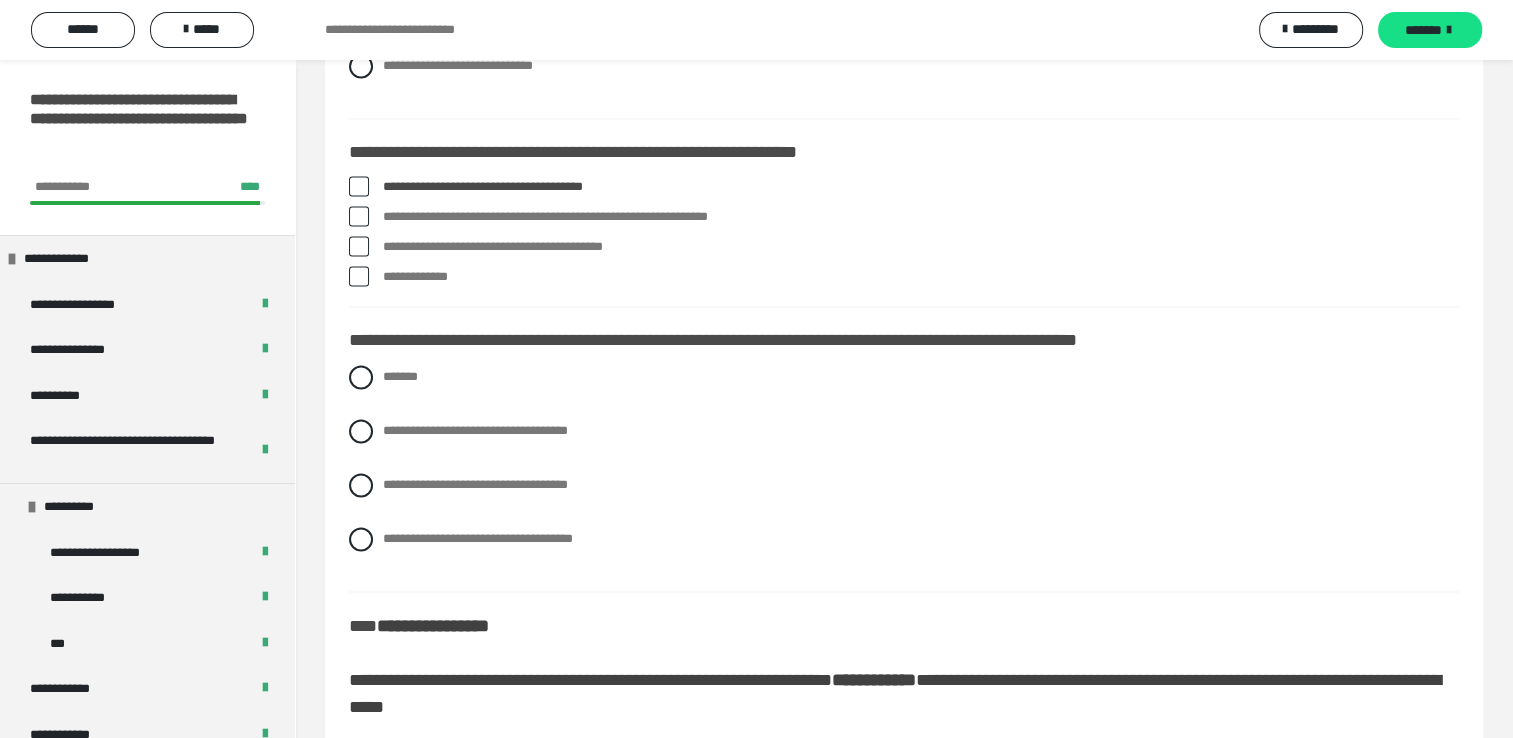 click at bounding box center (359, 276) 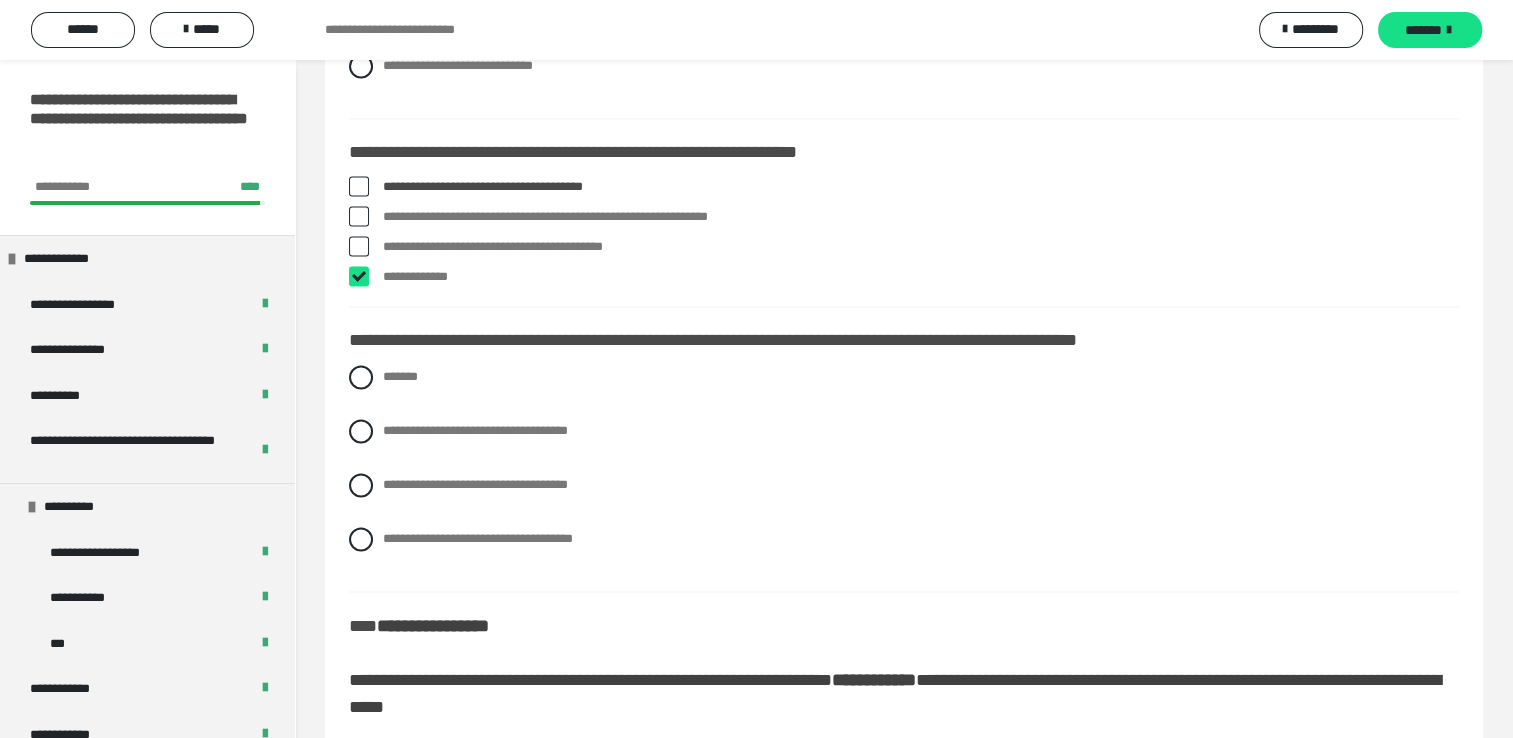 checkbox on "****" 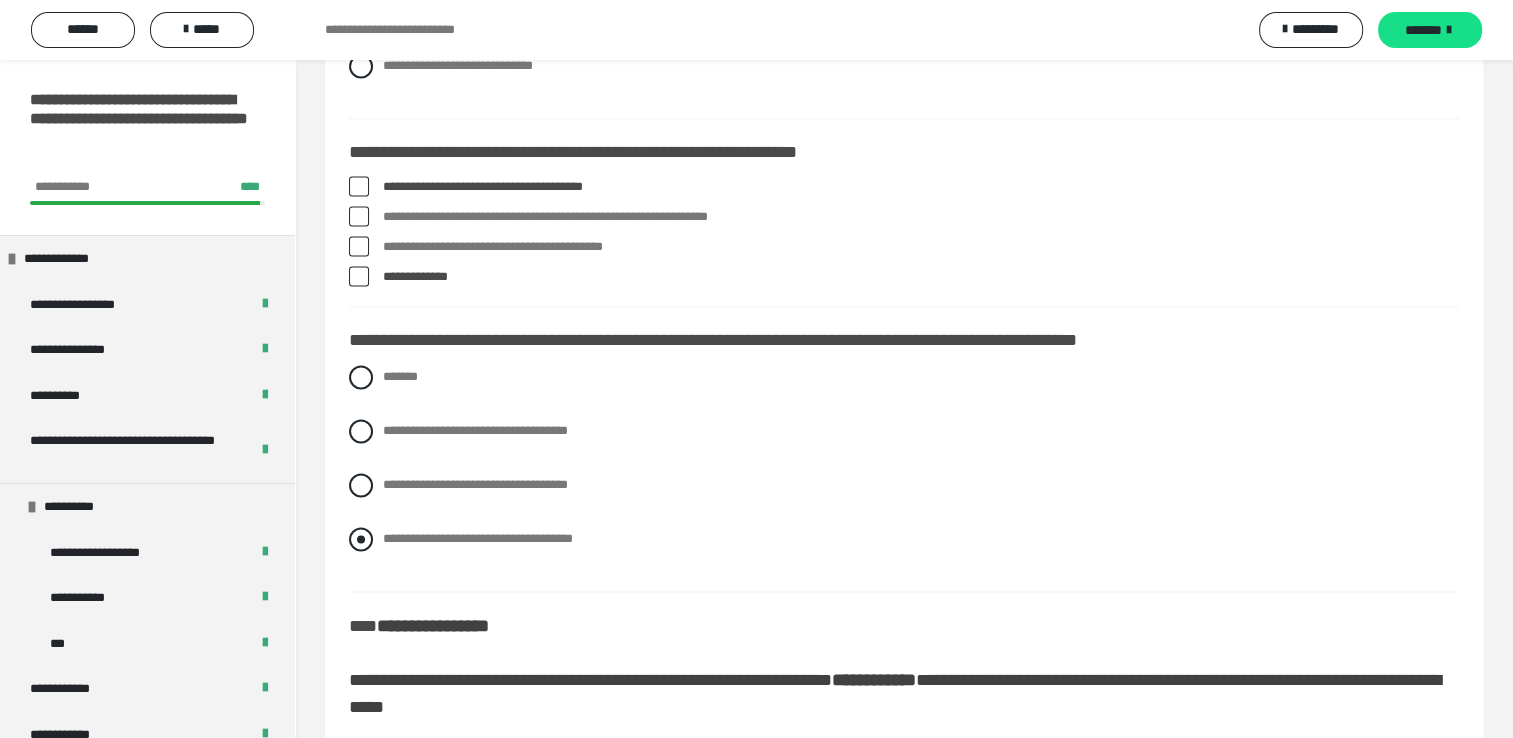 click on "**********" at bounding box center (904, 539) 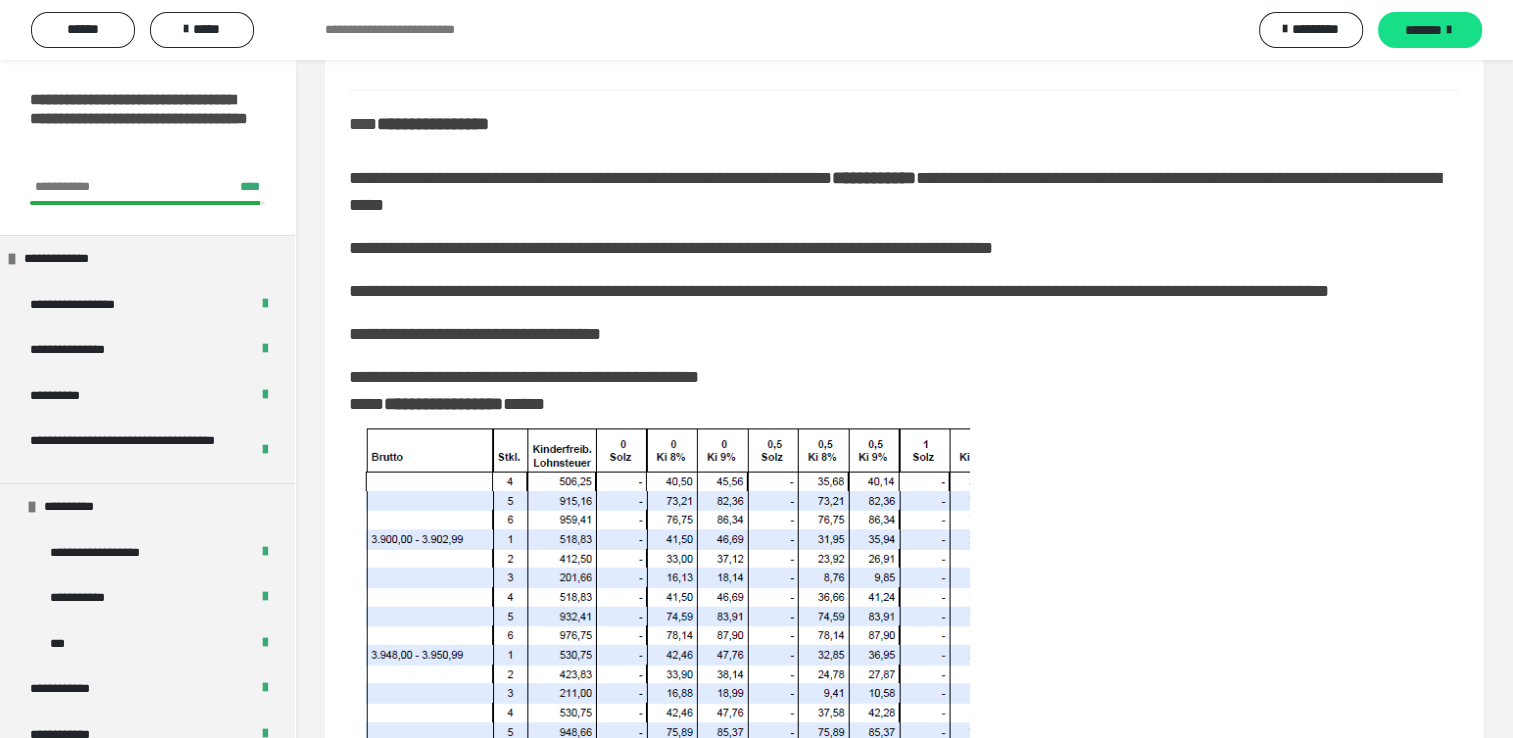scroll, scrollTop: 3700, scrollLeft: 0, axis: vertical 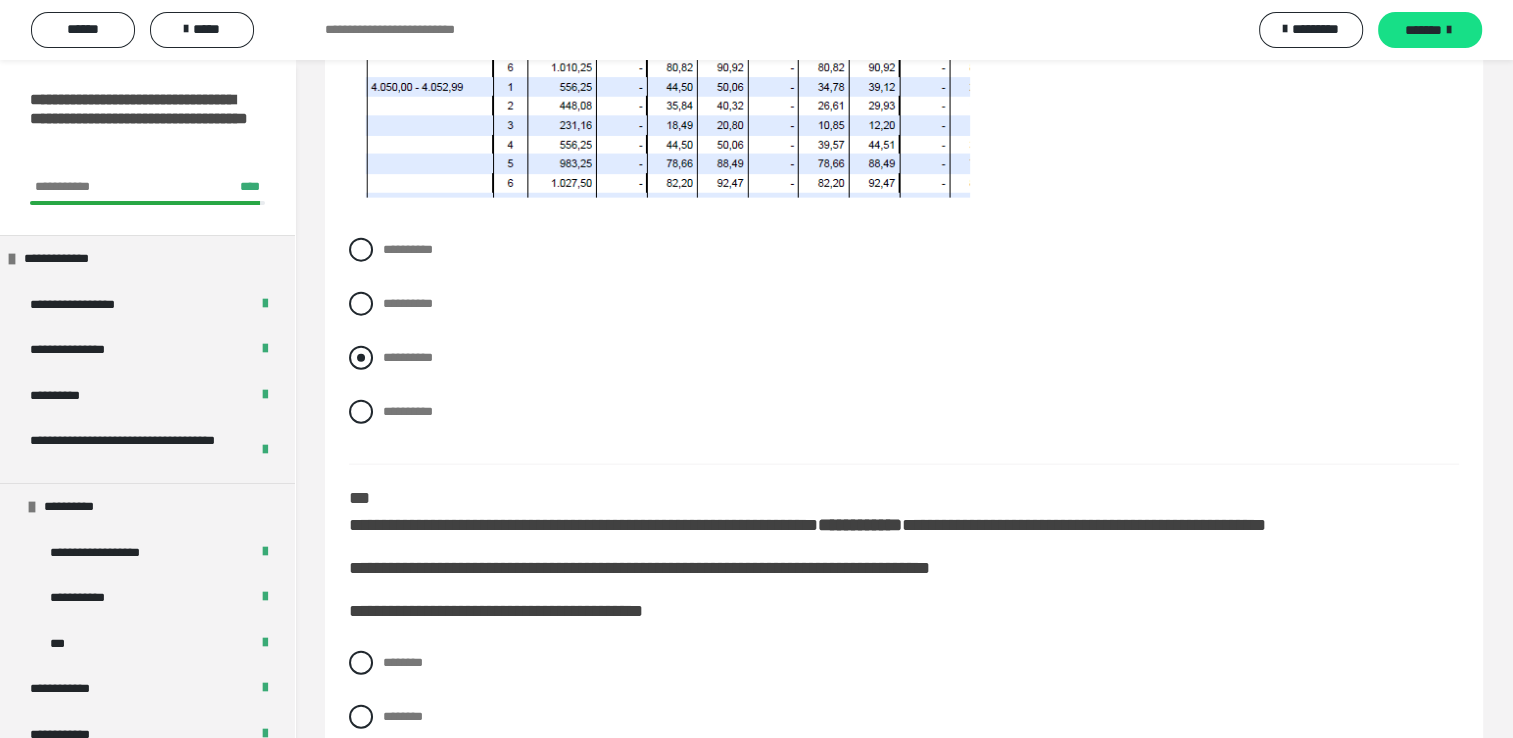 click at bounding box center [361, 358] 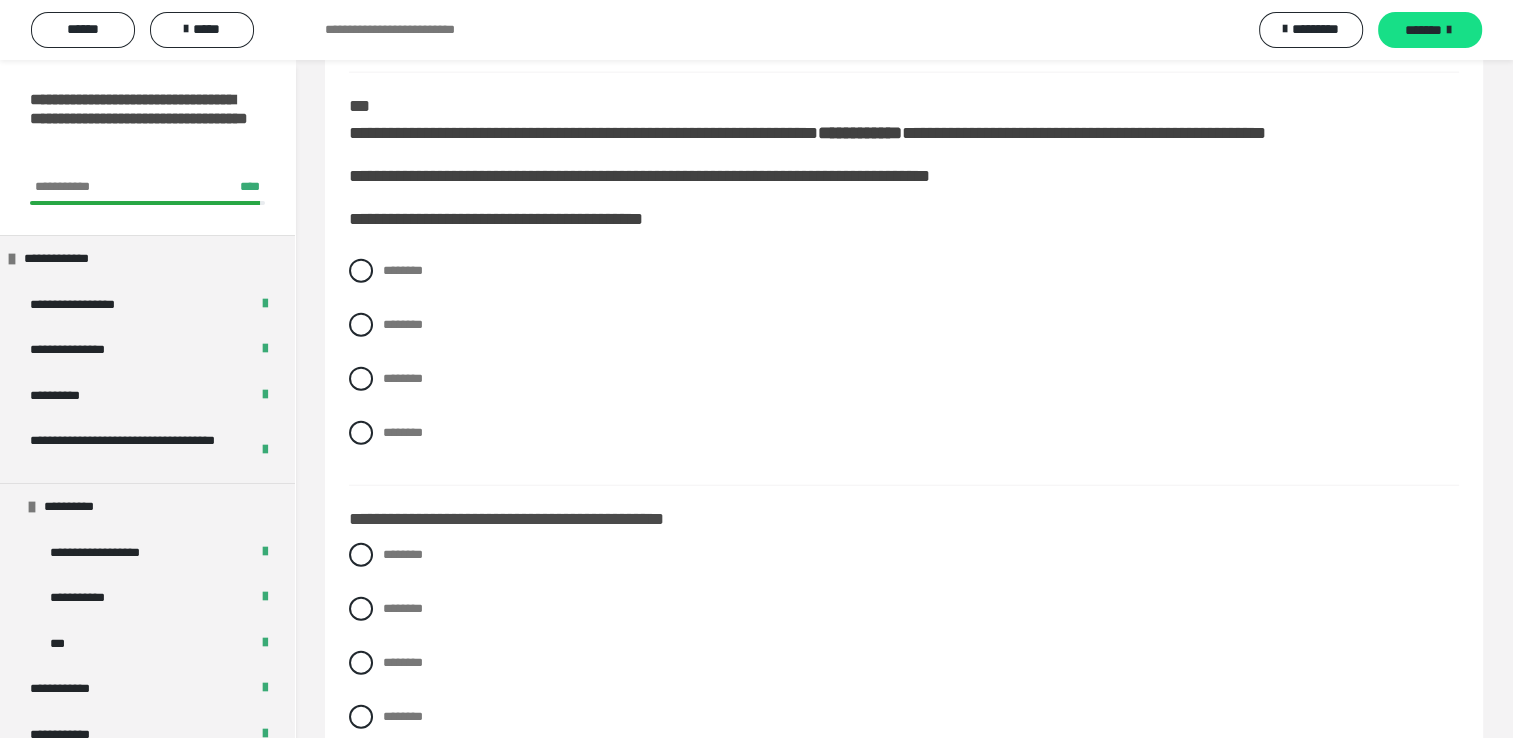 scroll, scrollTop: 4900, scrollLeft: 0, axis: vertical 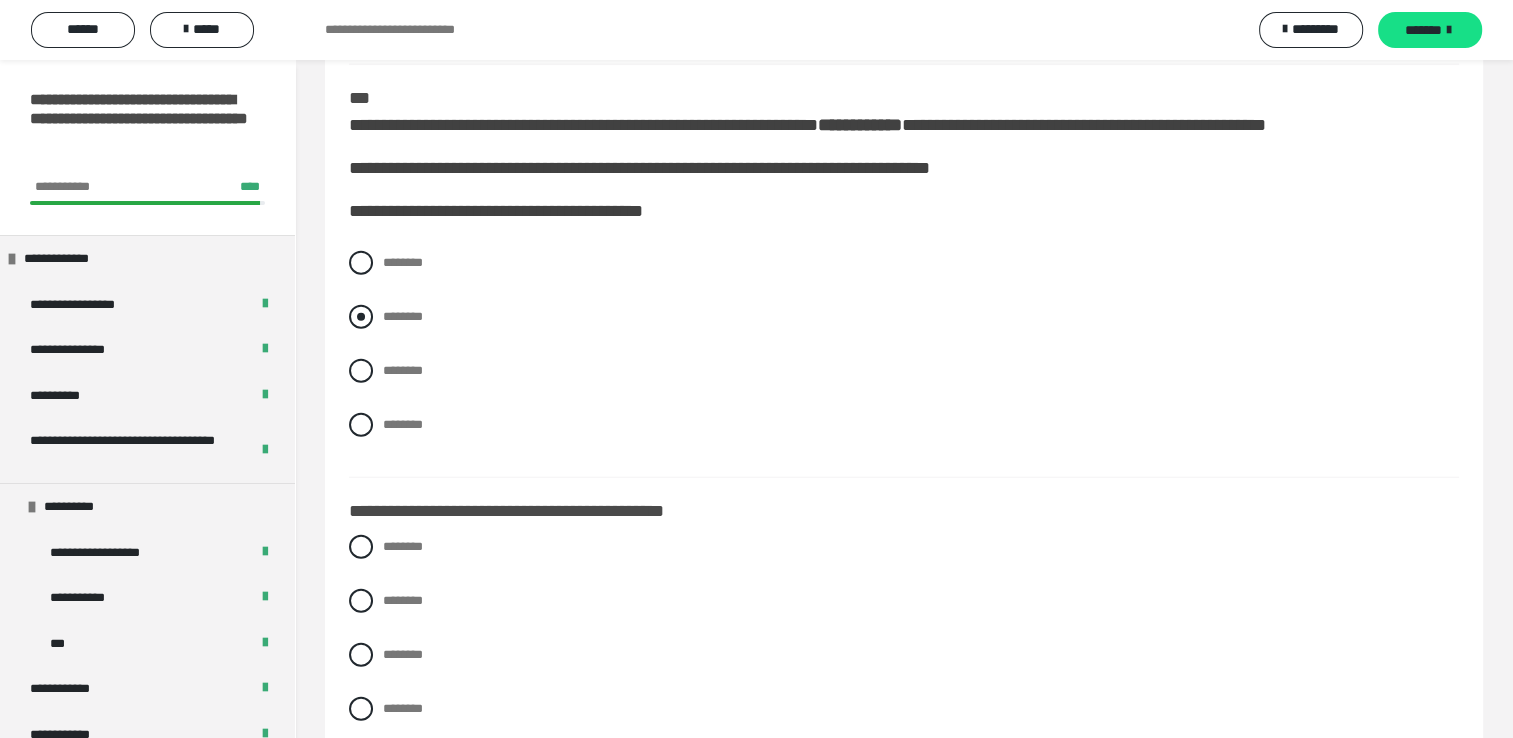 click at bounding box center [361, 317] 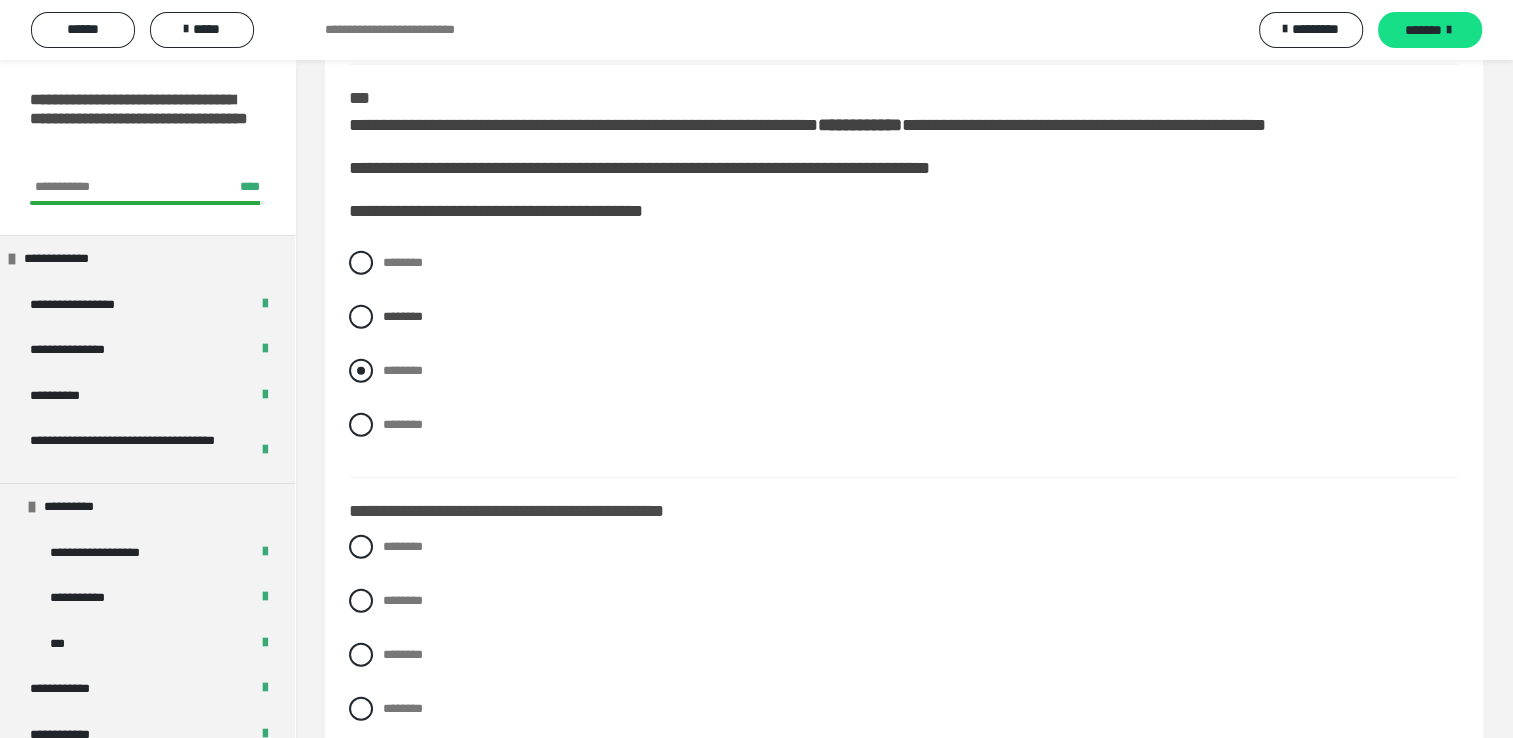 click at bounding box center [361, 371] 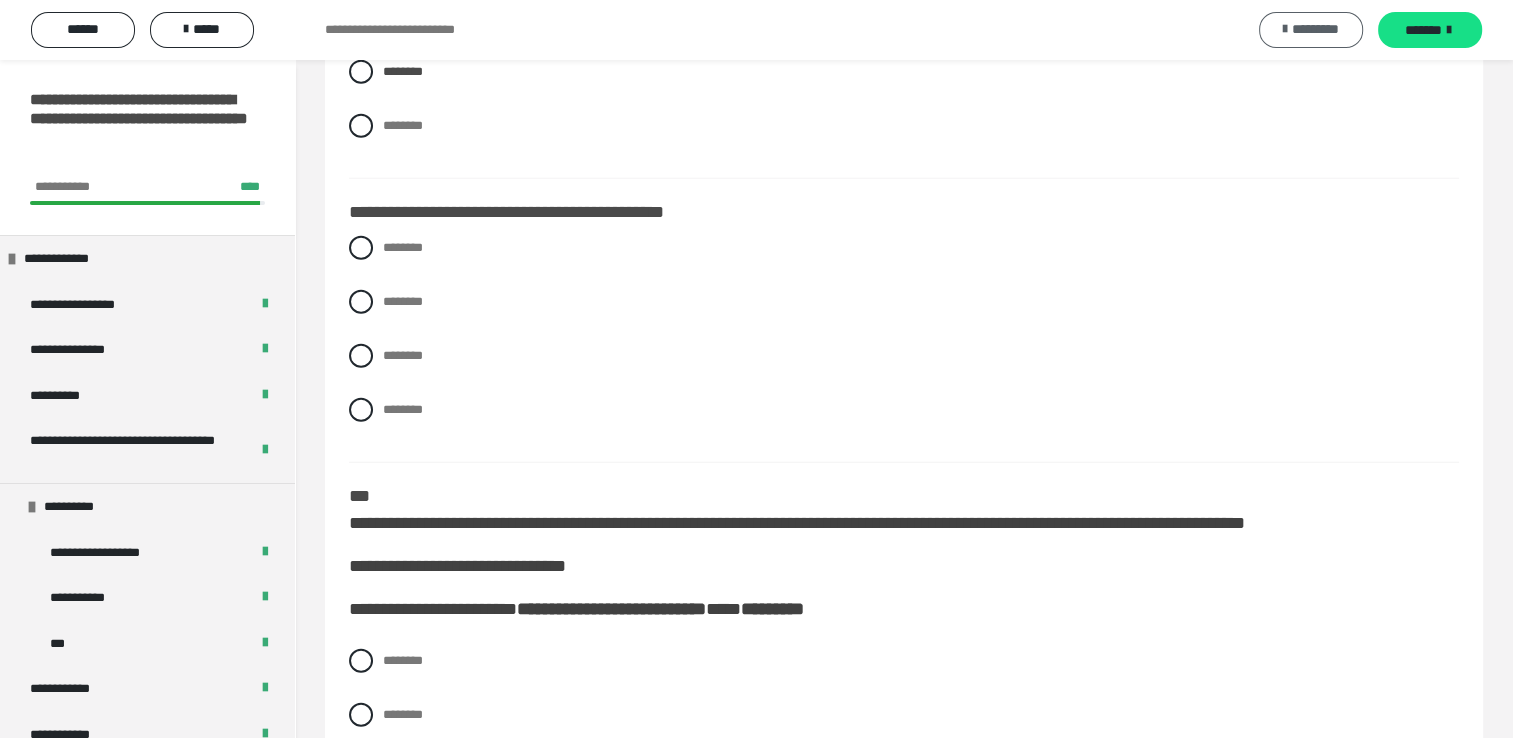 scroll, scrollTop: 5200, scrollLeft: 0, axis: vertical 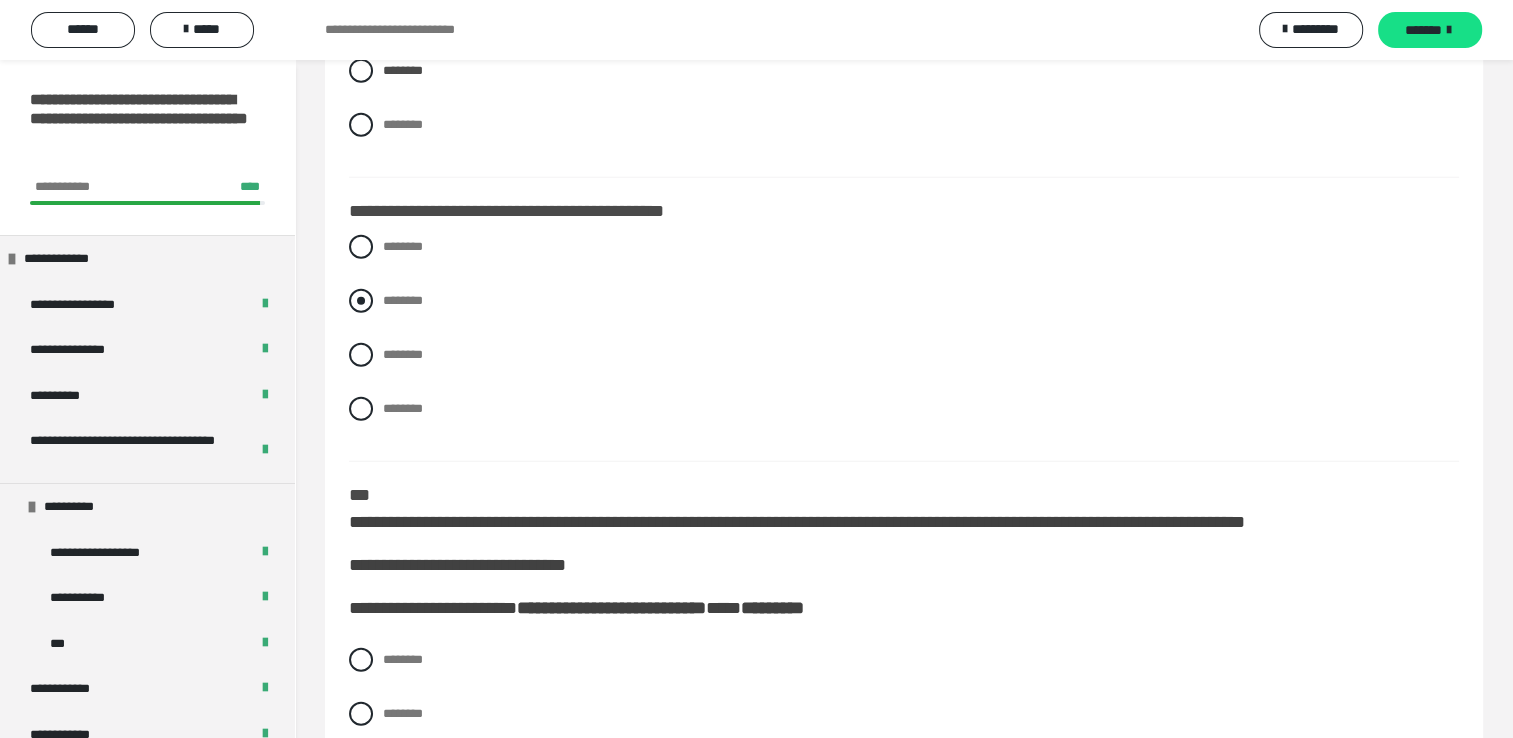 click at bounding box center (361, 301) 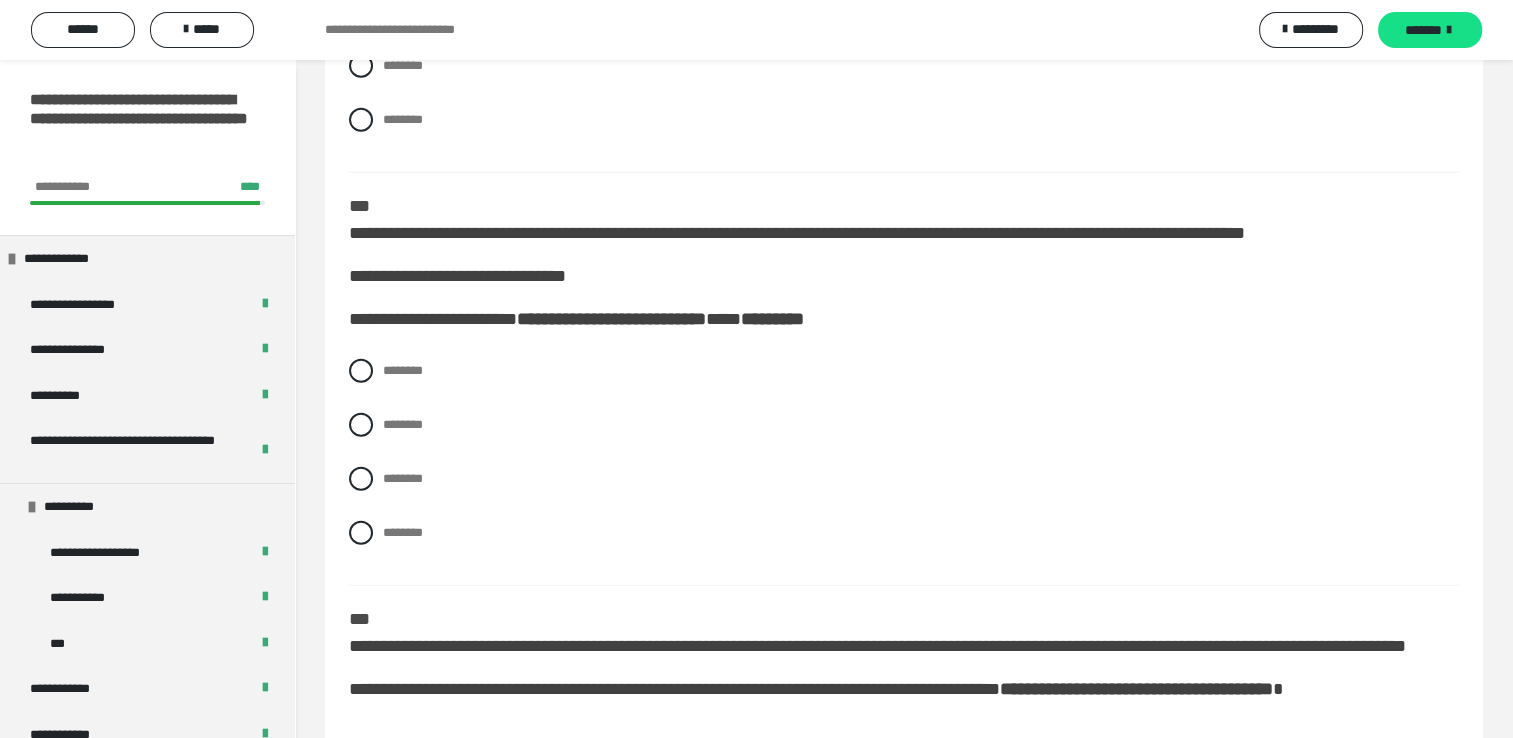 scroll, scrollTop: 5500, scrollLeft: 0, axis: vertical 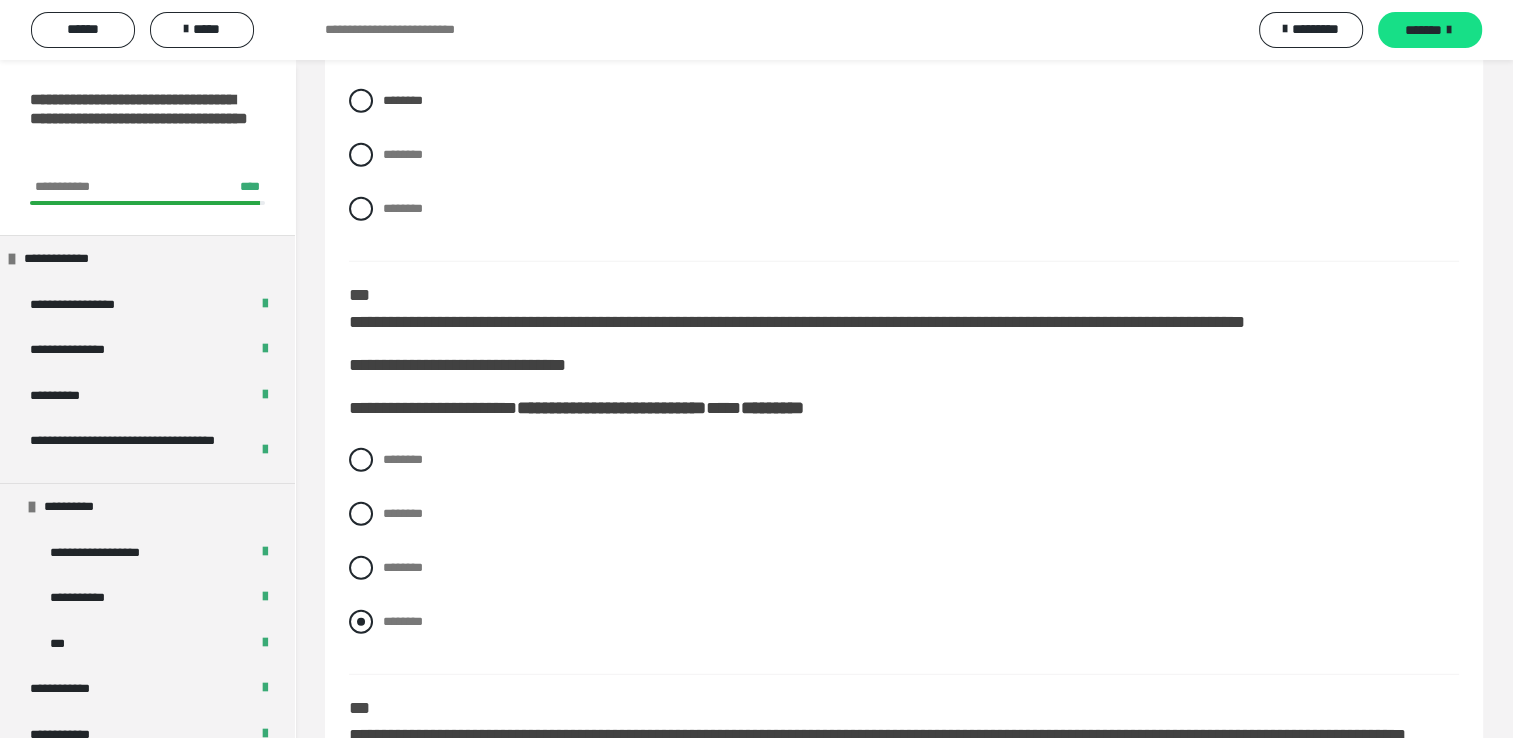 click at bounding box center [361, 622] 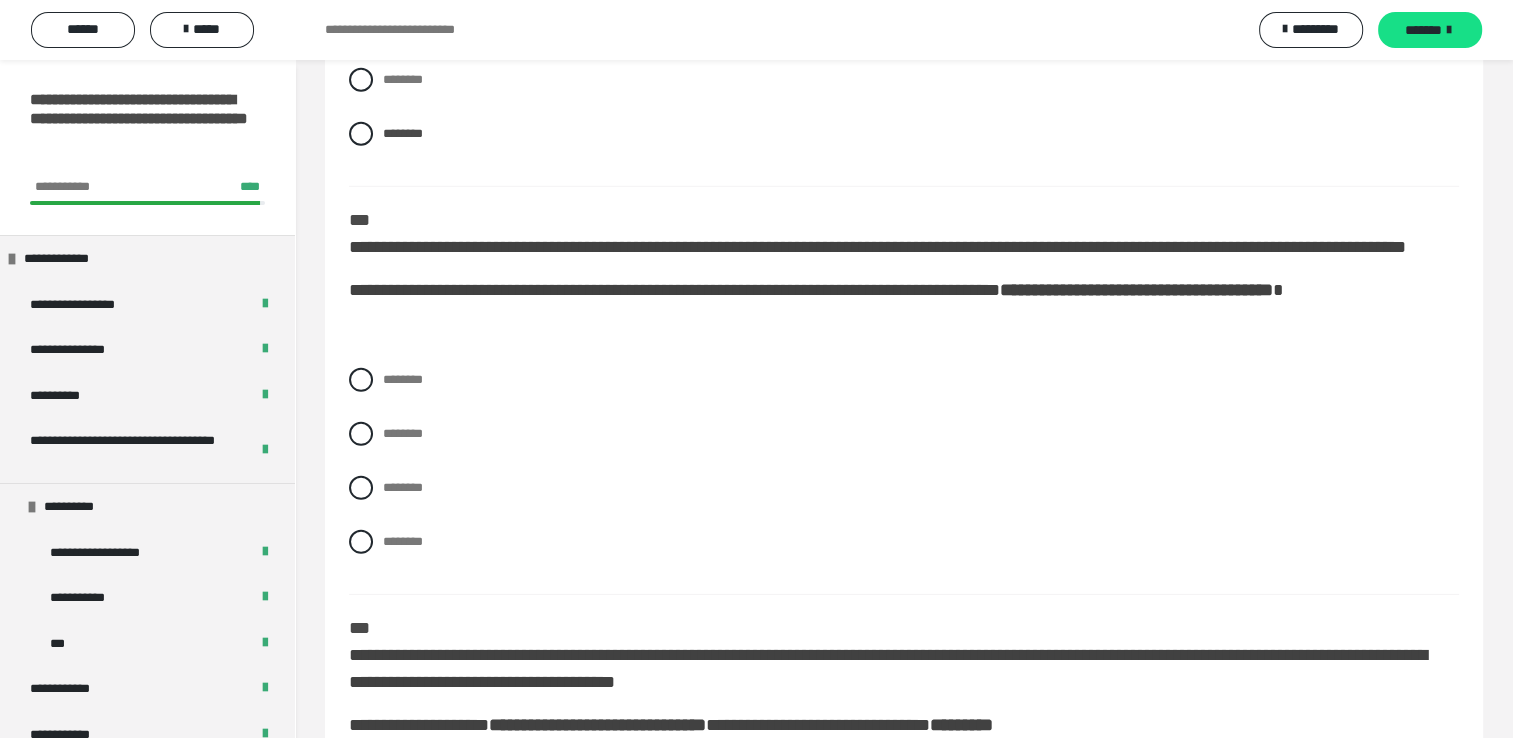 scroll, scrollTop: 5900, scrollLeft: 0, axis: vertical 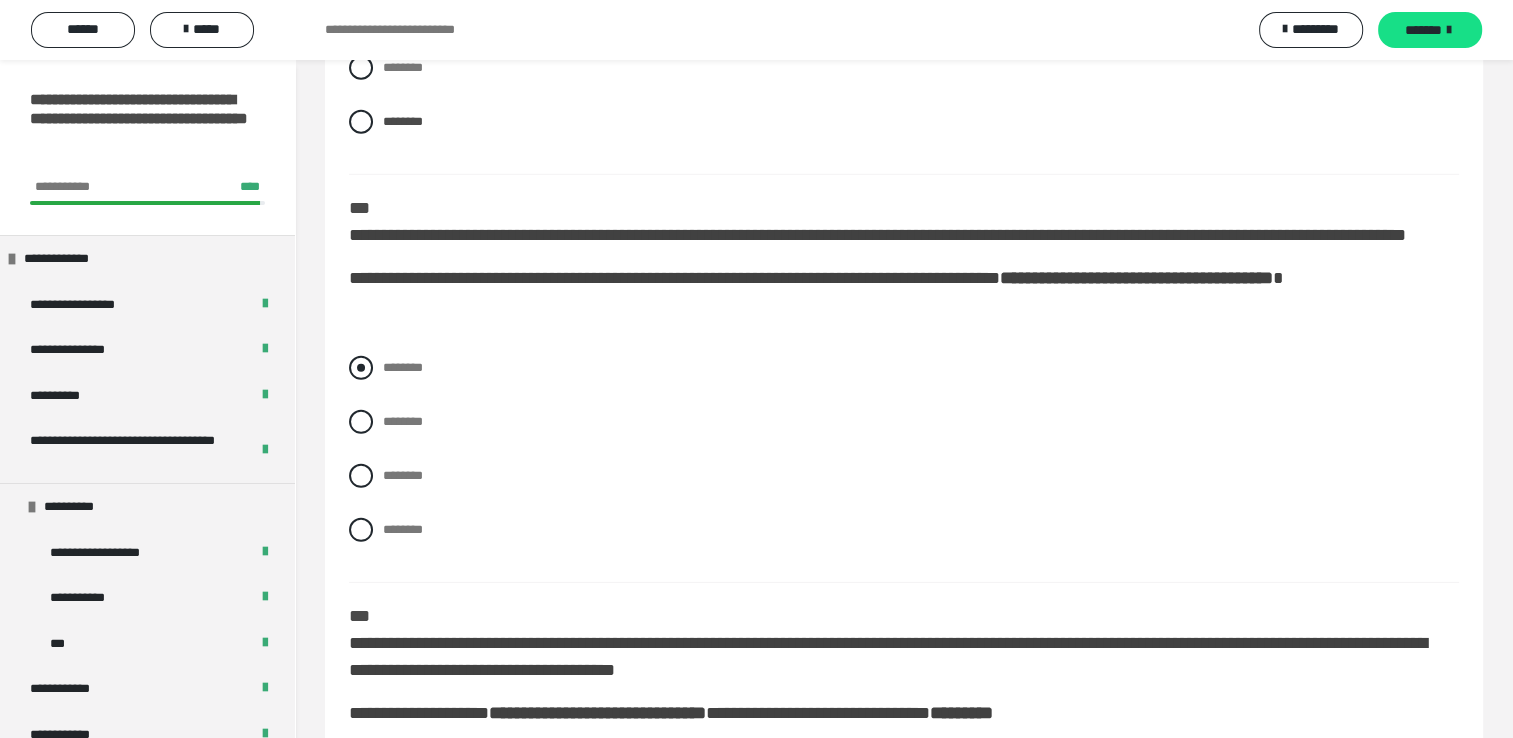 click at bounding box center (361, 368) 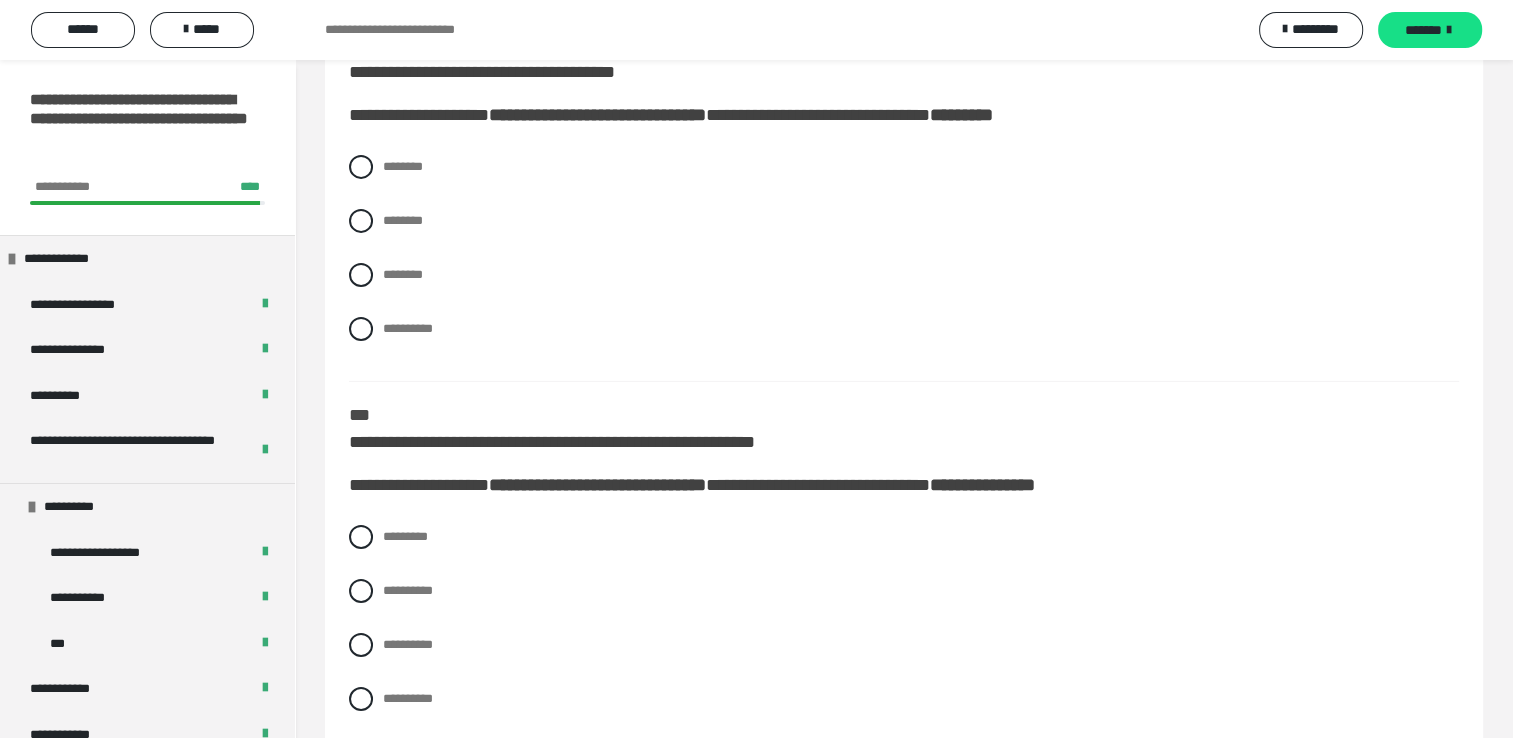 scroll, scrollTop: 6500, scrollLeft: 0, axis: vertical 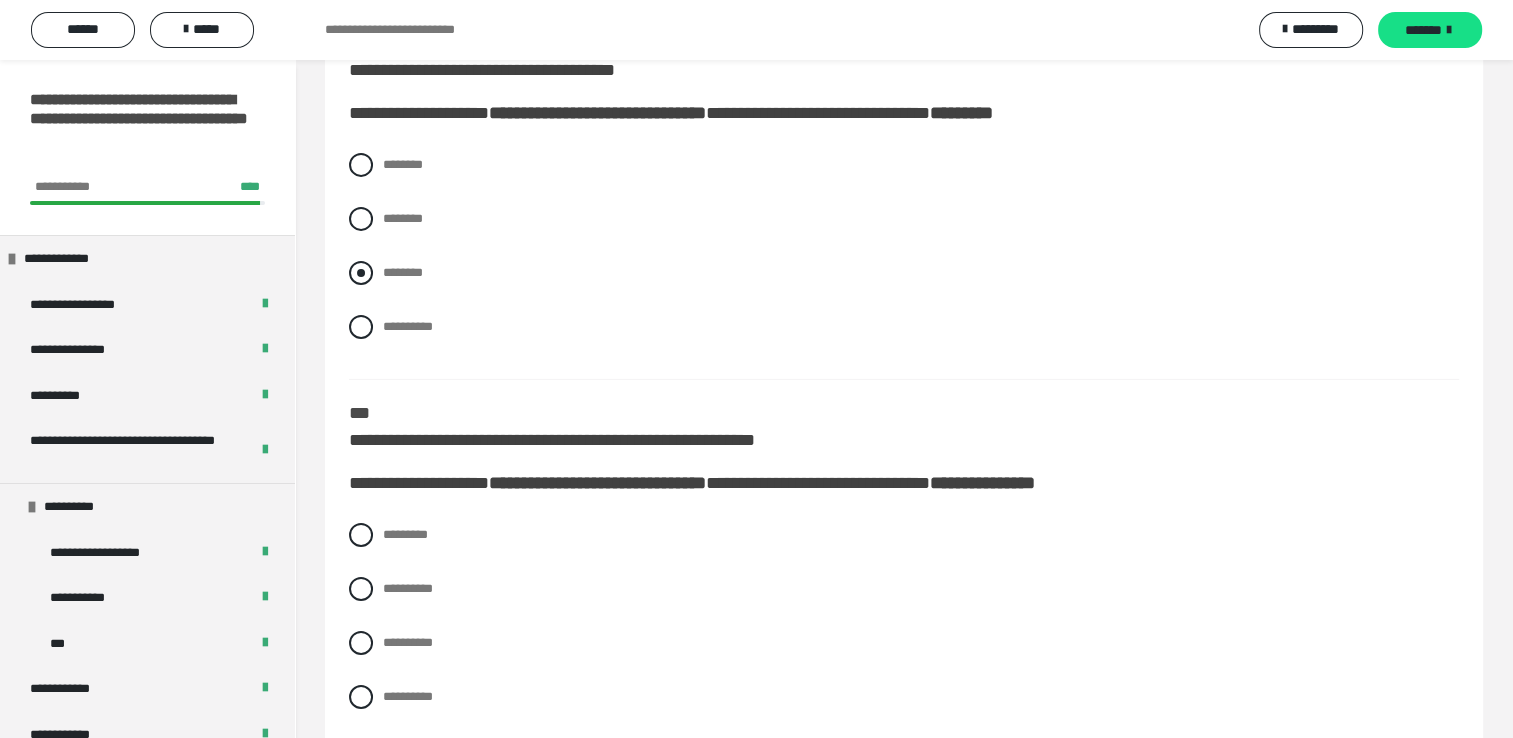 click at bounding box center (361, 273) 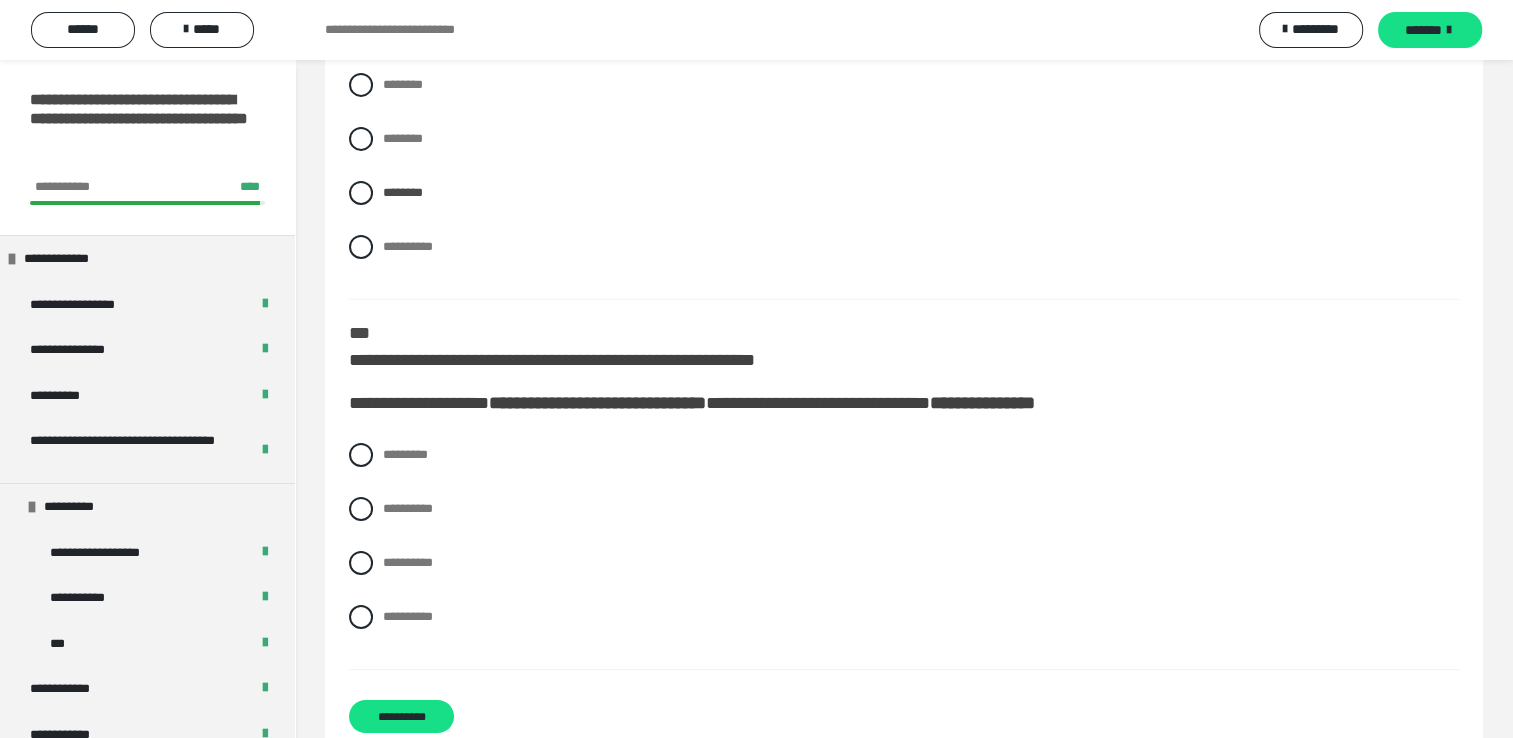 scroll, scrollTop: 6678, scrollLeft: 0, axis: vertical 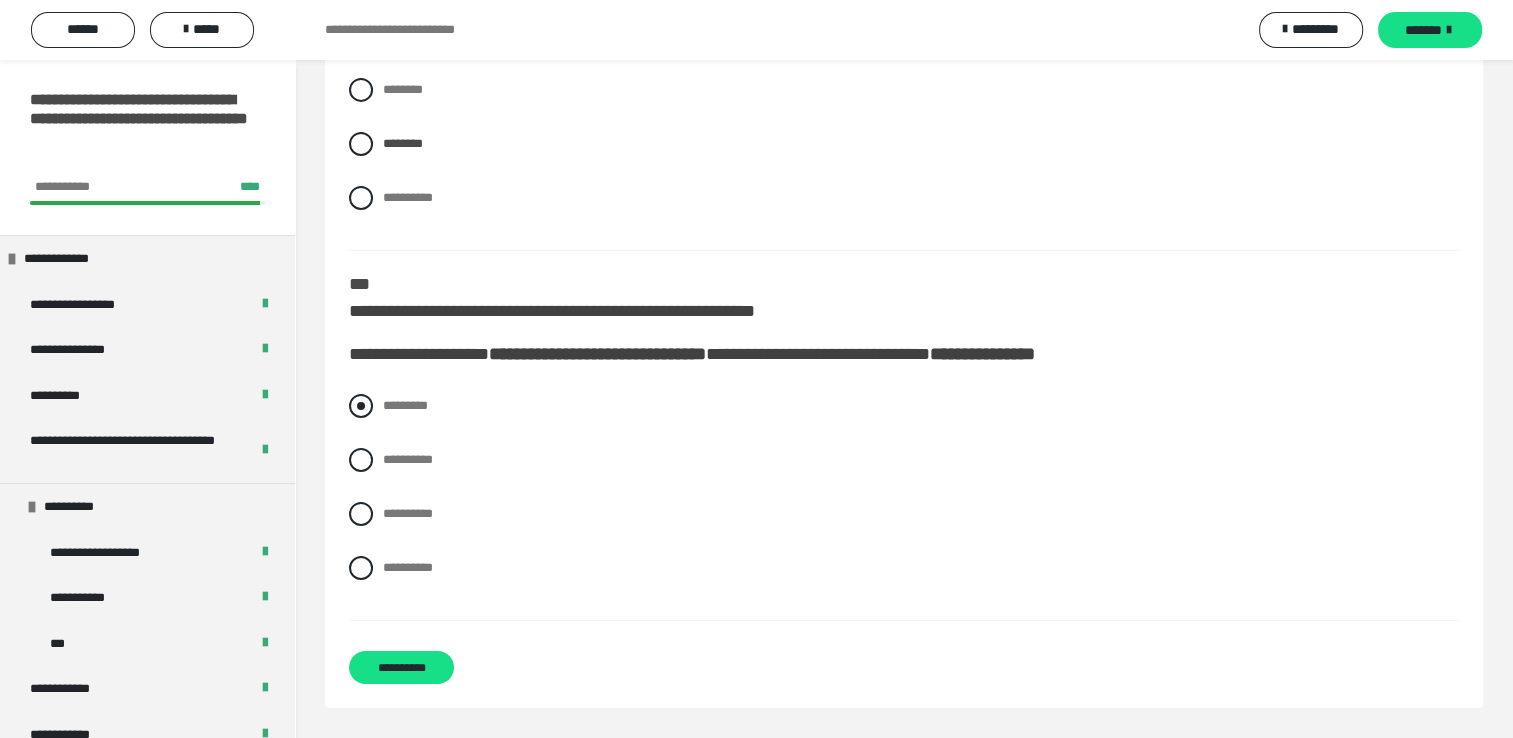 click at bounding box center (361, 406) 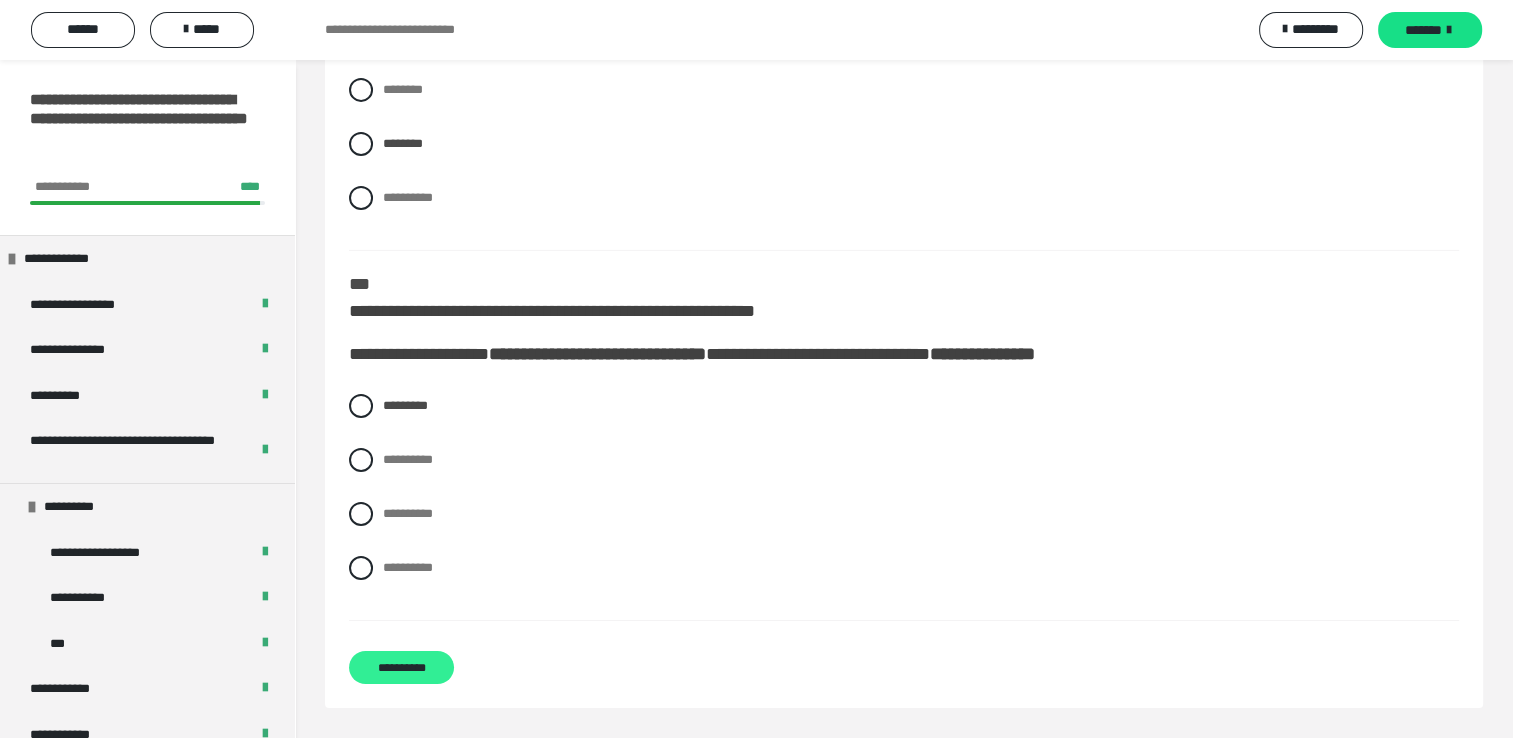 click on "**********" at bounding box center (401, 667) 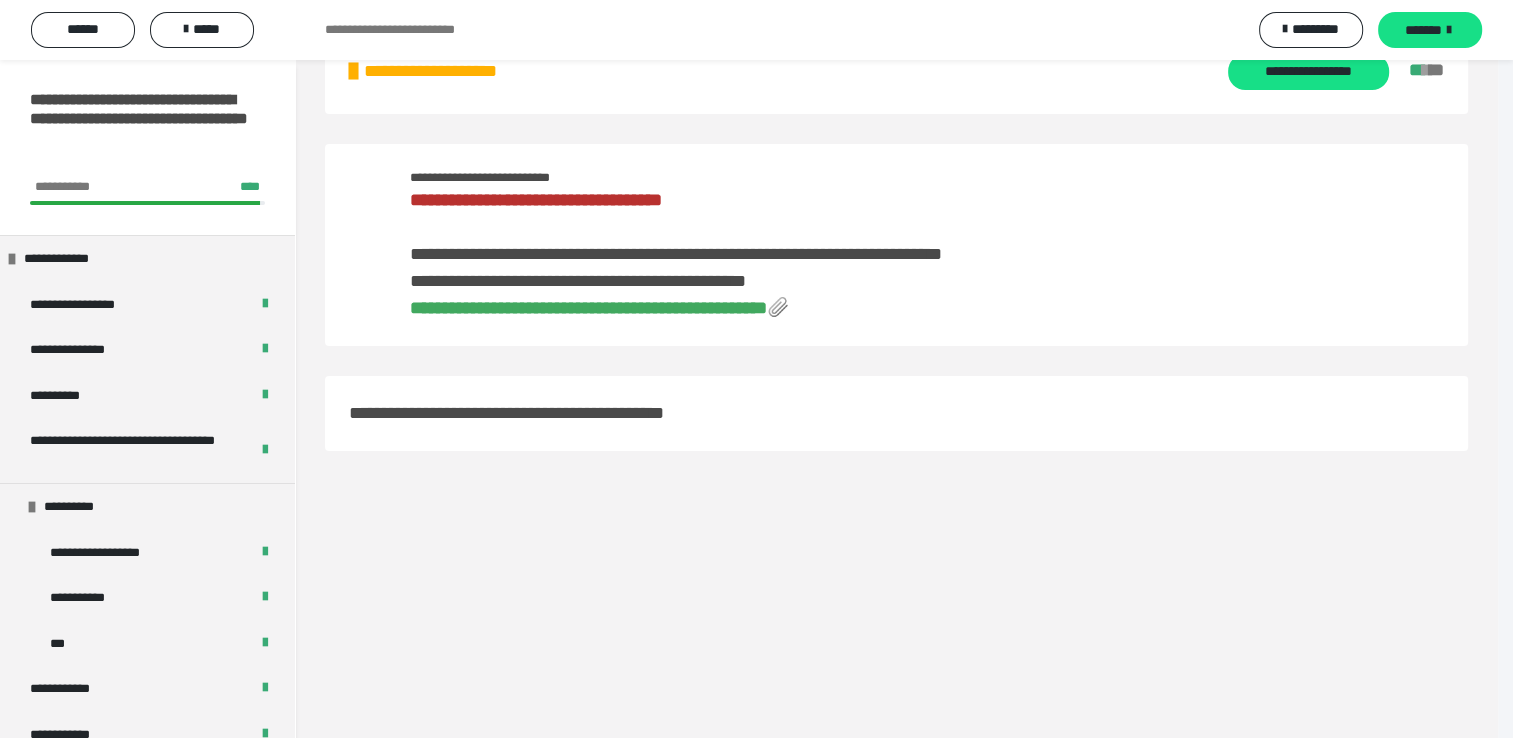 scroll, scrollTop: 60, scrollLeft: 0, axis: vertical 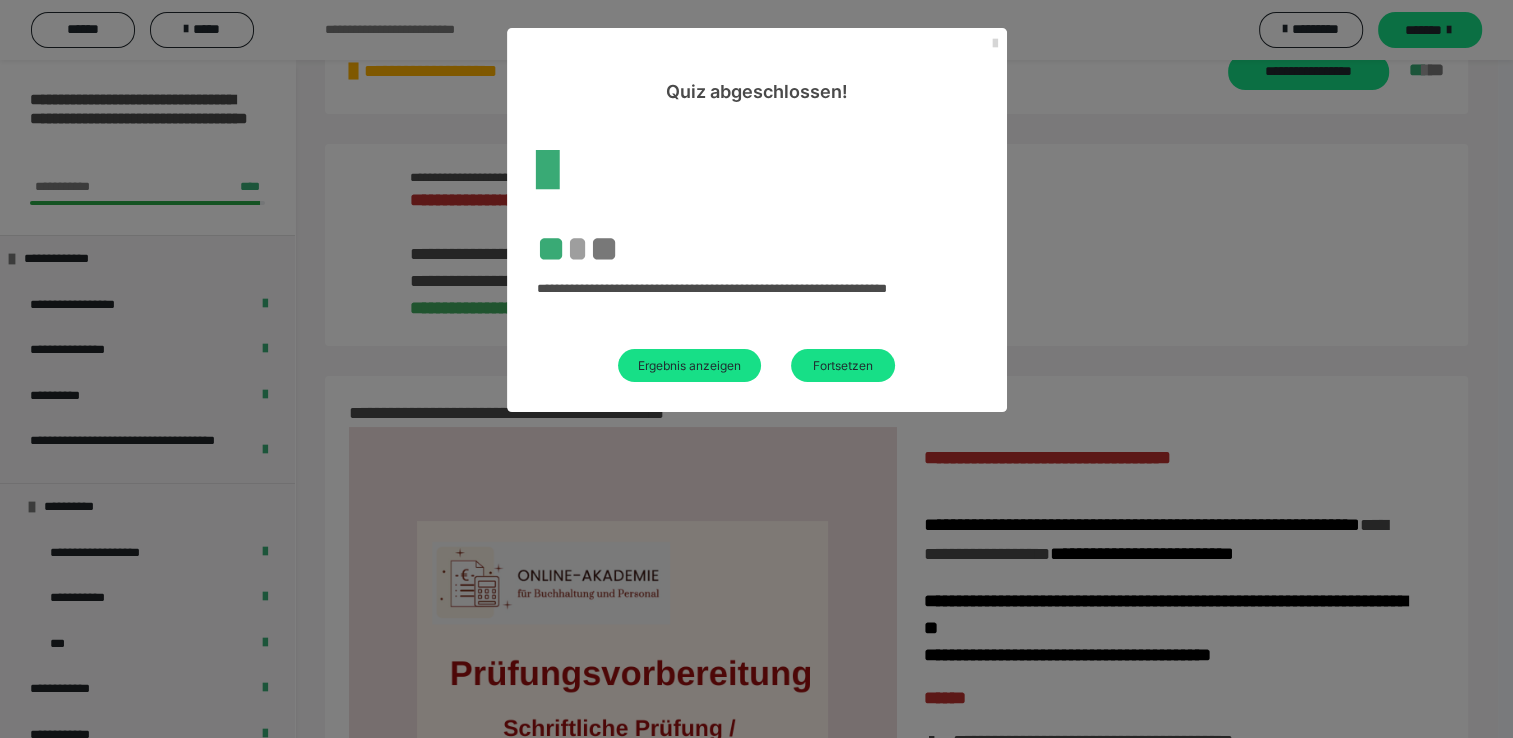 click at bounding box center (995, 44) 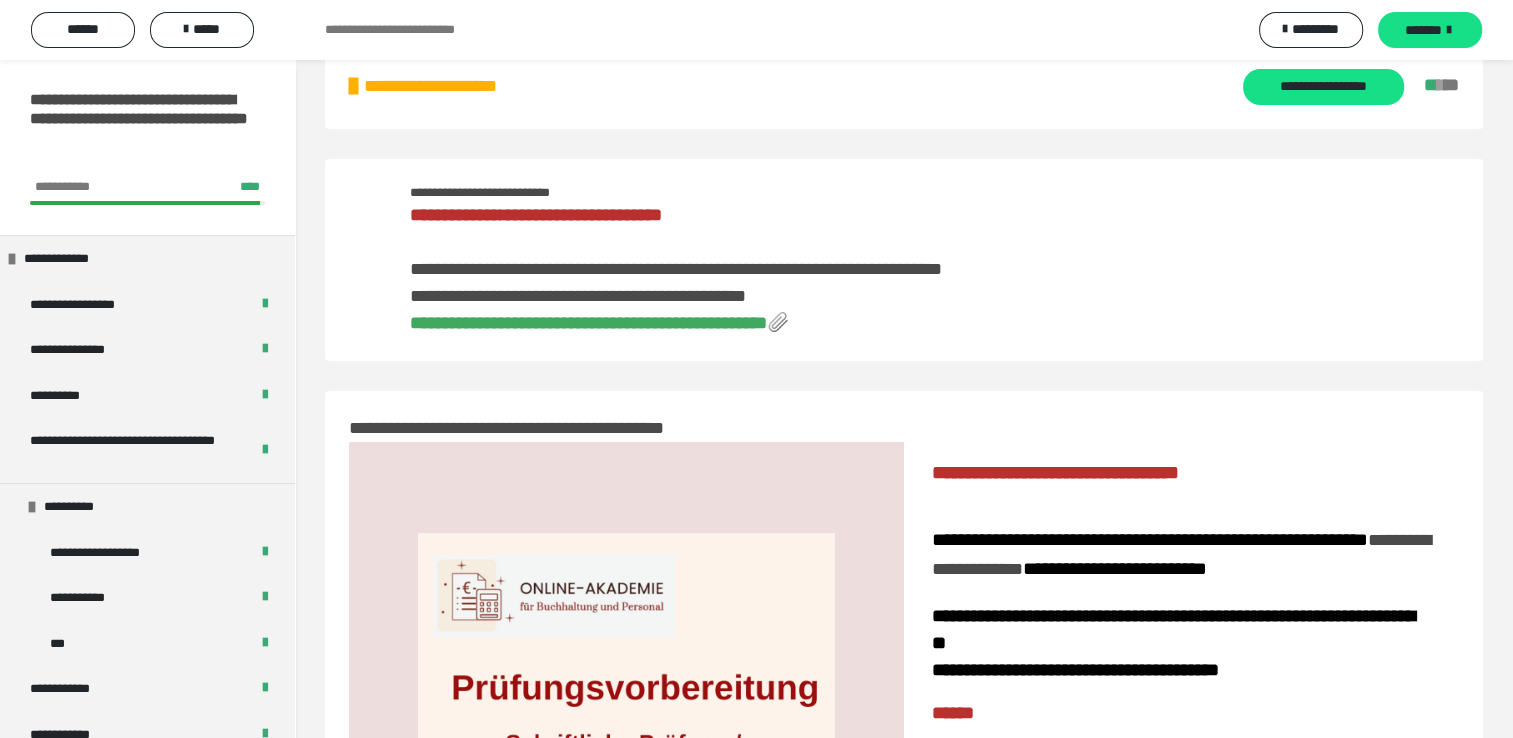 scroll, scrollTop: 0, scrollLeft: 0, axis: both 